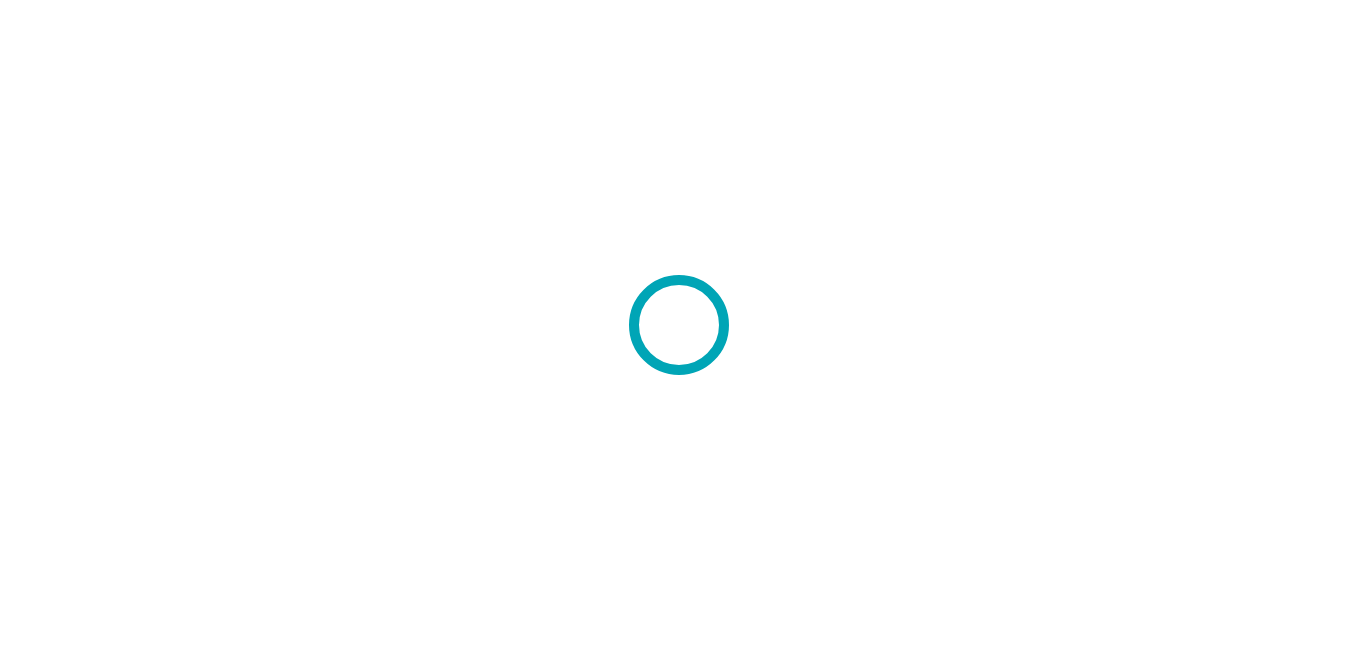 scroll, scrollTop: 0, scrollLeft: 0, axis: both 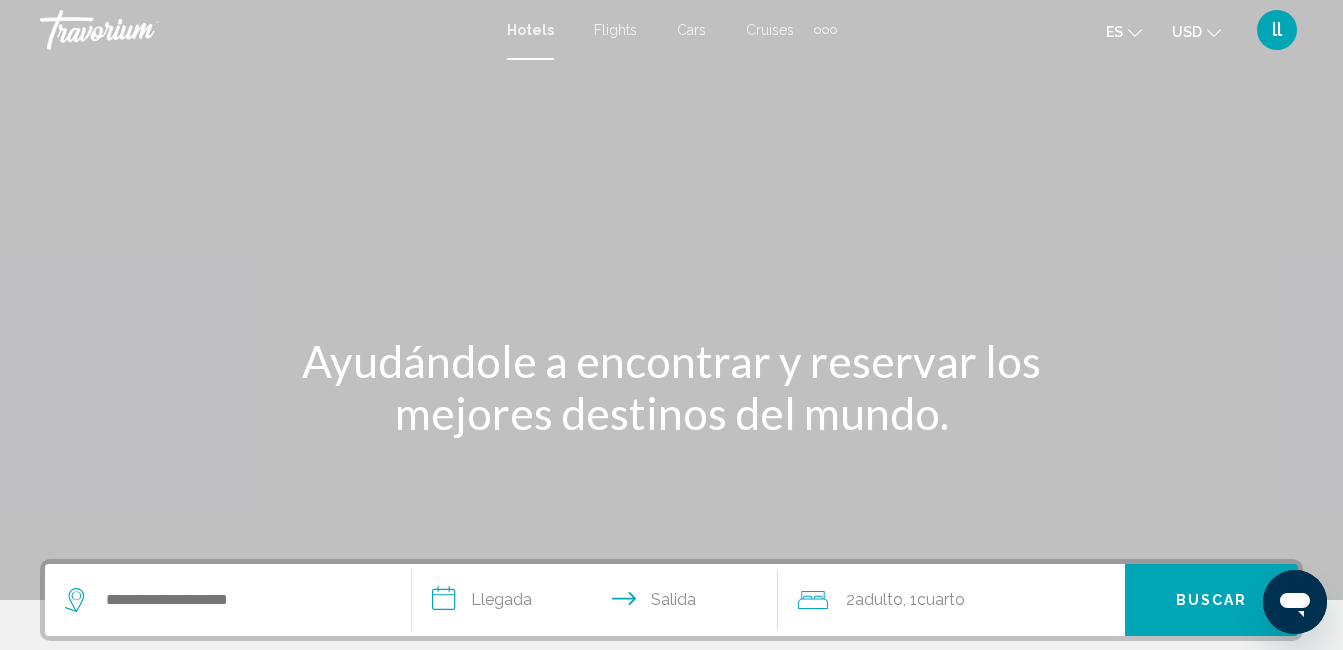 click 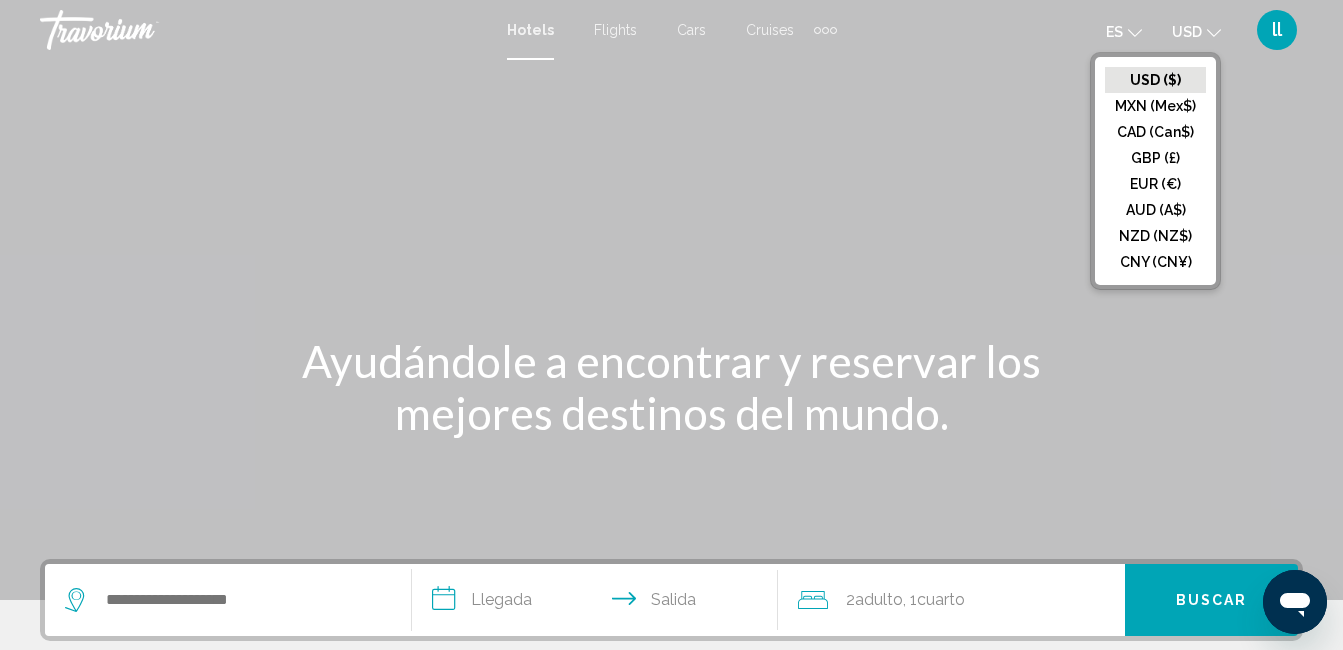 click on "USD ($)" 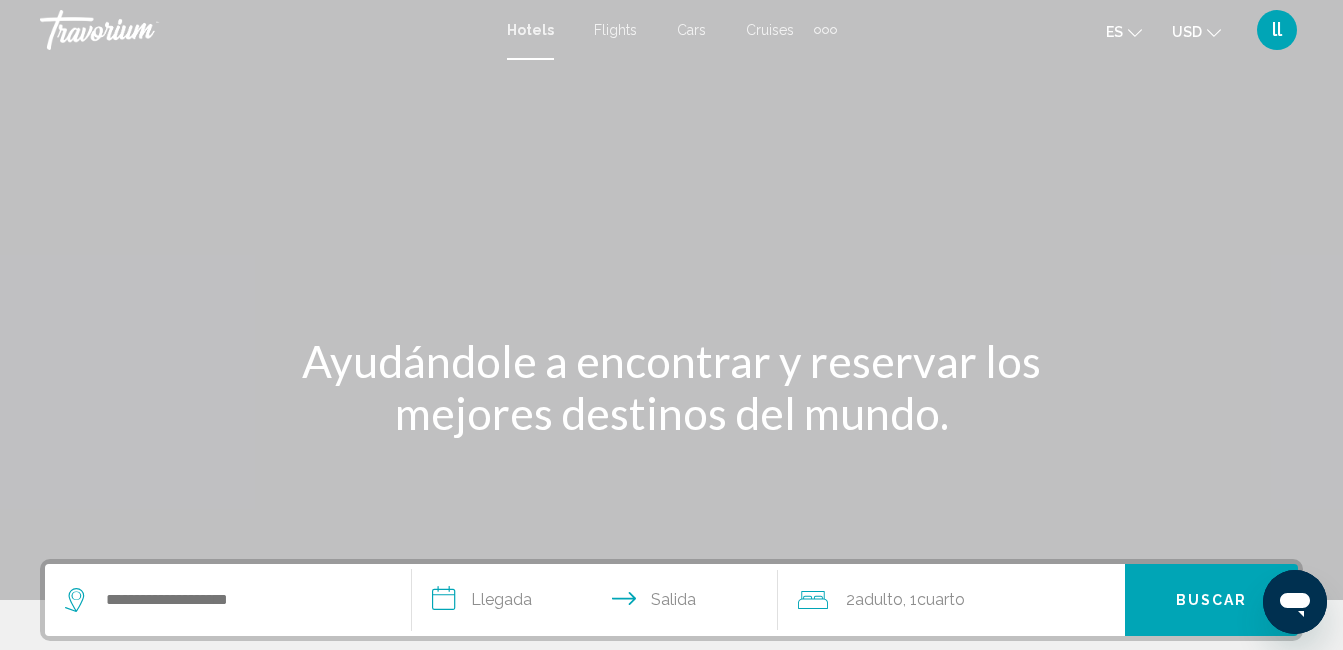 drag, startPoint x: 1193, startPoint y: 73, endPoint x: 1141, endPoint y: 27, distance: 69.426216 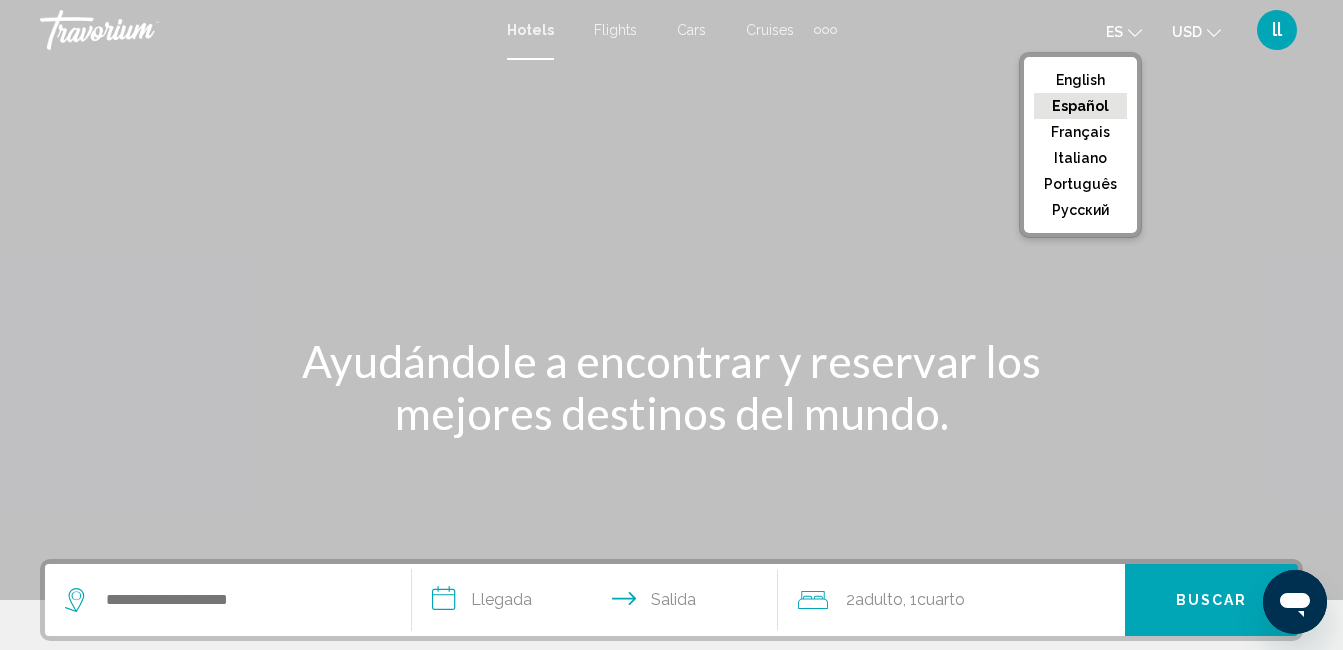 click at bounding box center (228, 600) 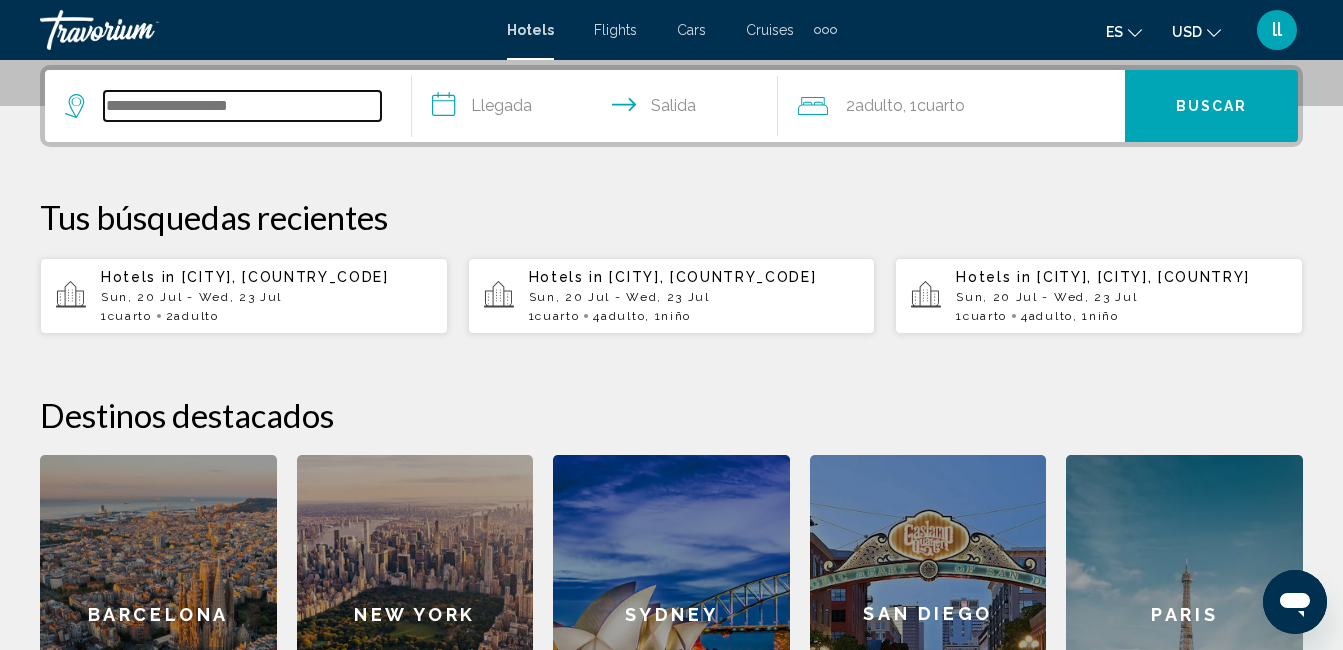 click at bounding box center (242, 106) 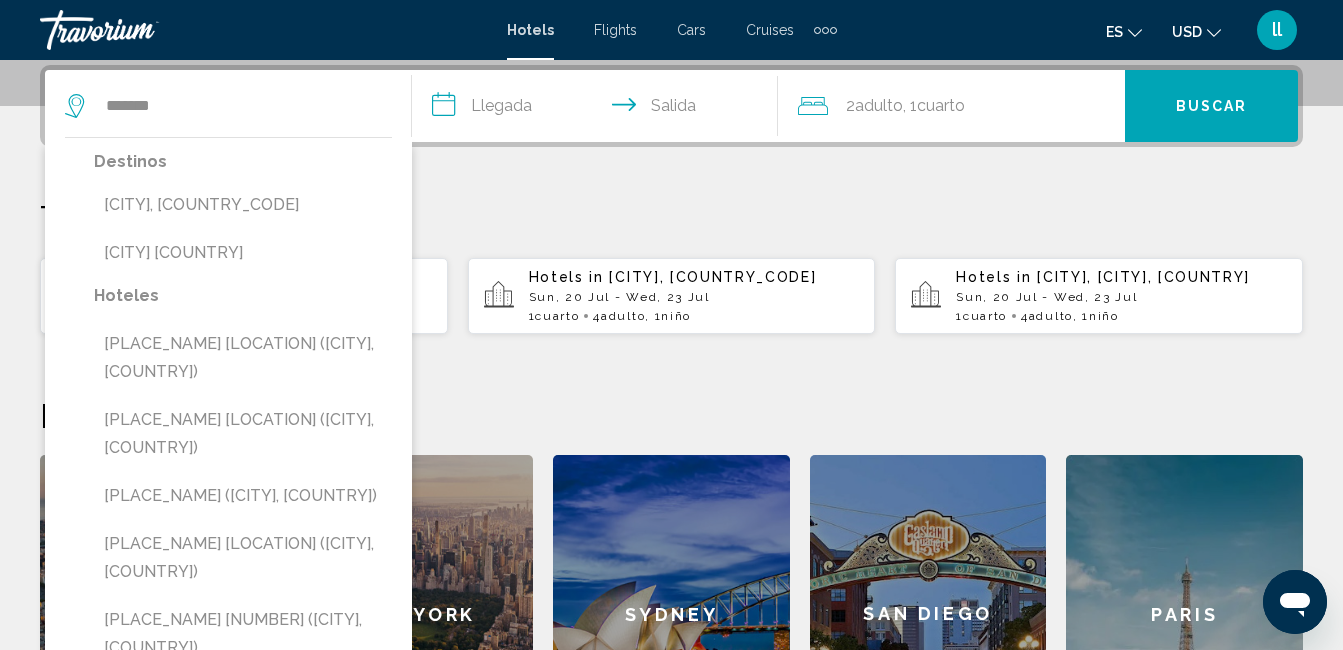 click on "**********" at bounding box center (671, -169) 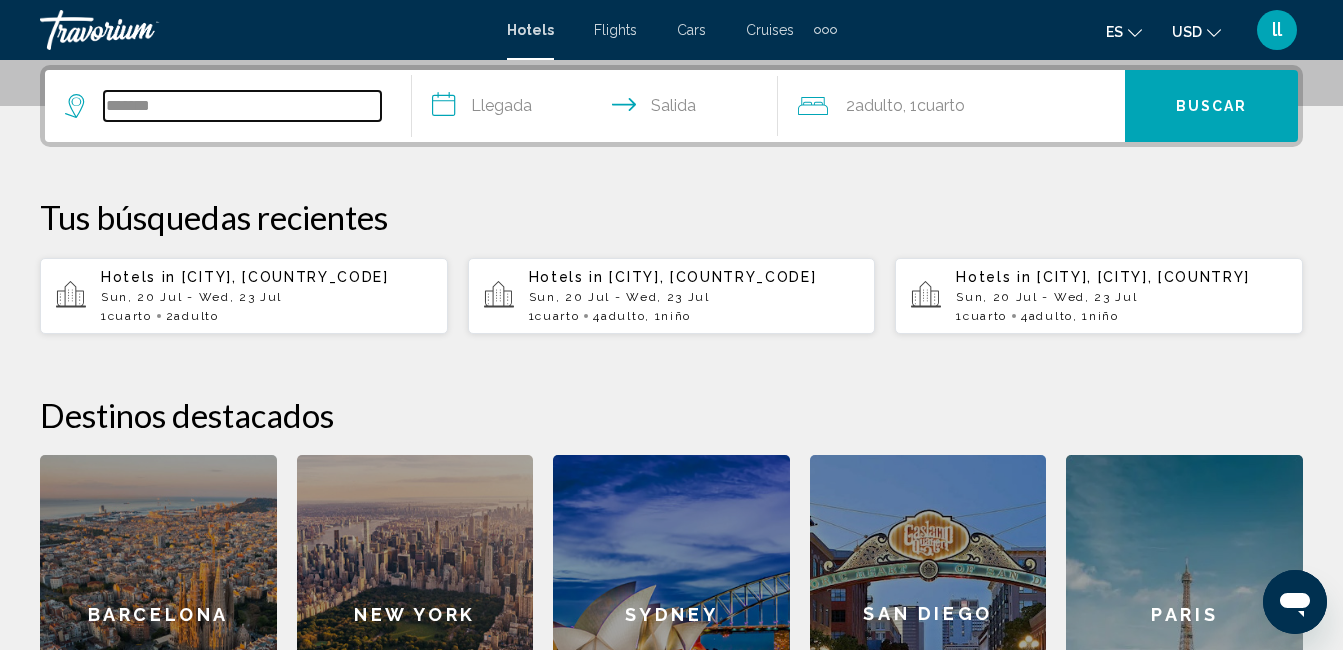 click on "*******" at bounding box center [242, 106] 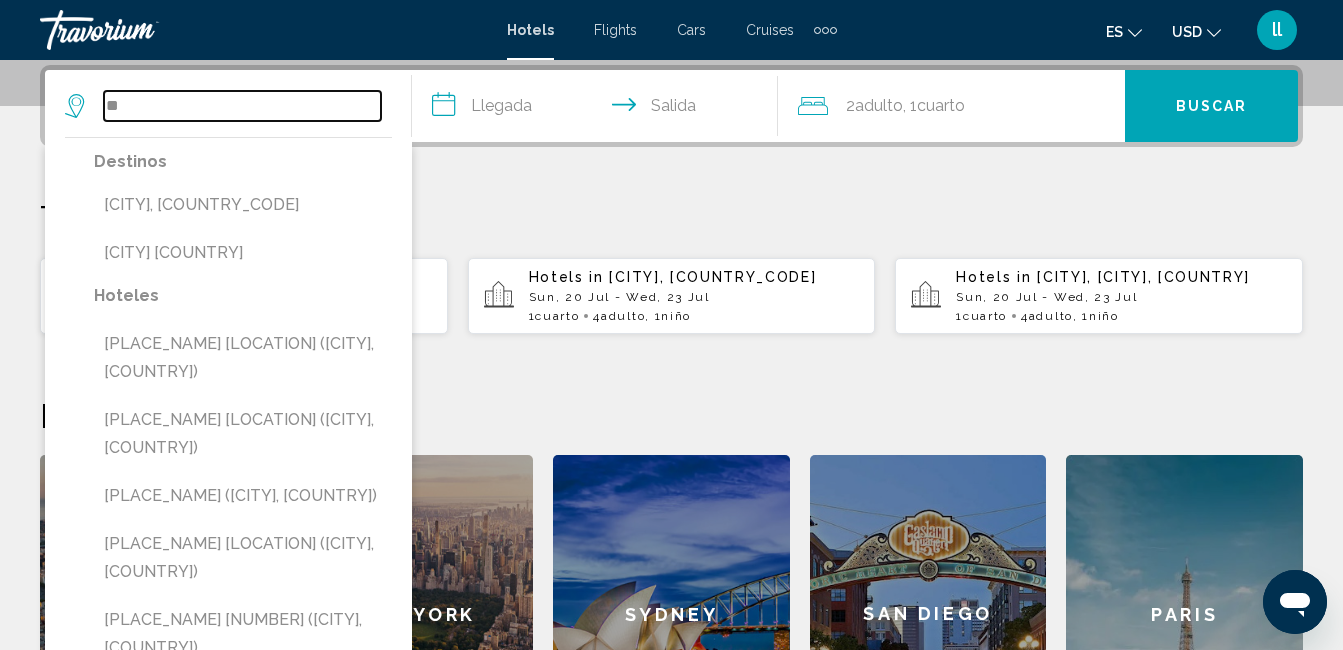 type on "*" 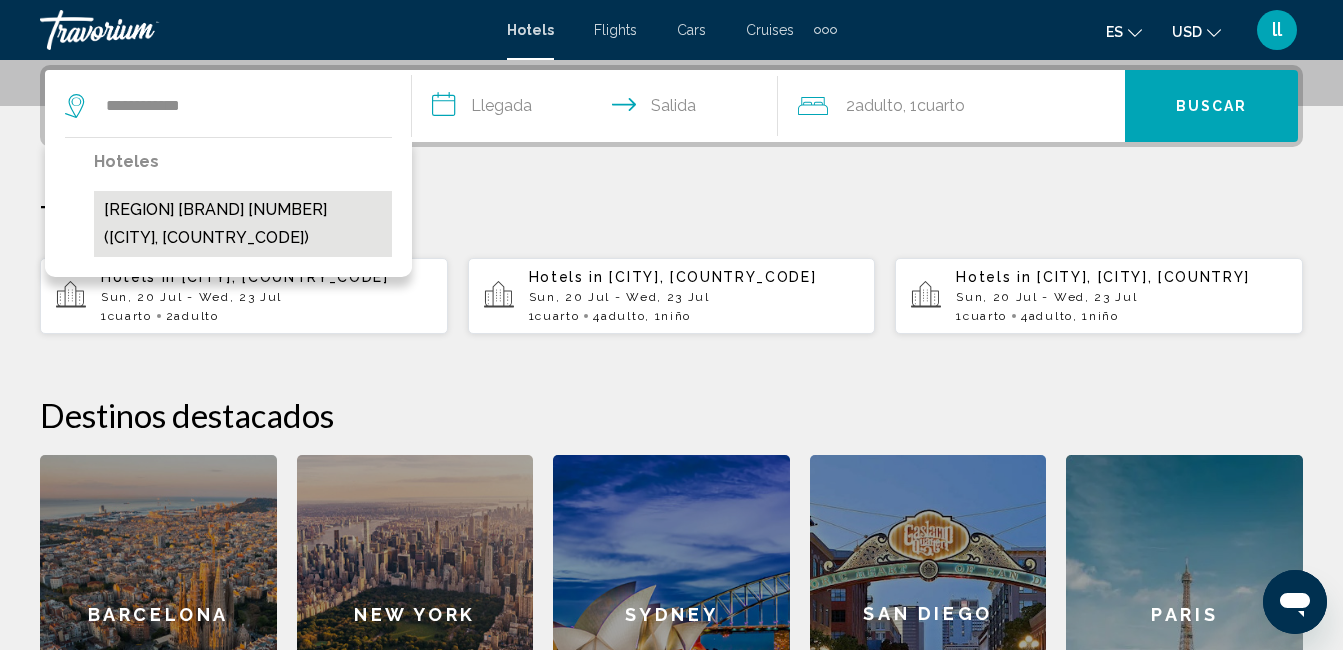 click on "[REGION] [BRAND] [NUMBER] ([CITY], [COUNTRY_CODE])" at bounding box center [243, 224] 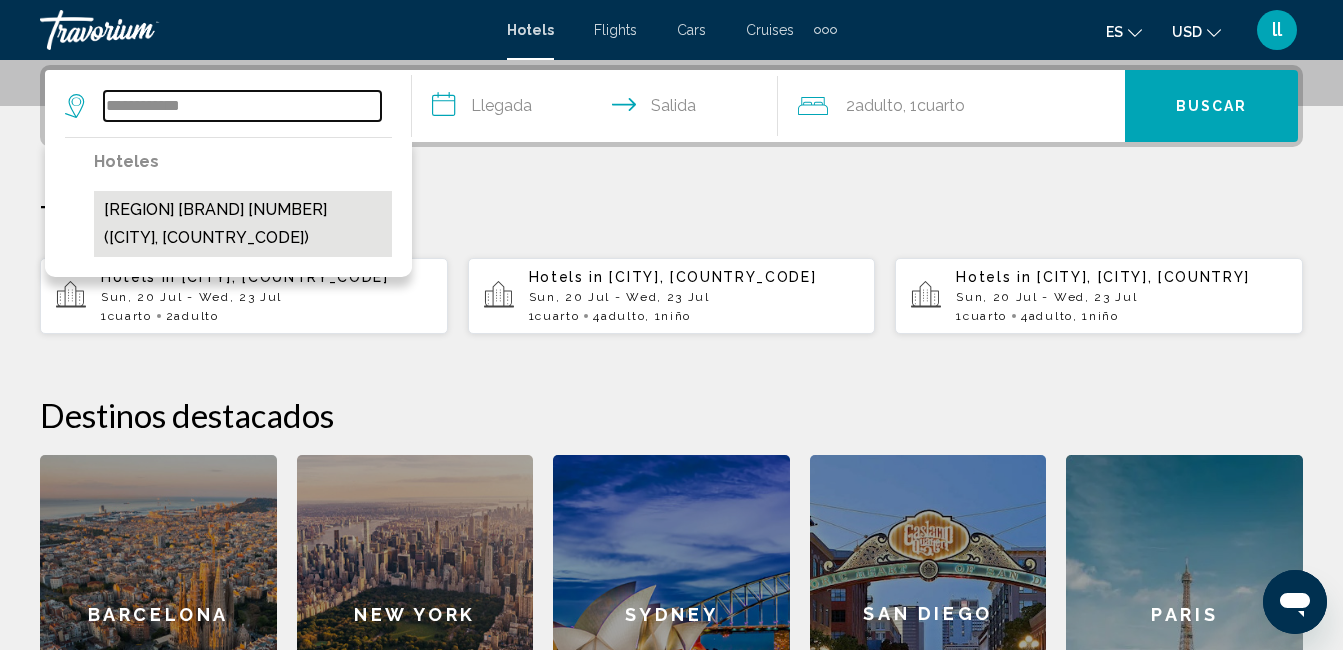 type on "**********" 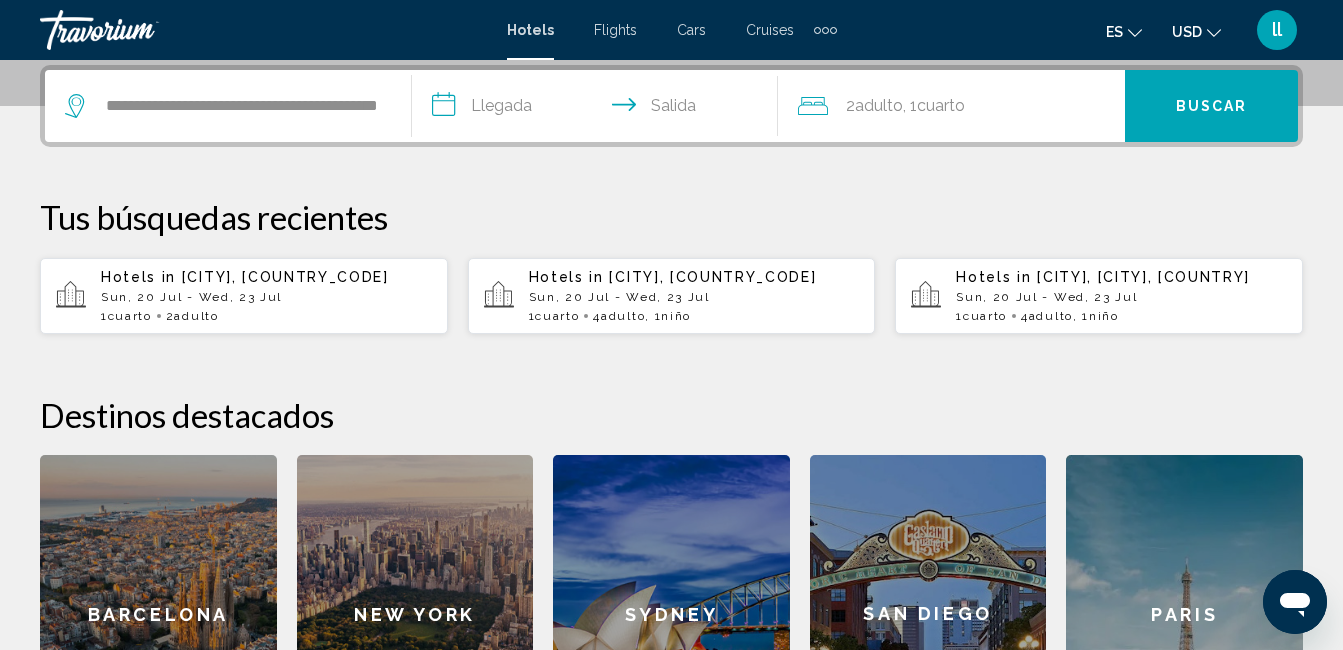 click on "**********" at bounding box center (599, 109) 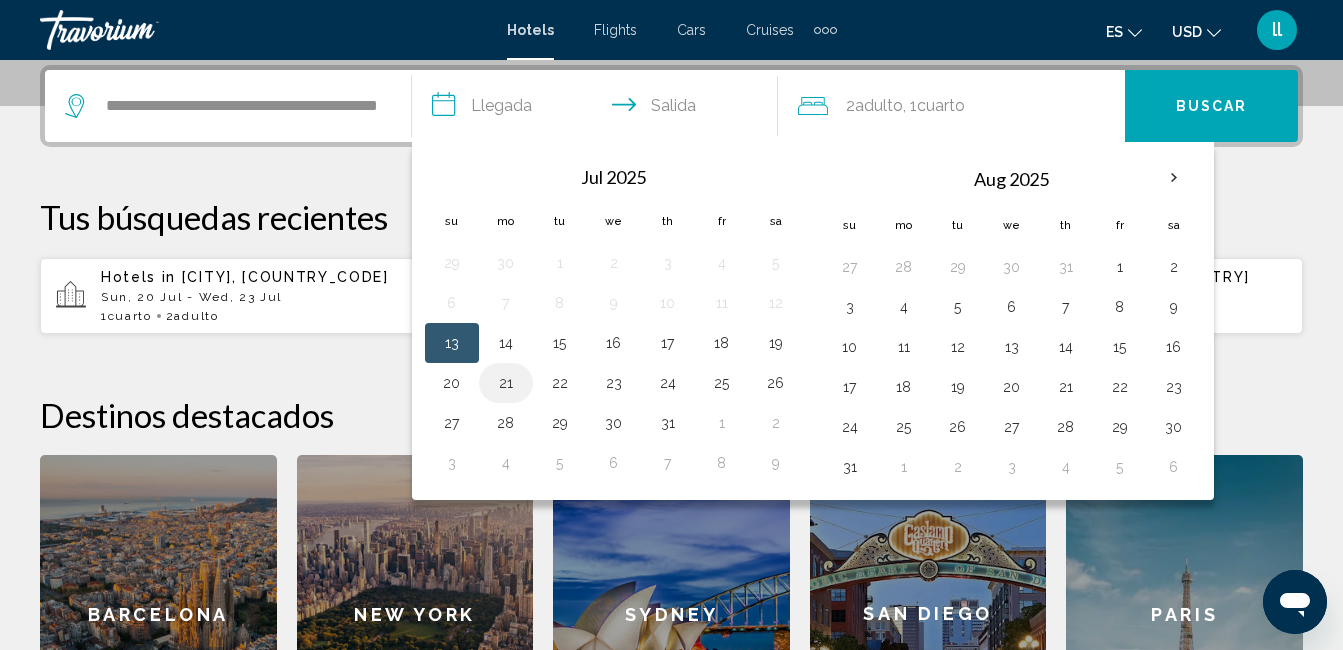 click on "21" at bounding box center [506, 383] 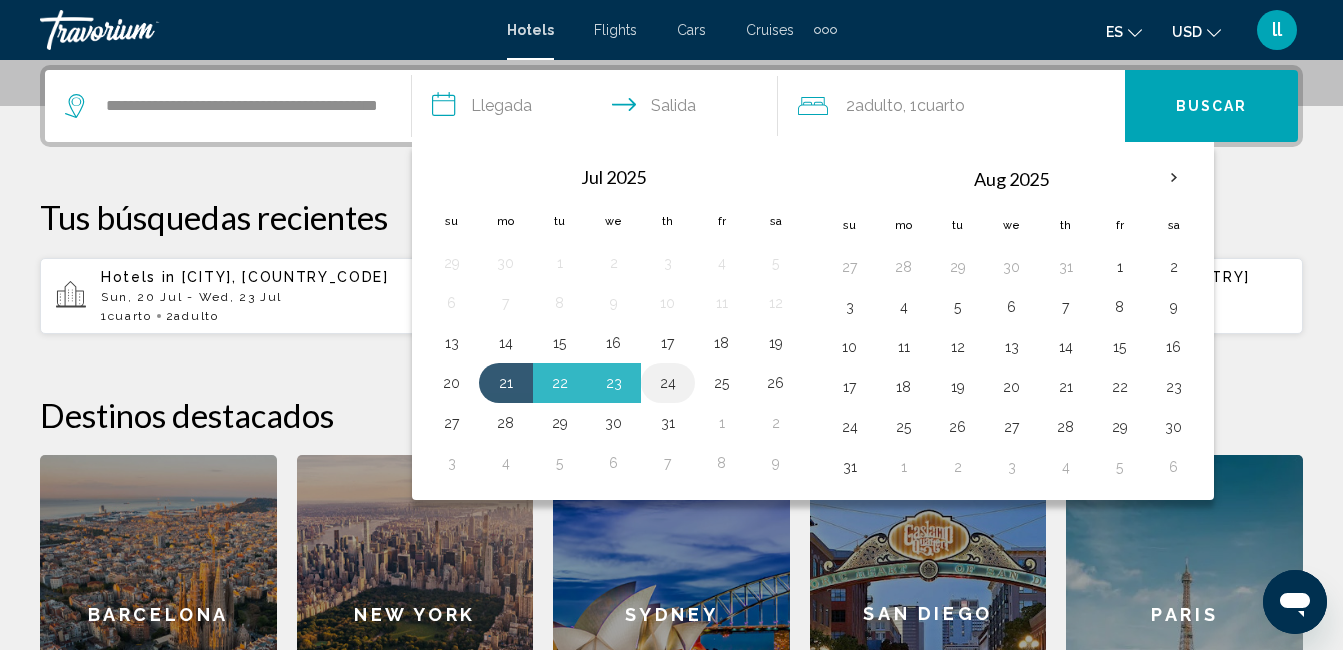 click on "24" at bounding box center [668, 383] 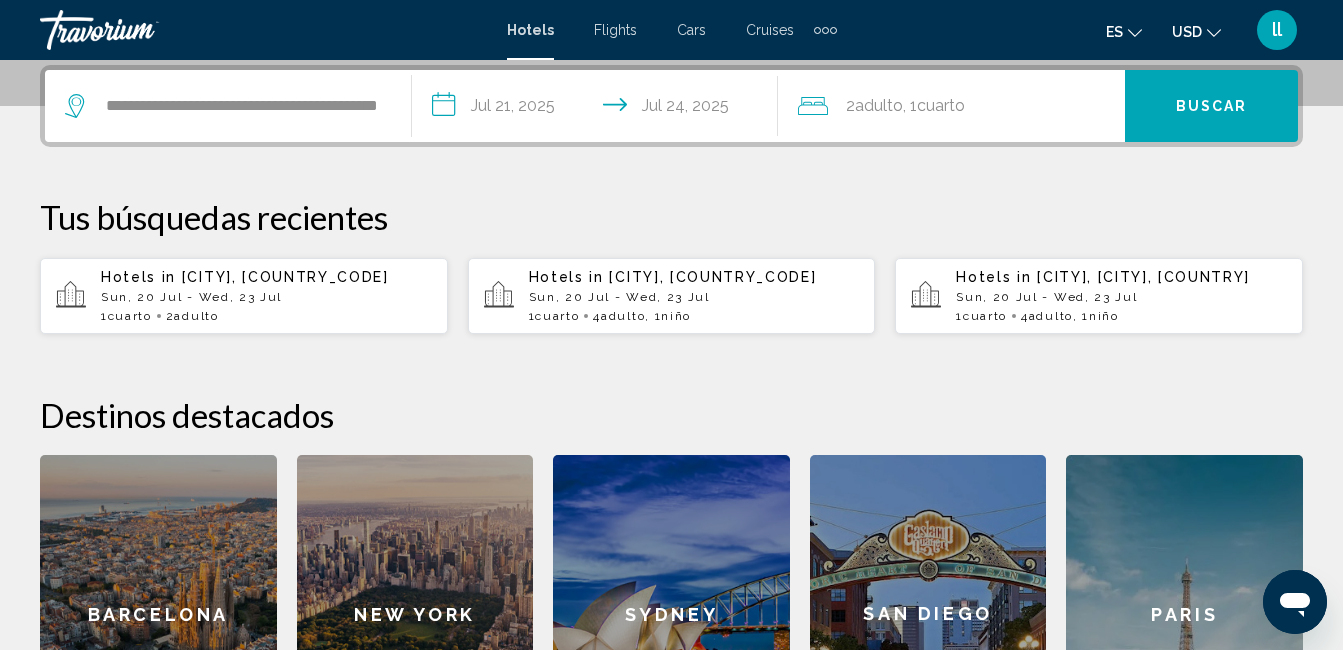 click on "Cuarto" 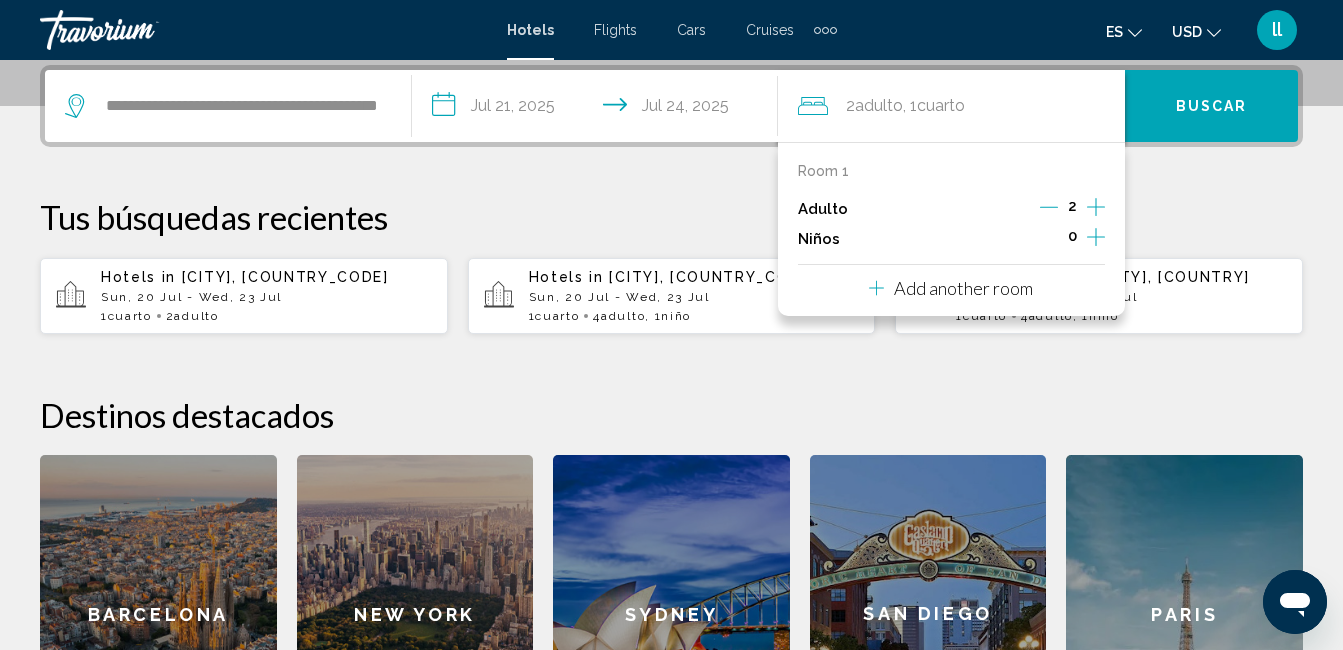 click 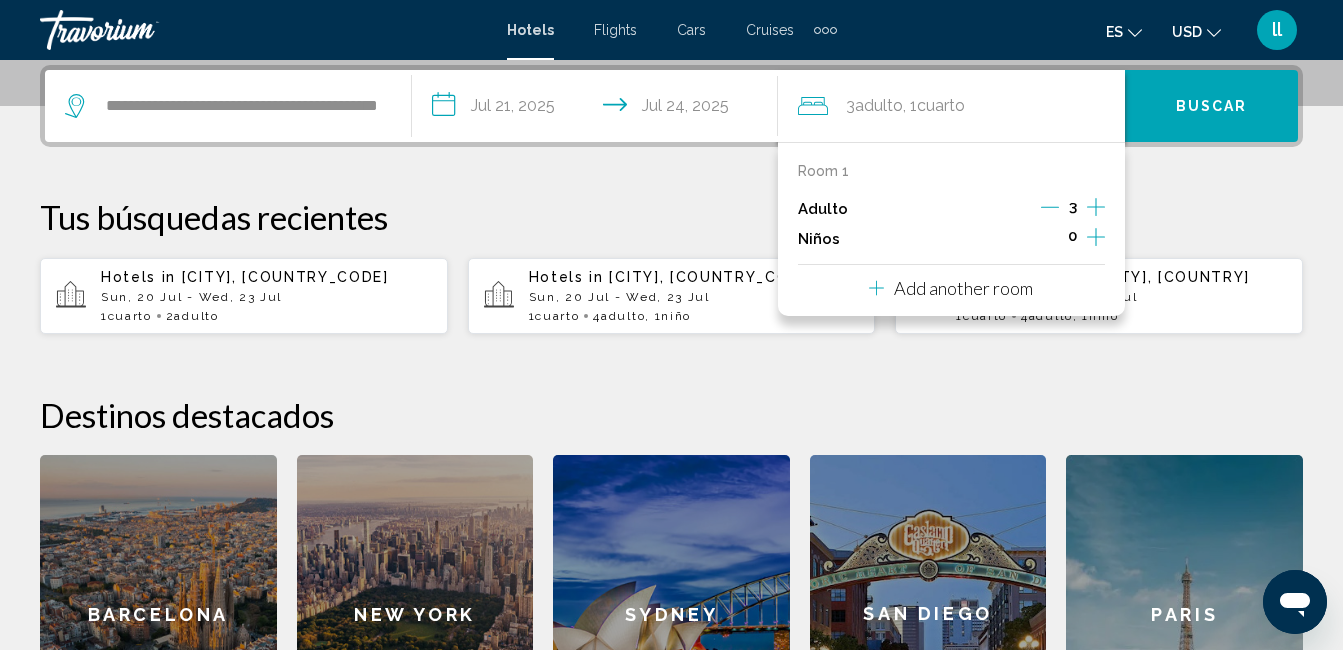 click 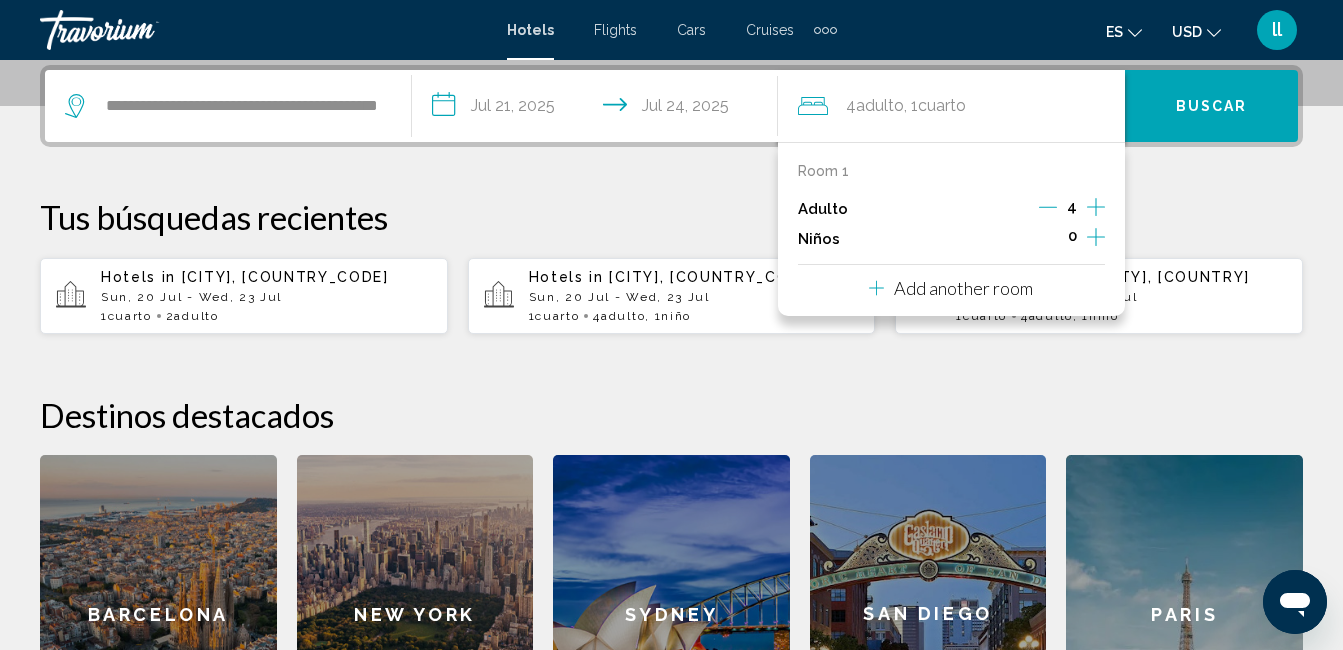 click 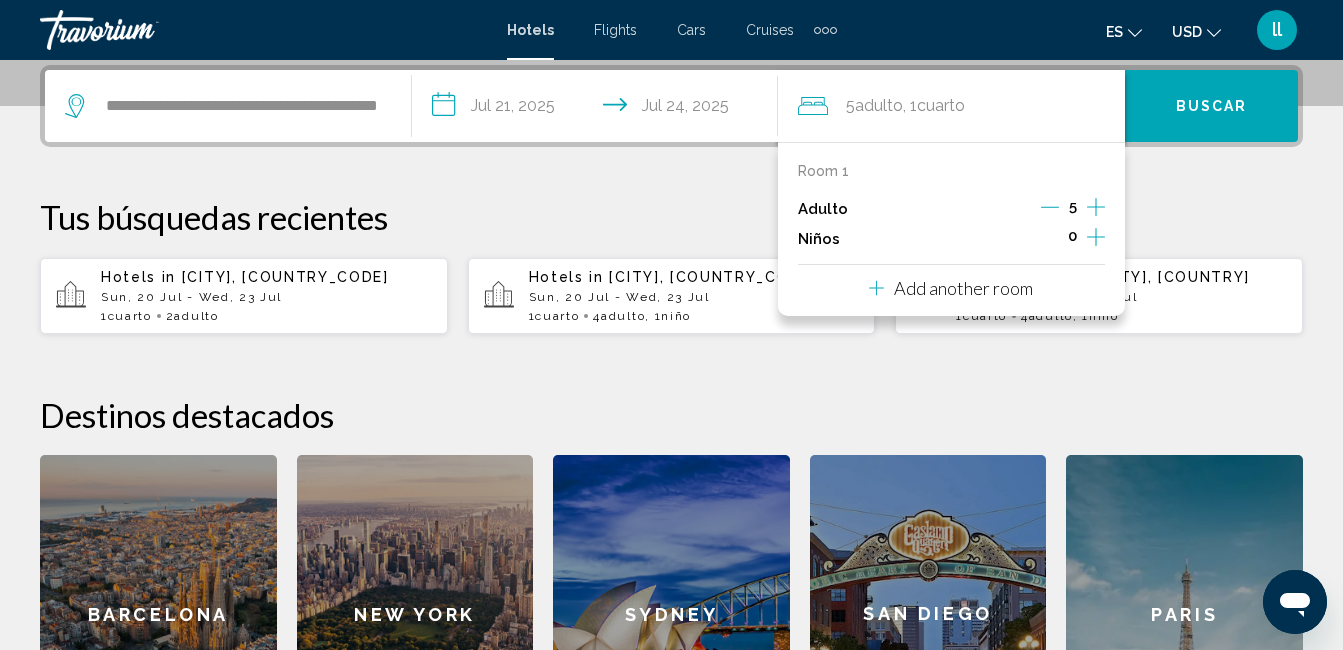 click 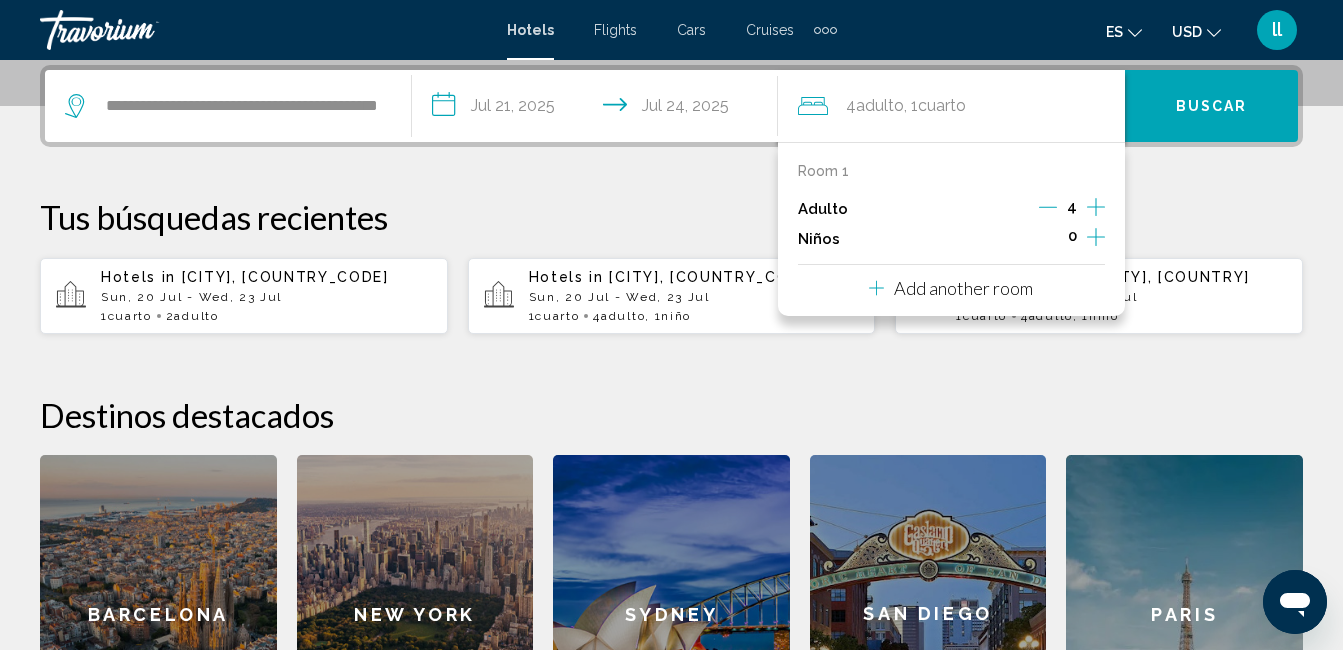 click 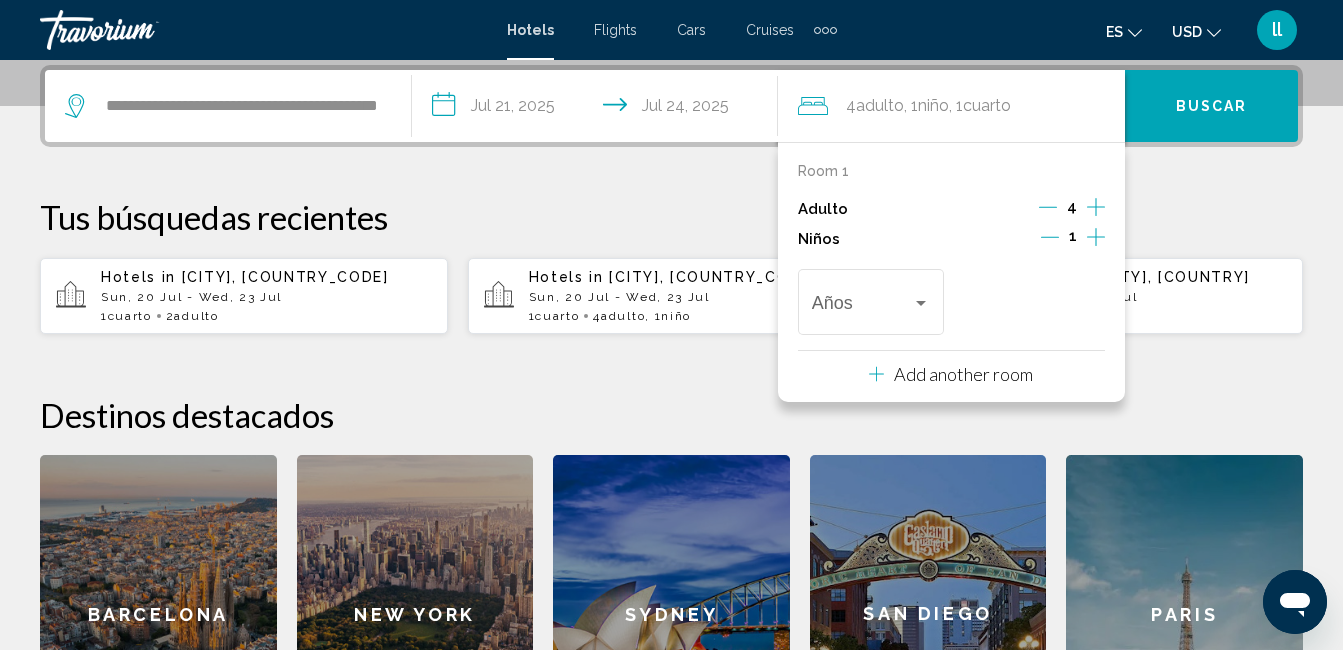 click on "Add another room" at bounding box center (963, 374) 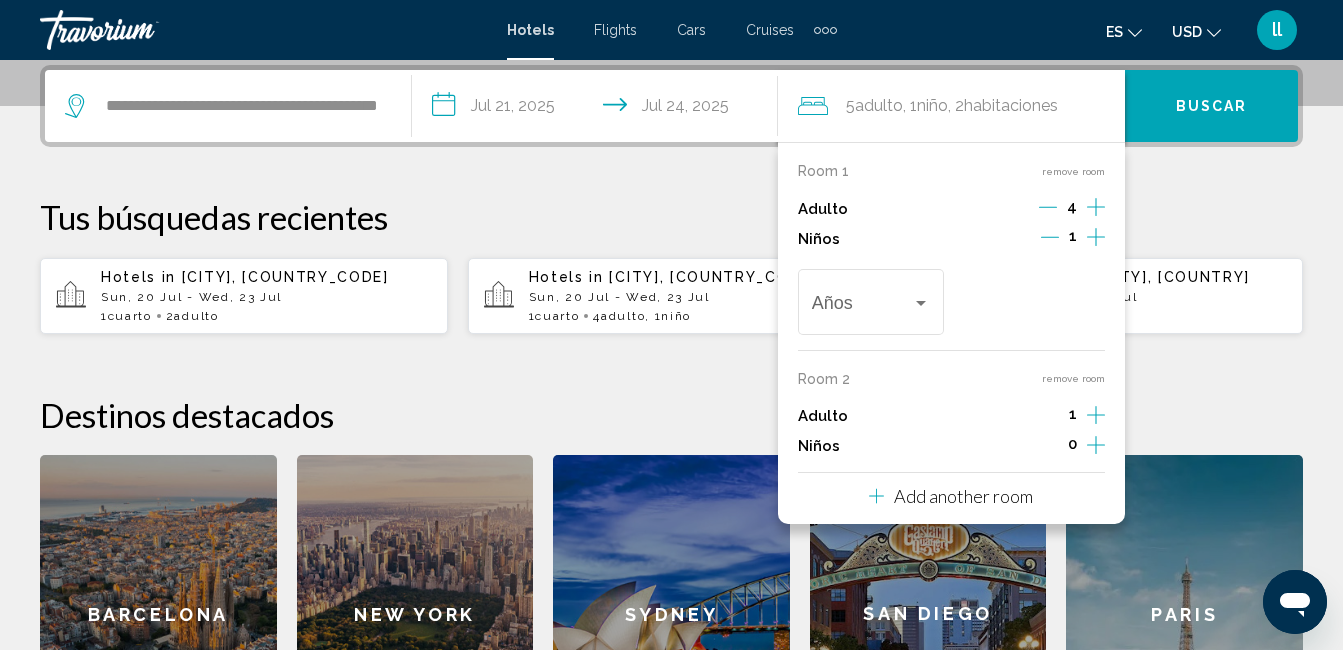 click 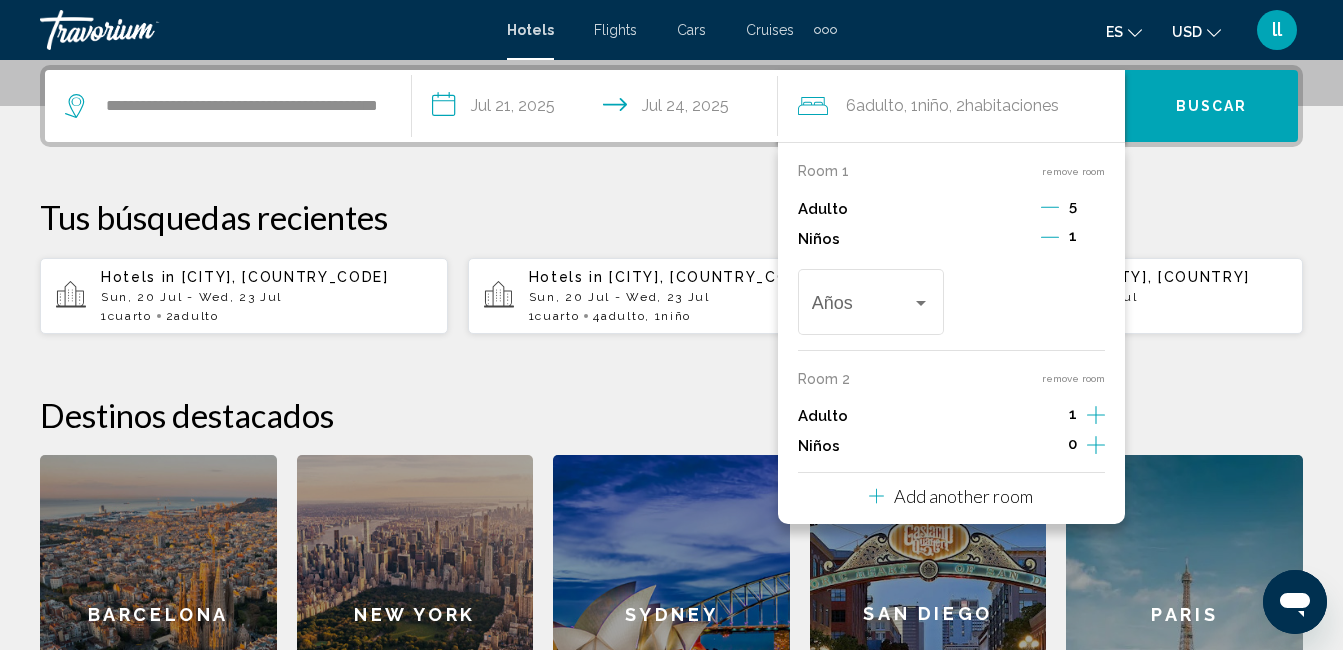 click 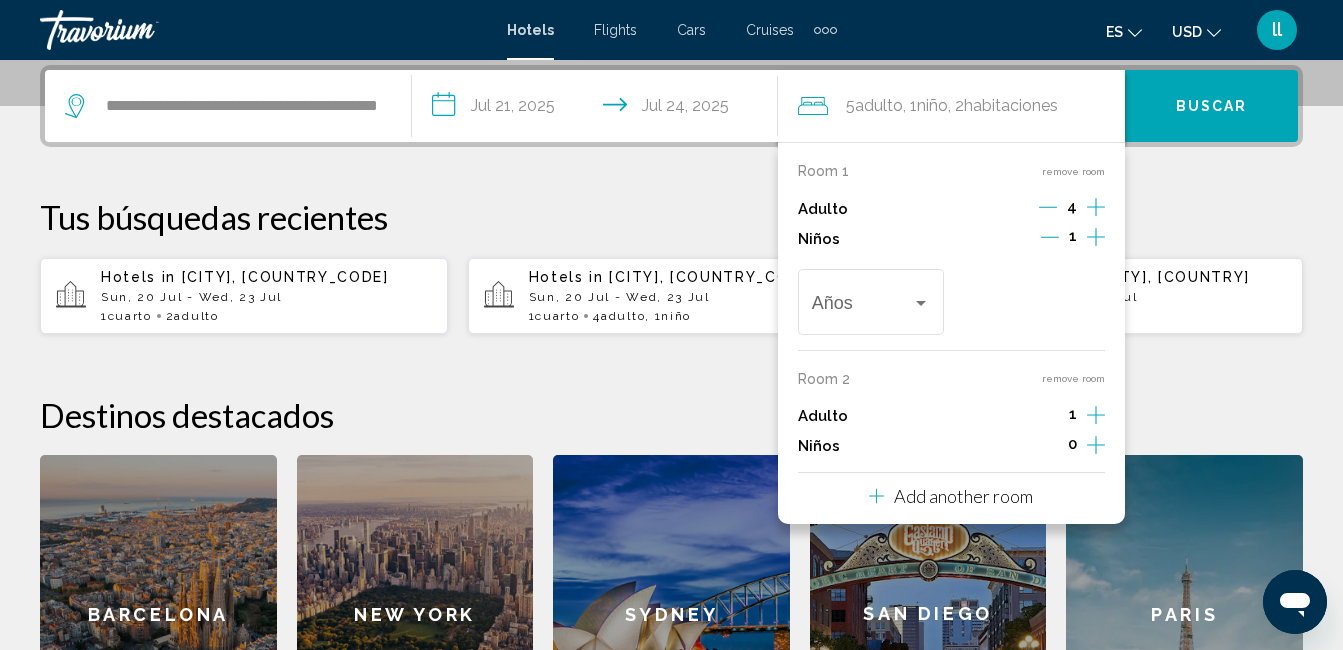 click 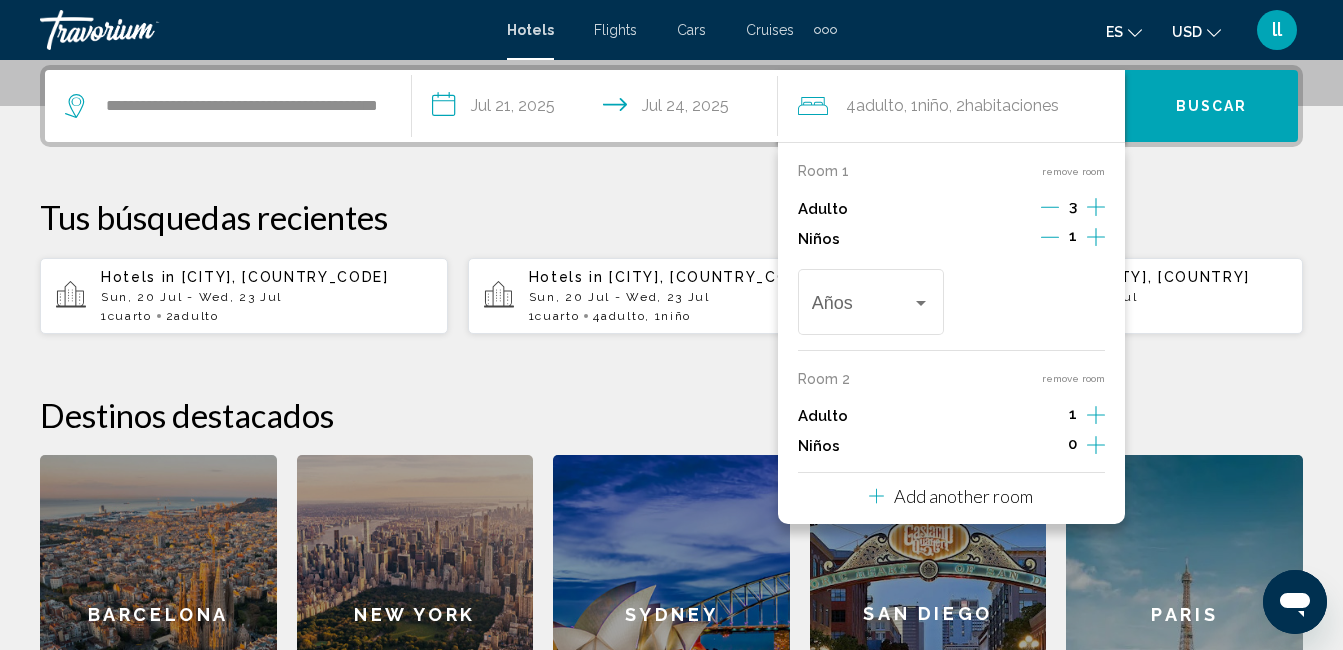 click 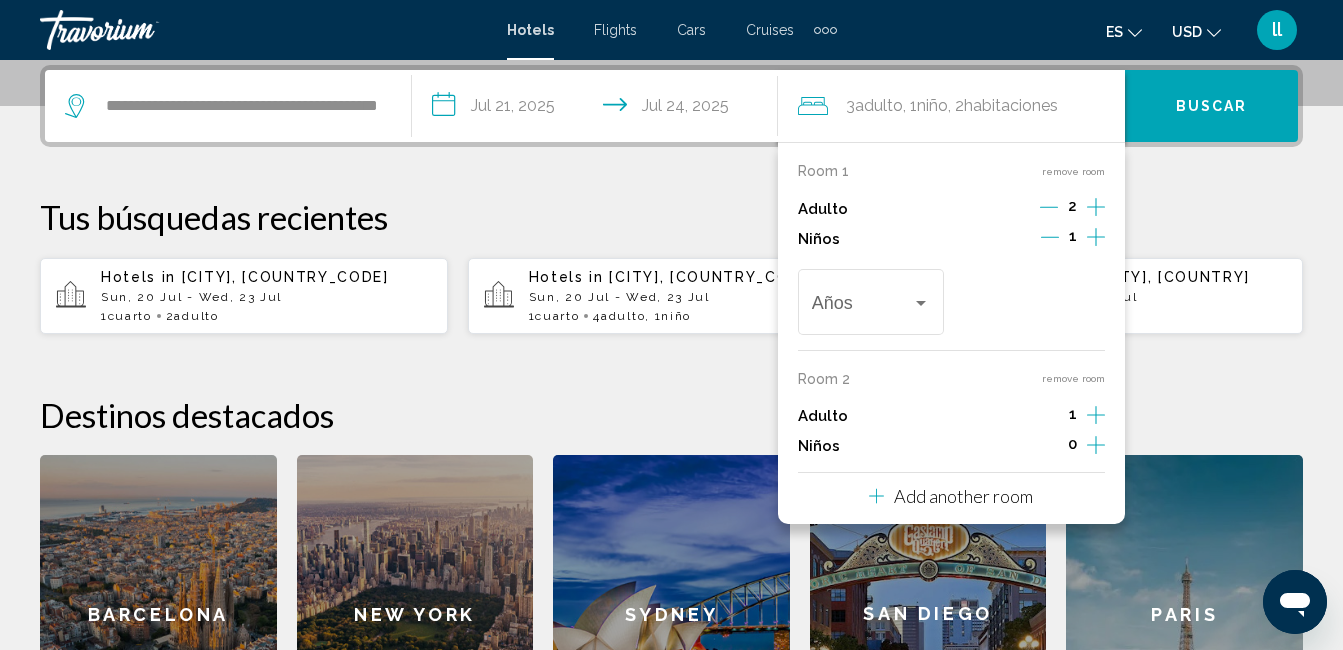 click 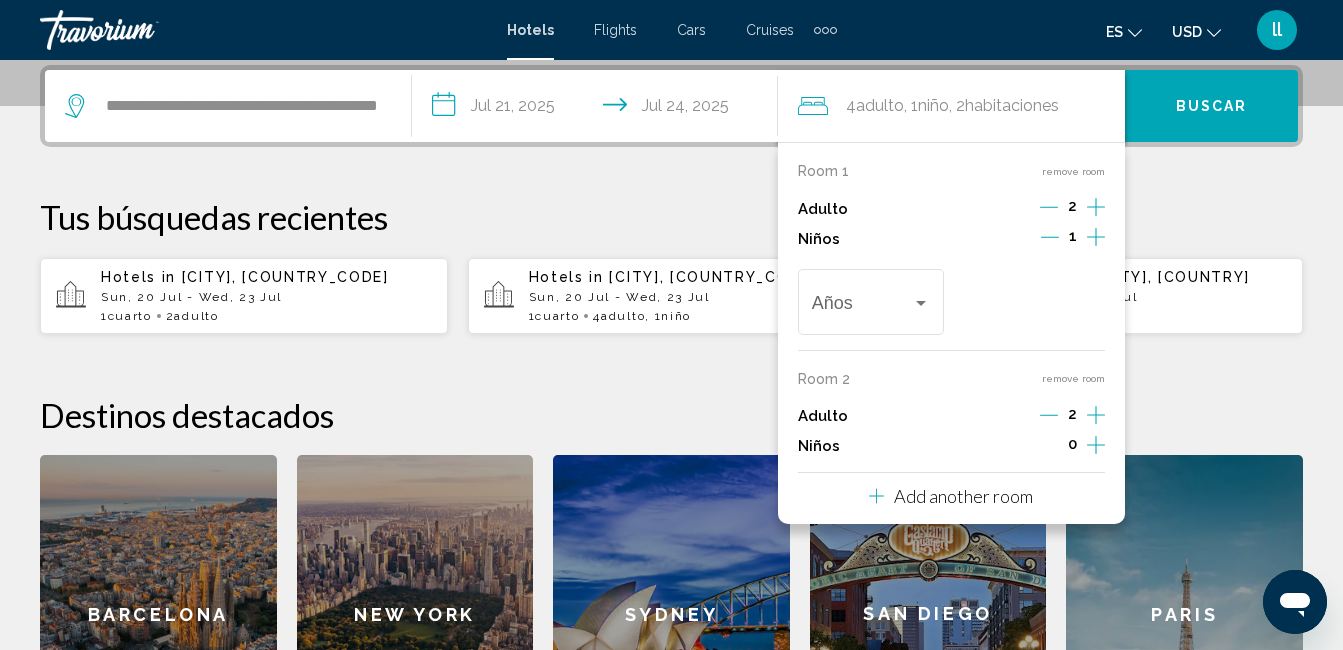 click on "Add another room" at bounding box center [963, 496] 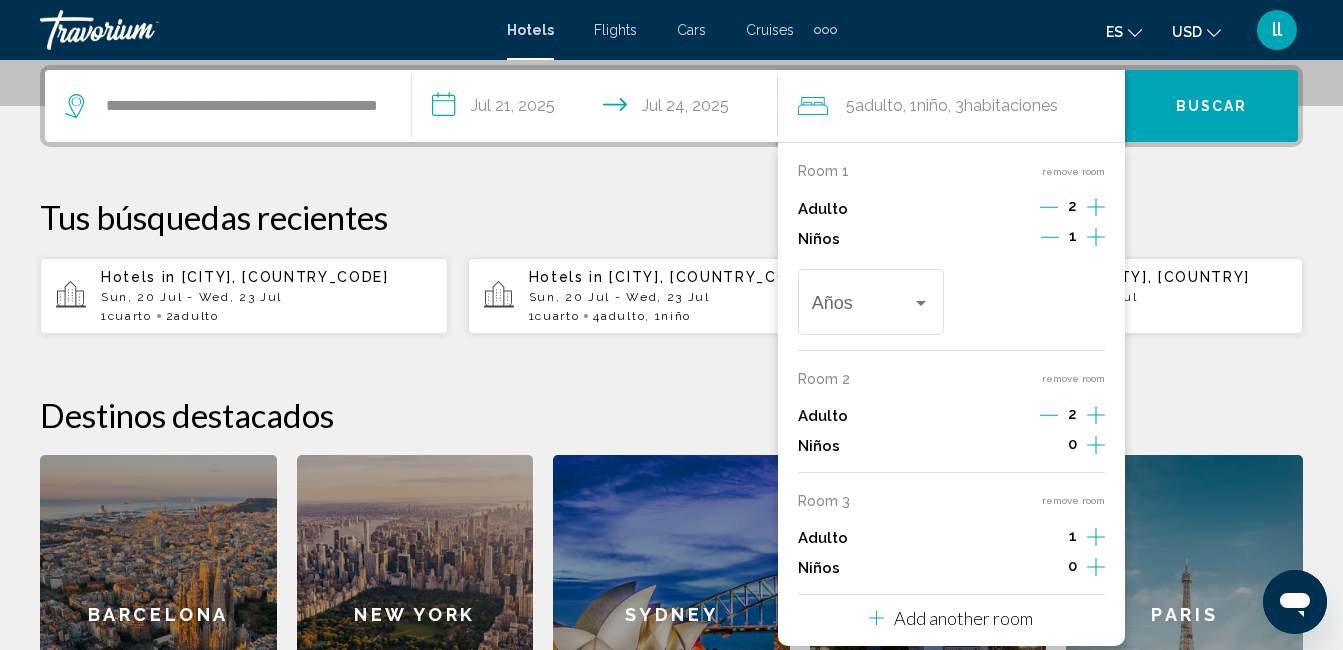 click on "Tus búsquedas recientes" at bounding box center [671, 217] 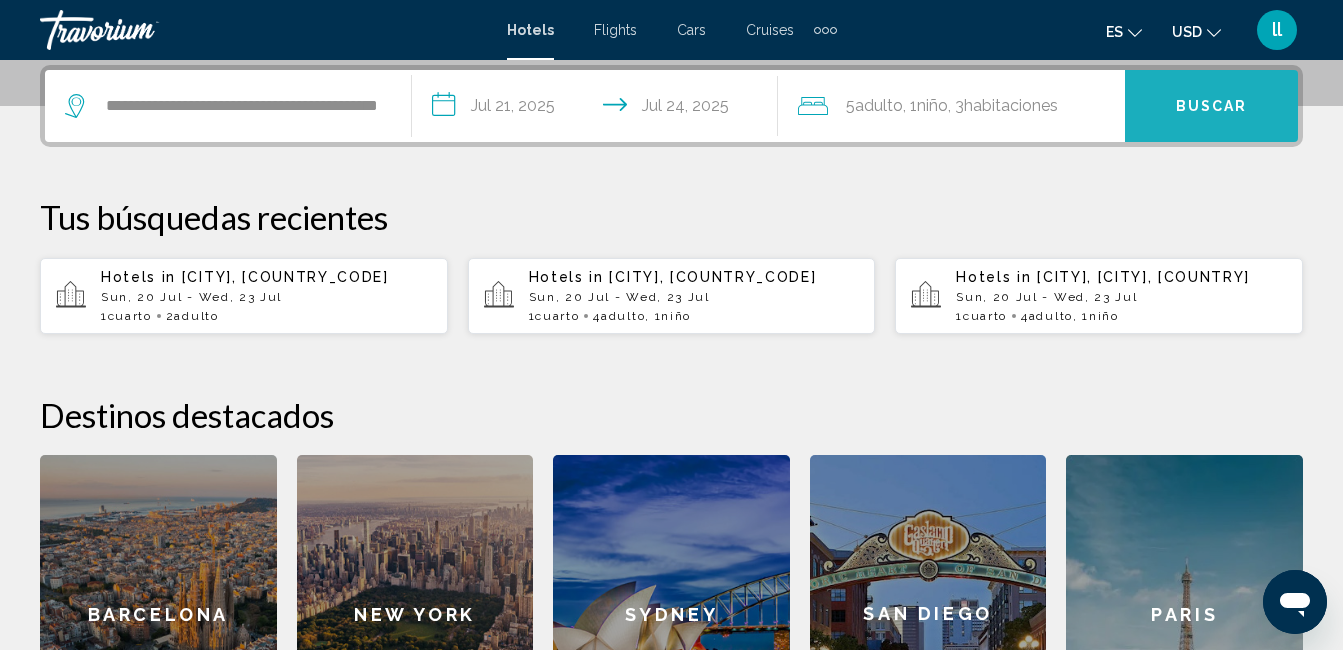 click on "Buscar" at bounding box center (1212, 107) 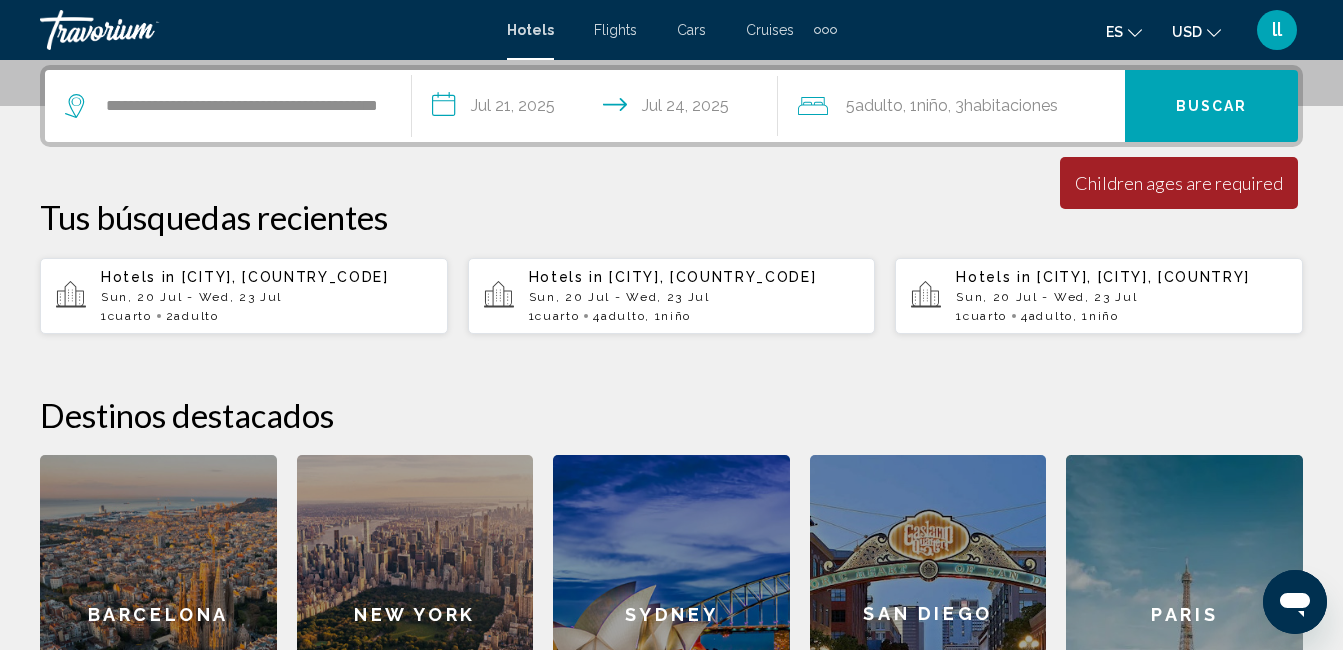 click on "habitaciones" 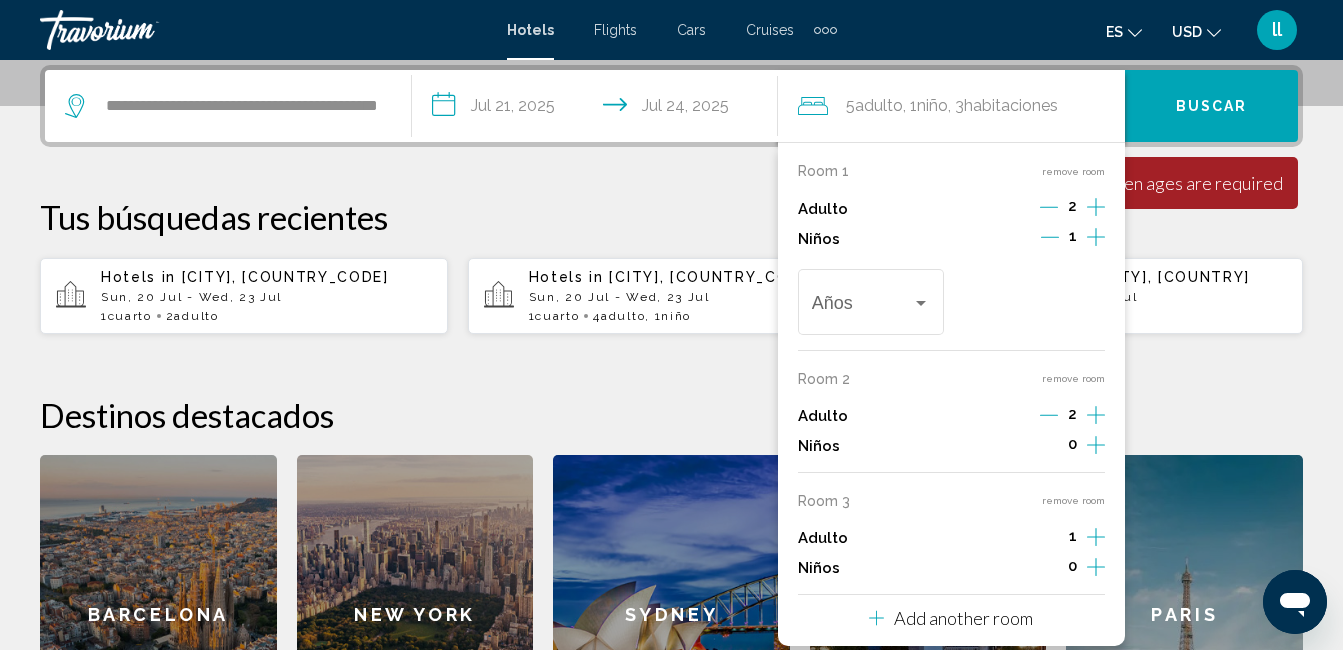 click on "habitaciones" 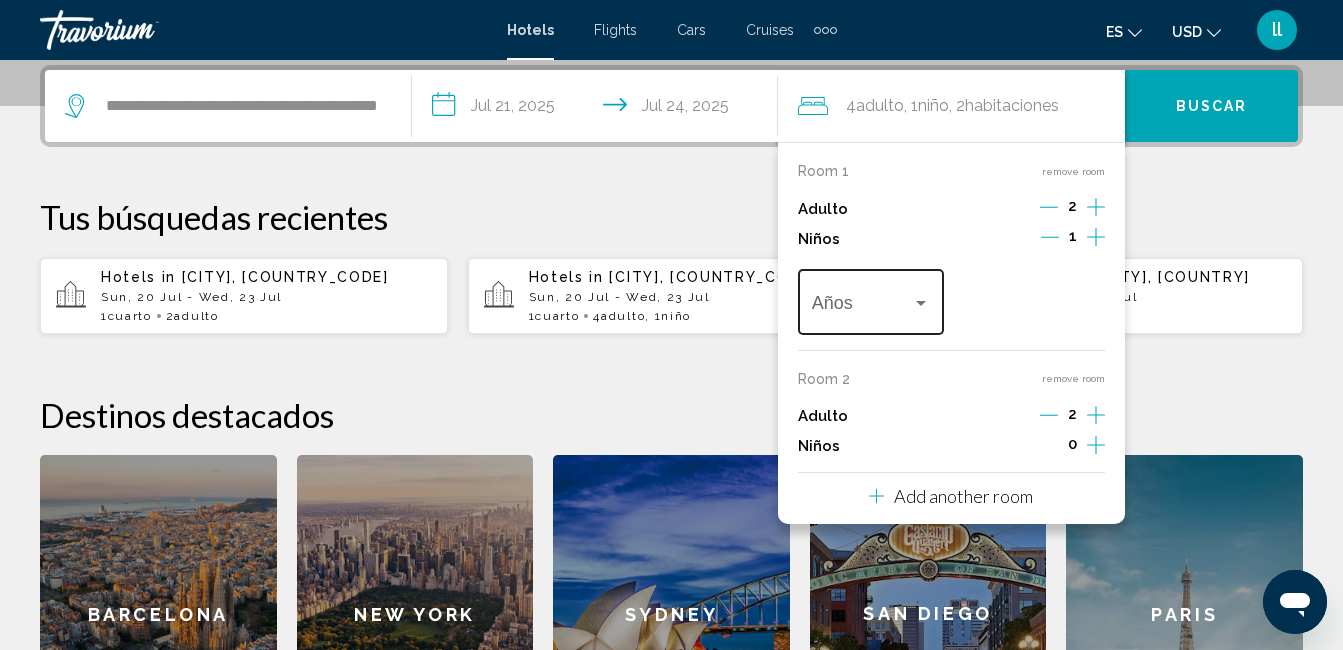click on "Años" at bounding box center (871, 299) 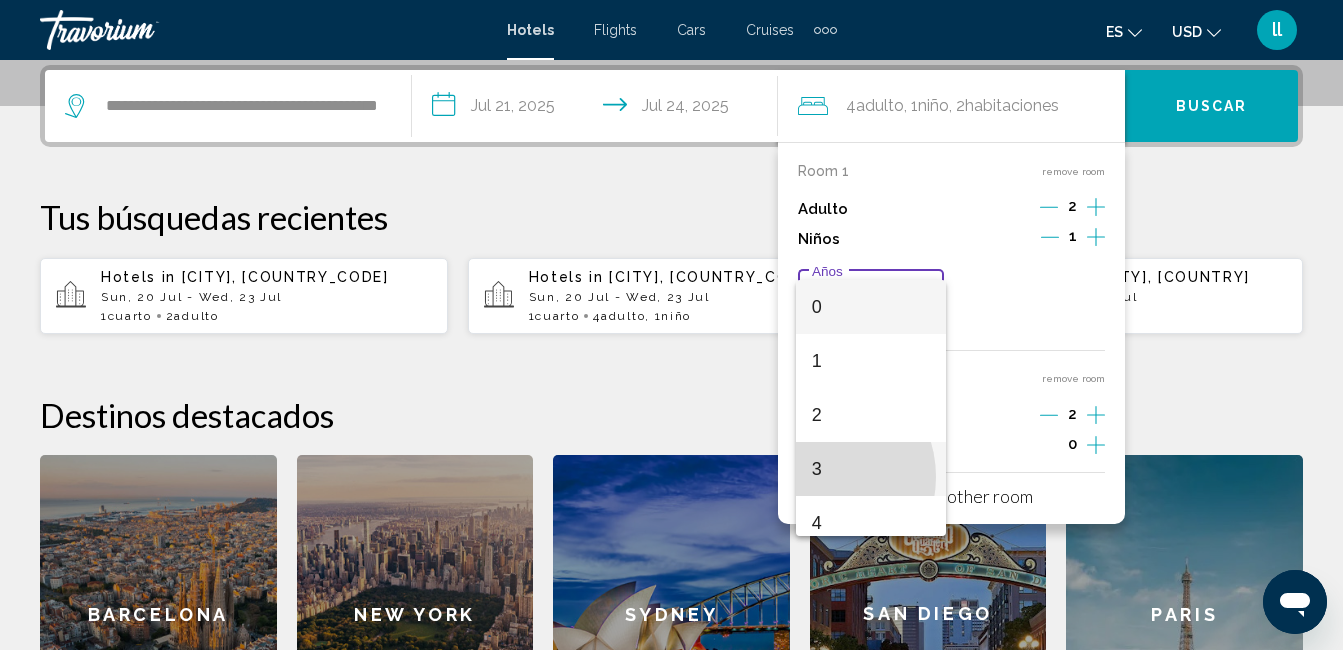 click on "3" at bounding box center [871, 469] 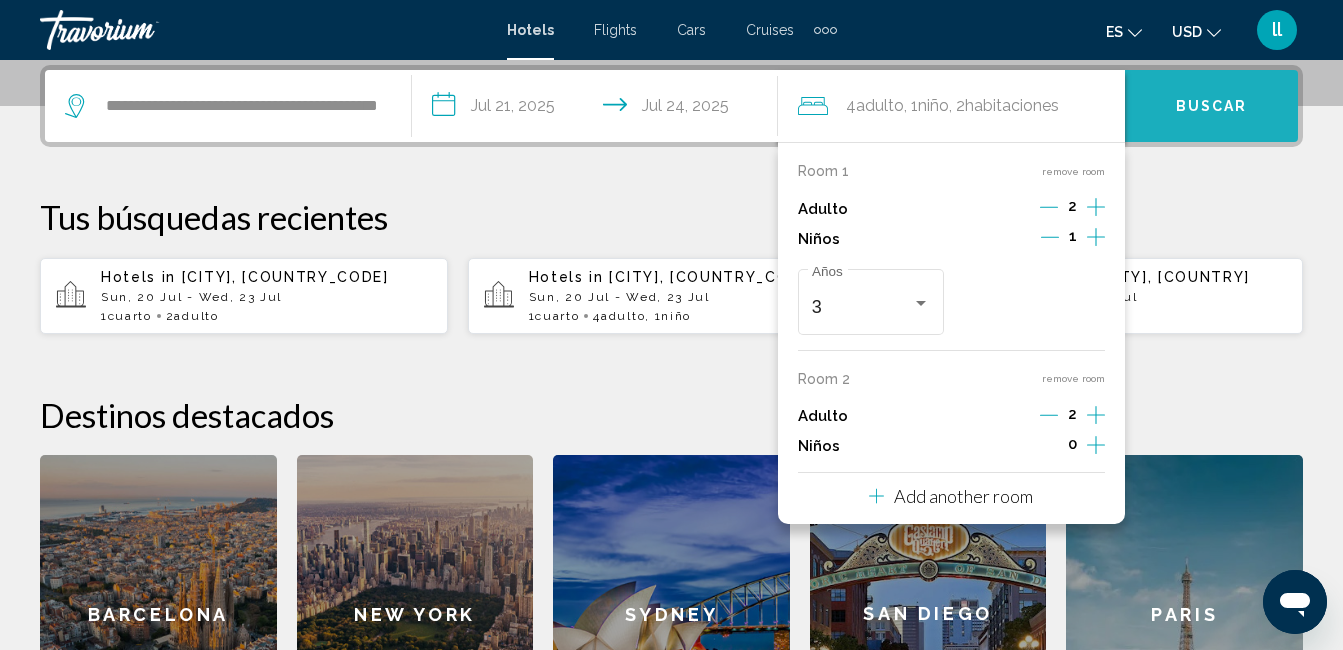 click on "Buscar" at bounding box center (1211, 106) 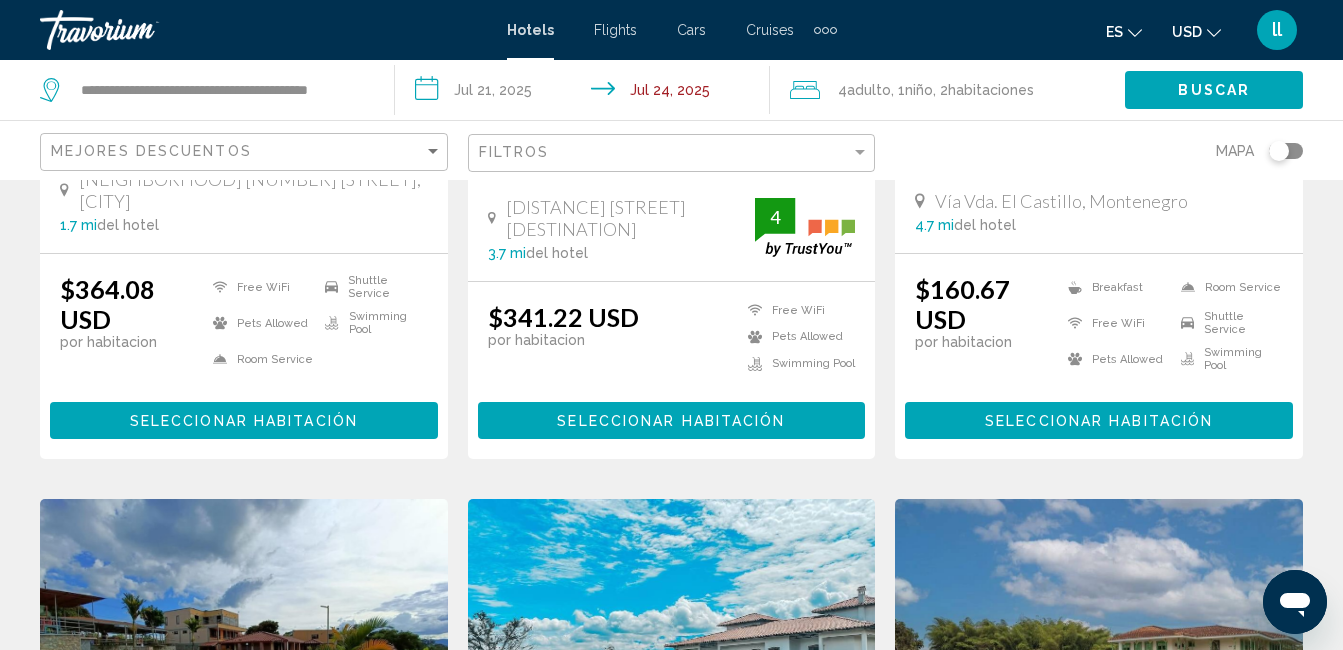 scroll, scrollTop: 0, scrollLeft: 0, axis: both 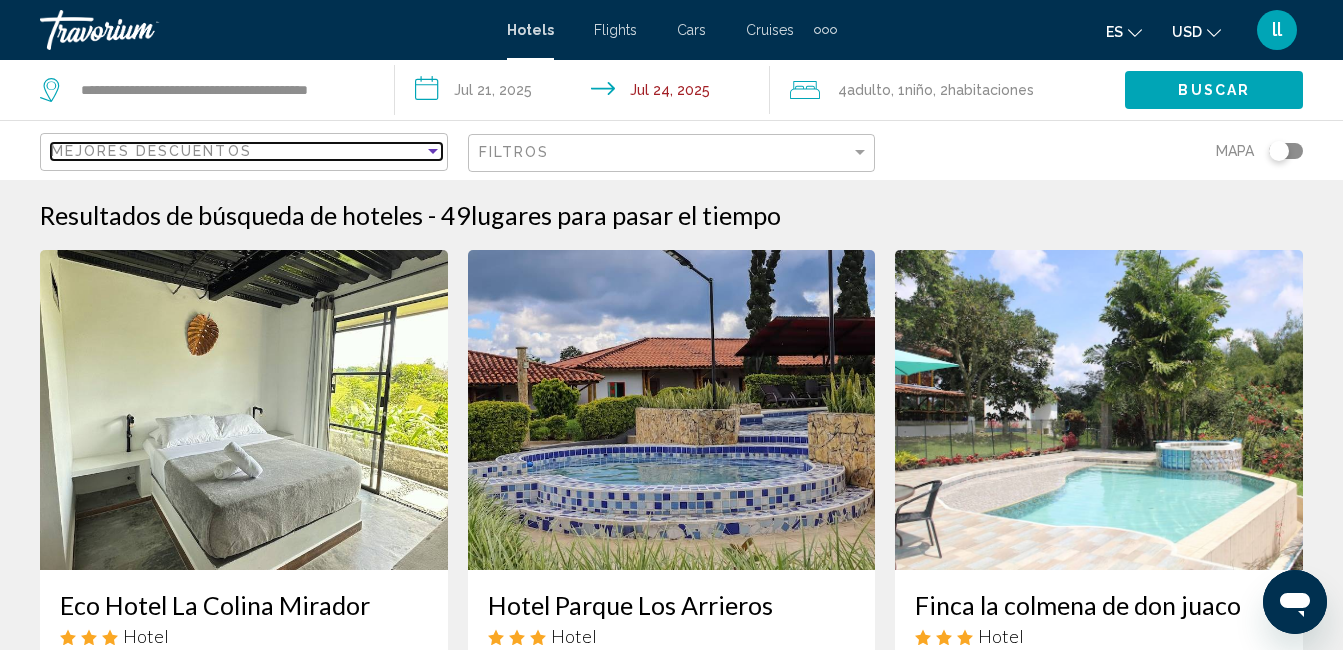 click at bounding box center (433, 151) 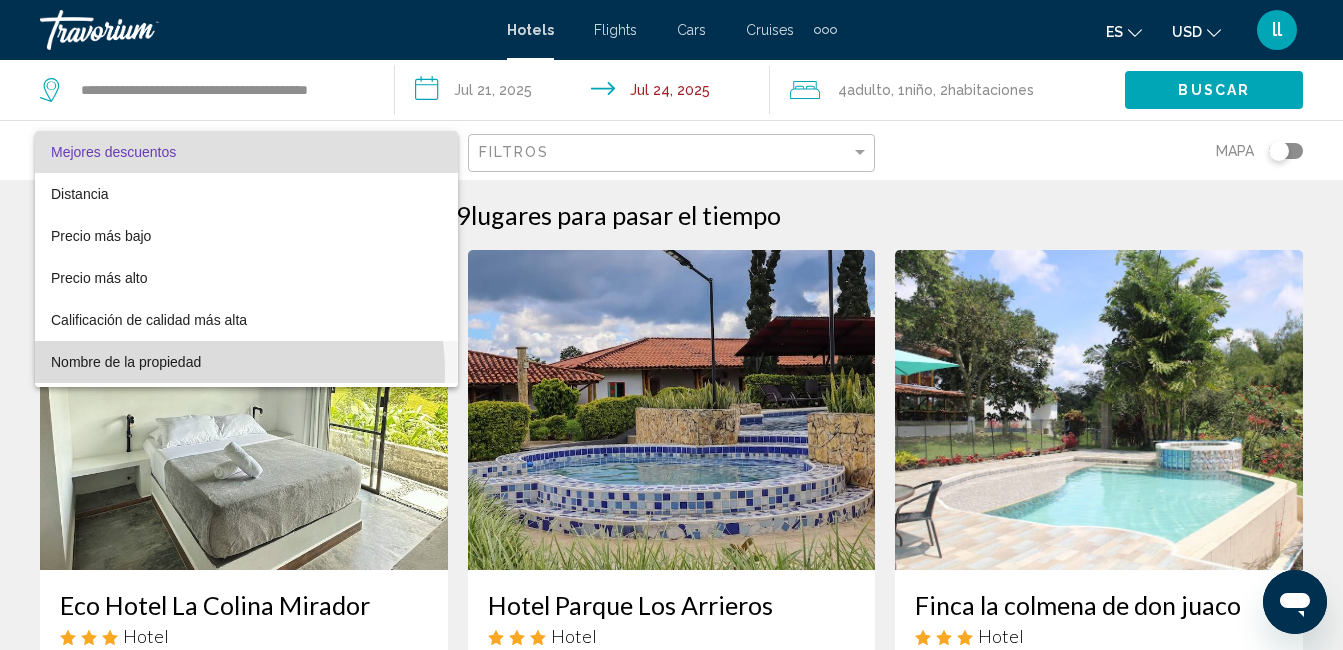 click on "Nombre de la propiedad" at bounding box center [246, 362] 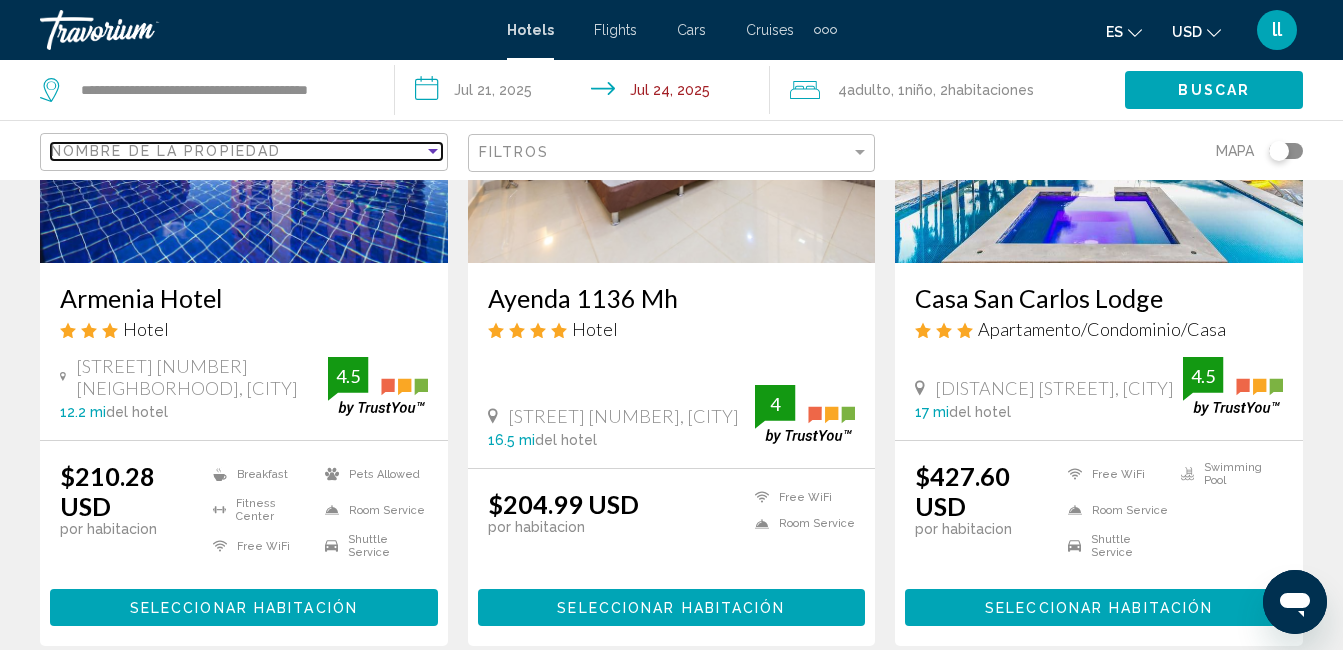 scroll, scrollTop: 333, scrollLeft: 0, axis: vertical 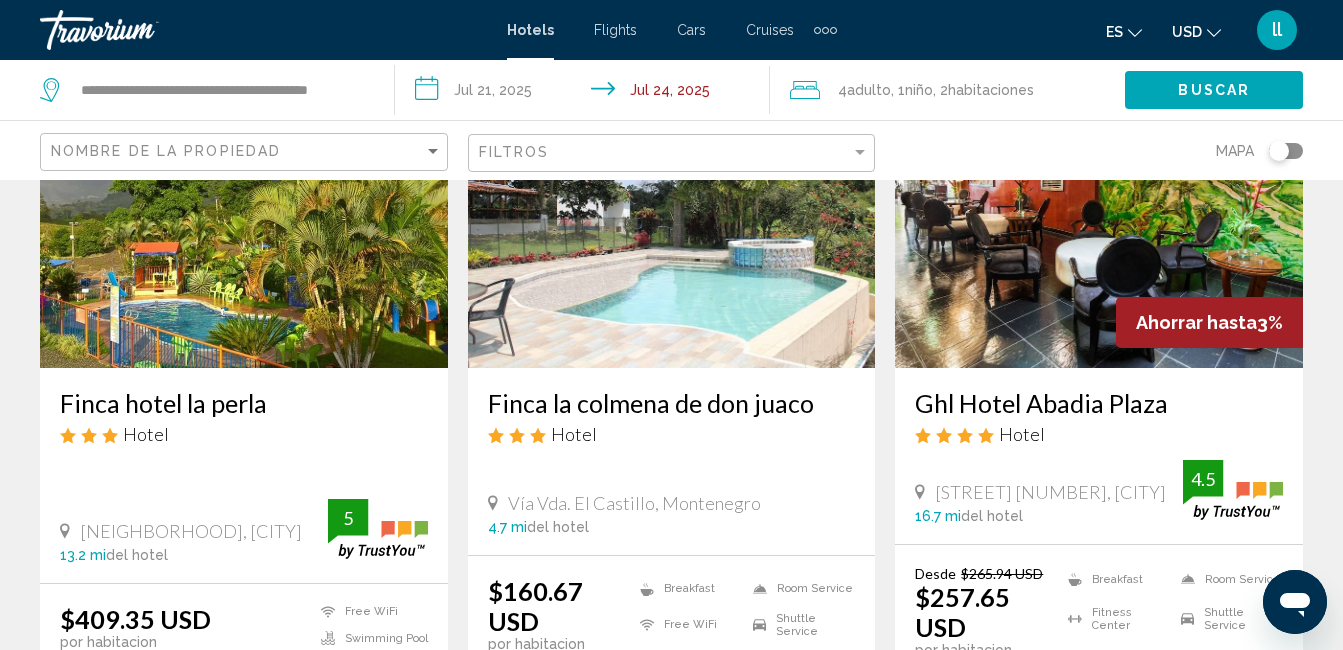 click at bounding box center (244, 208) 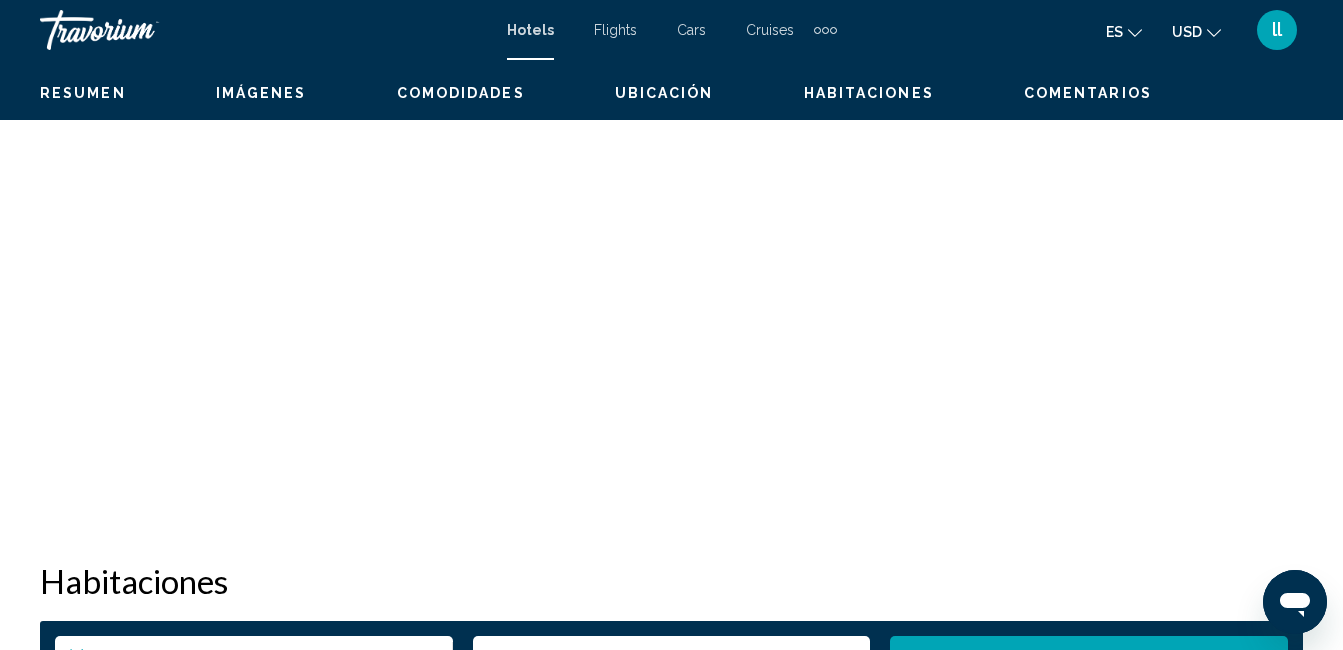 scroll, scrollTop: 210, scrollLeft: 0, axis: vertical 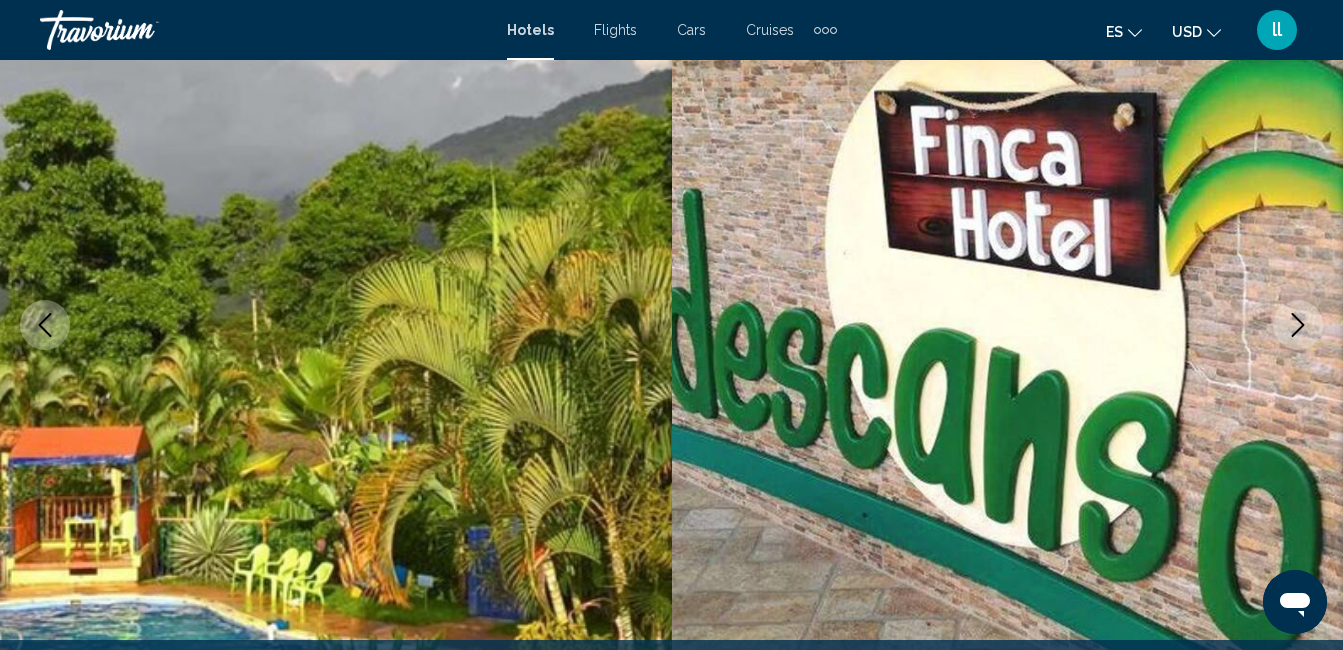 click 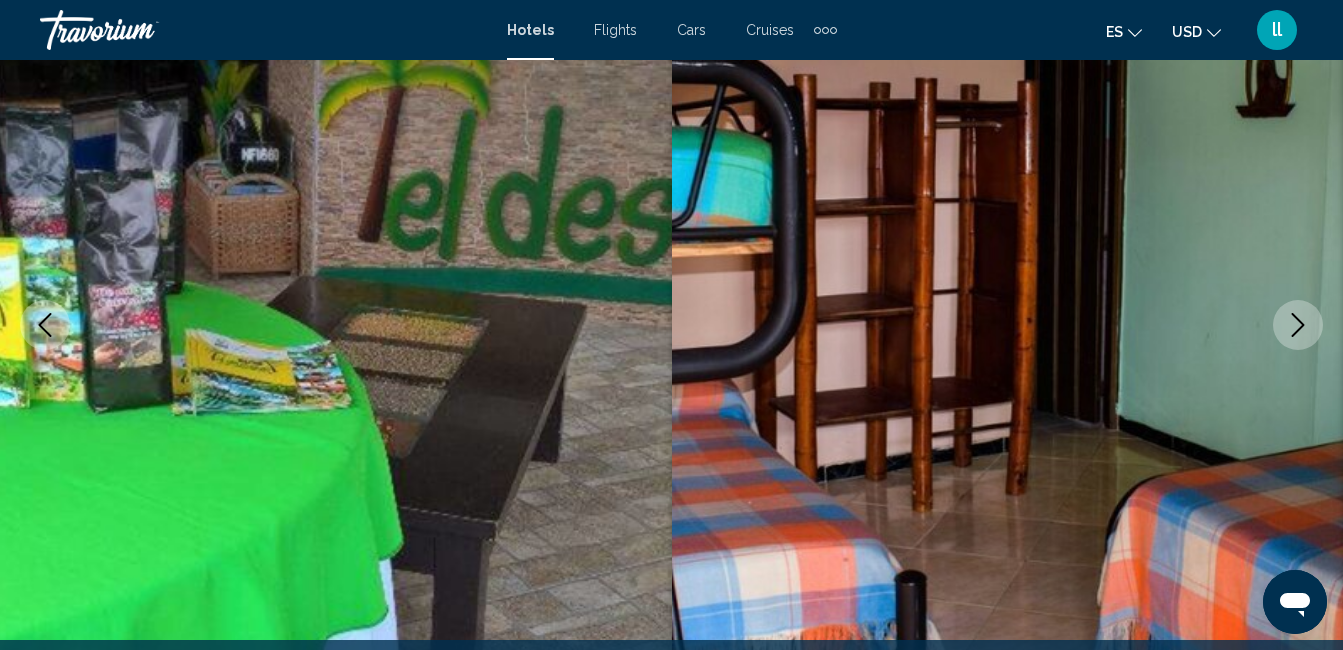 click 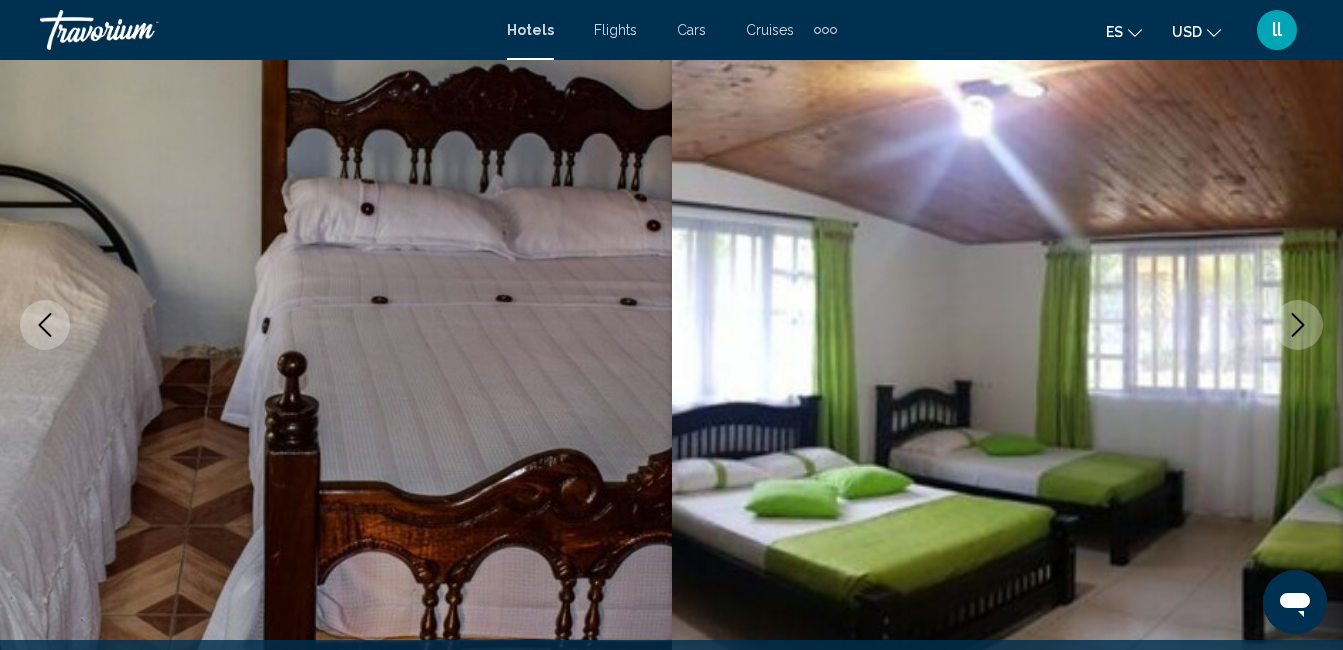 click 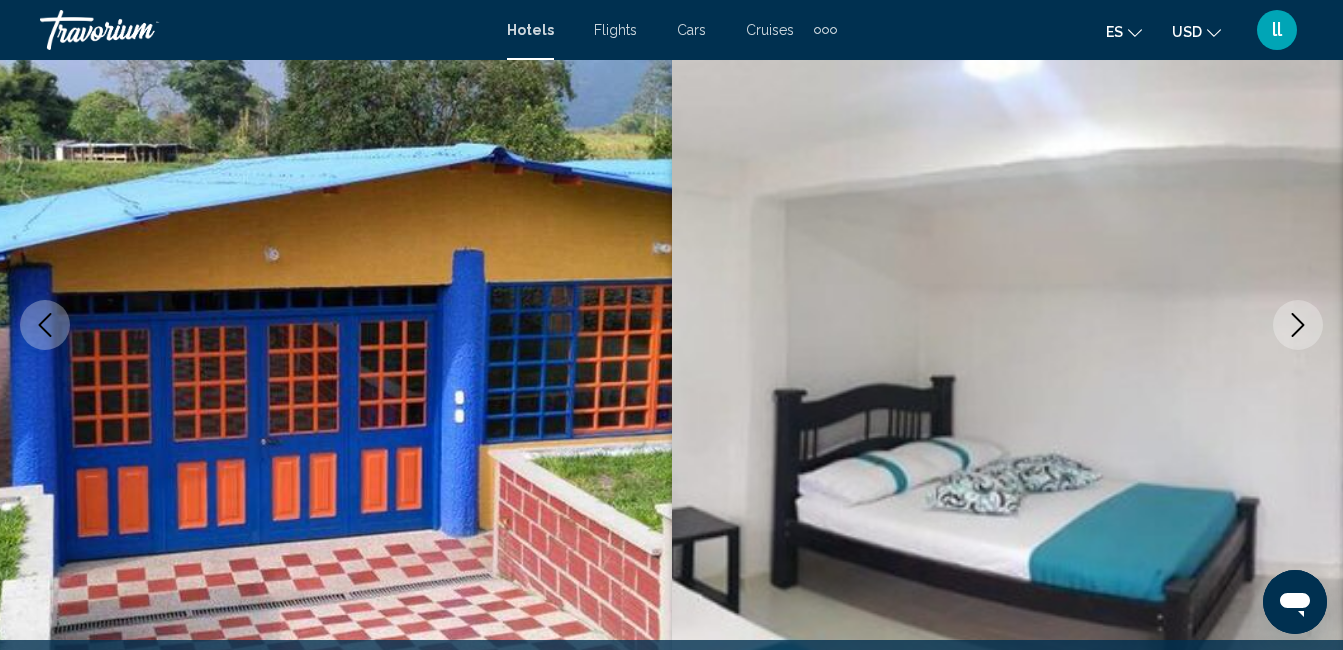 click 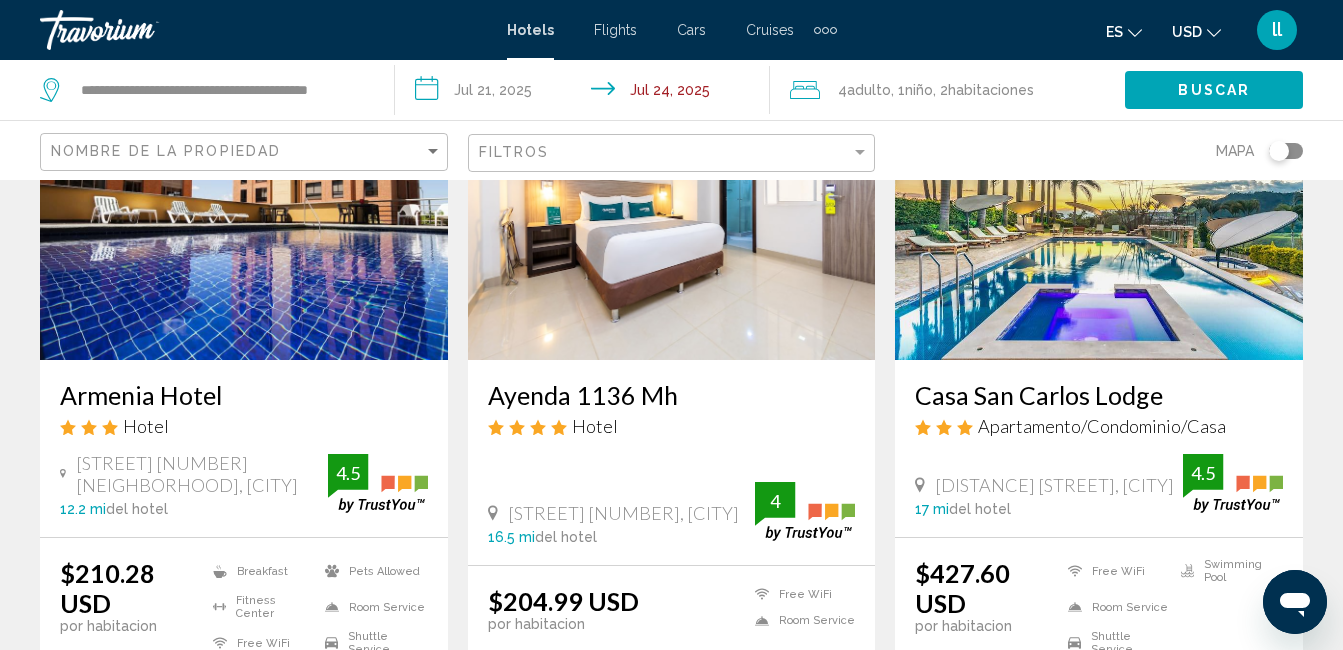 scroll, scrollTop: 0, scrollLeft: 0, axis: both 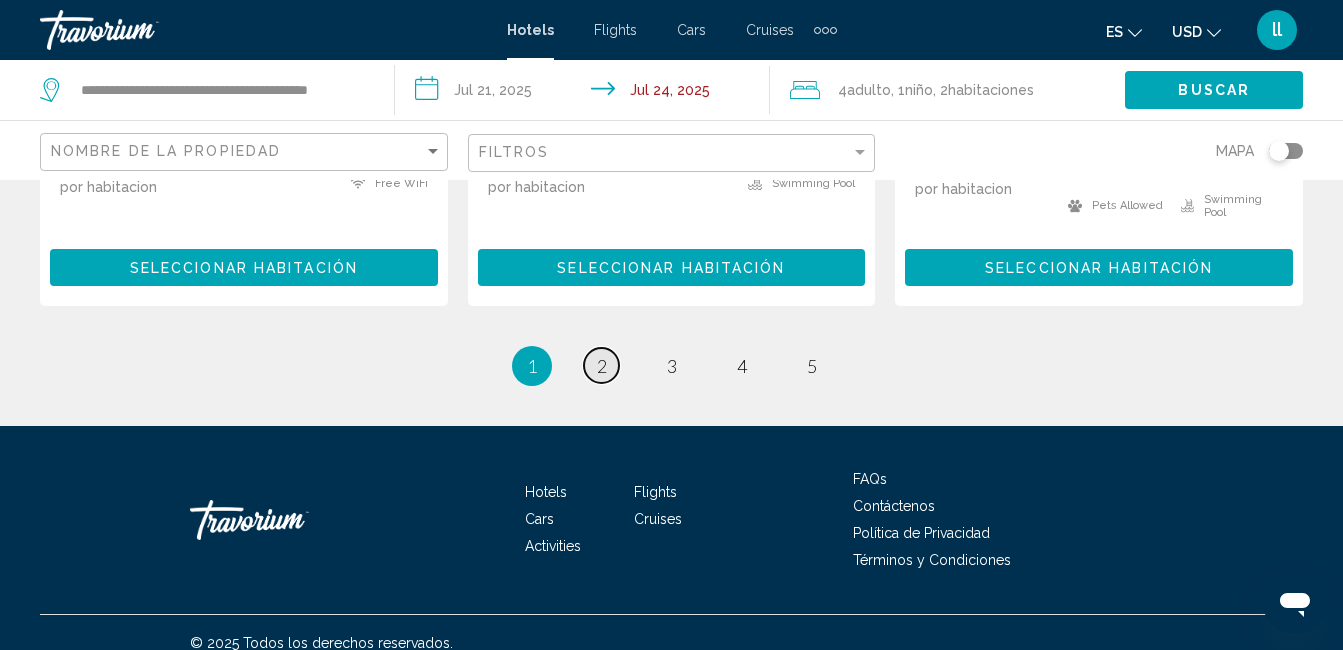 click on "page  2" at bounding box center (601, 365) 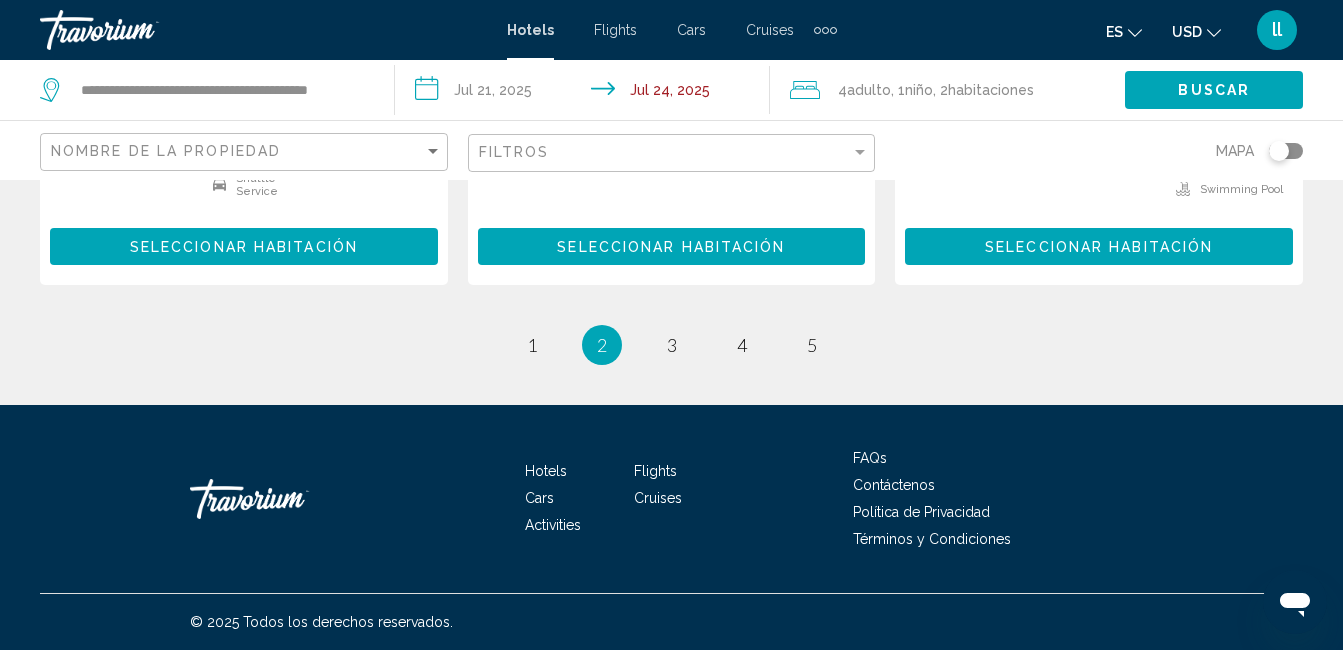 scroll, scrollTop: 0, scrollLeft: 0, axis: both 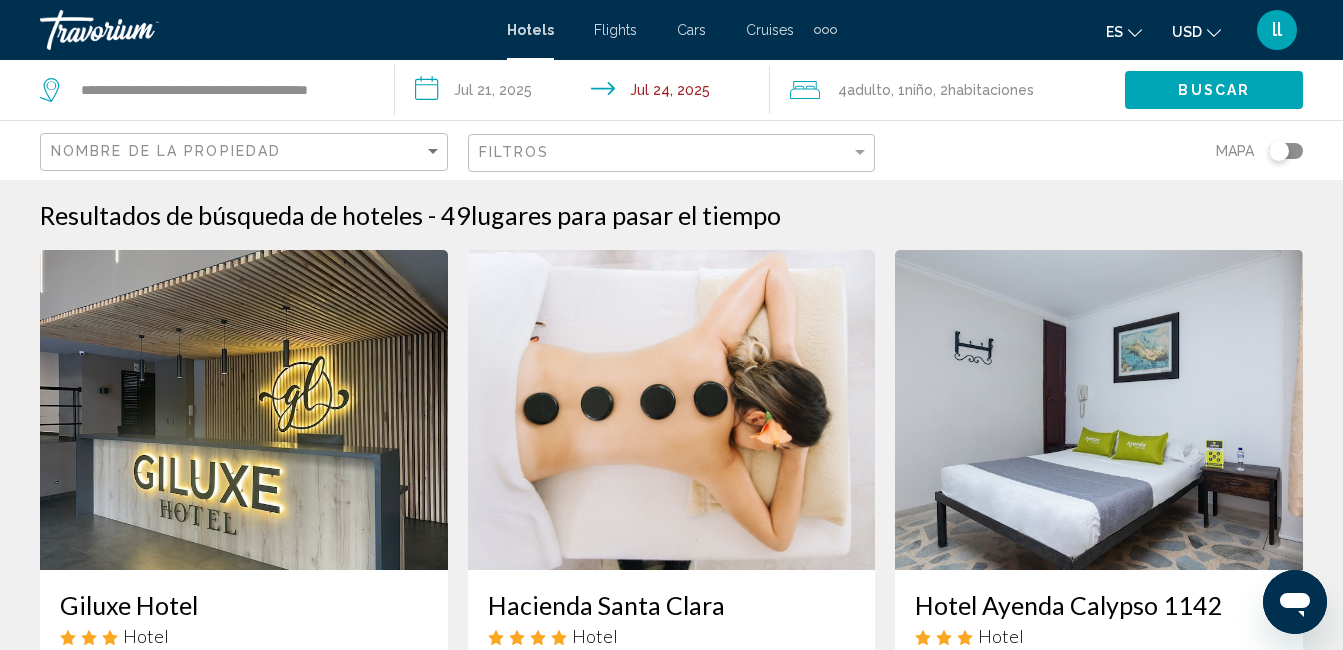 click at bounding box center (672, 410) 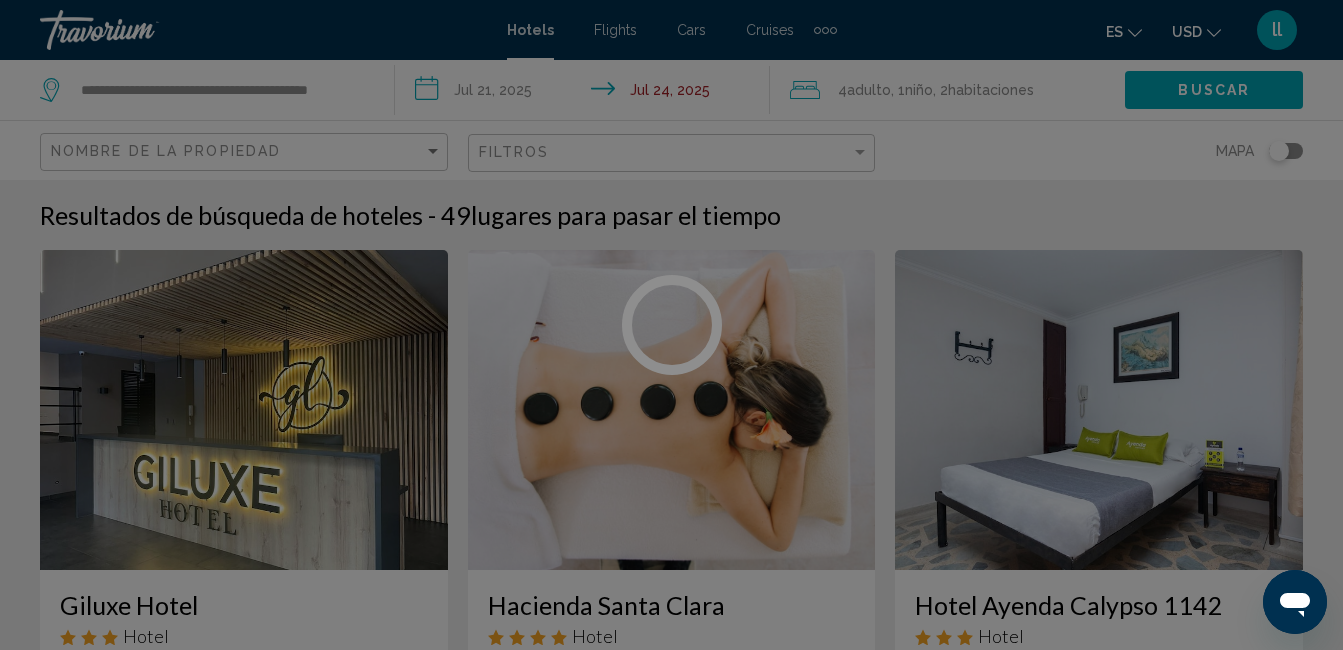 scroll, scrollTop: 210, scrollLeft: 0, axis: vertical 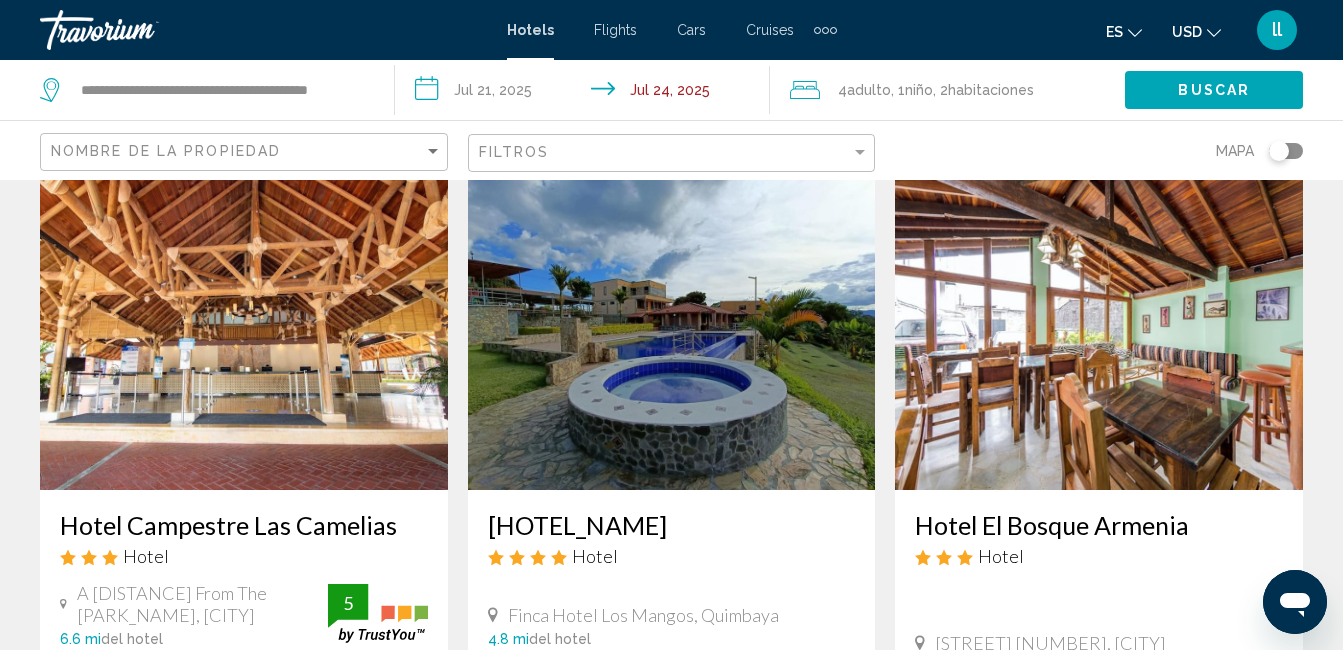 click at bounding box center (244, 330) 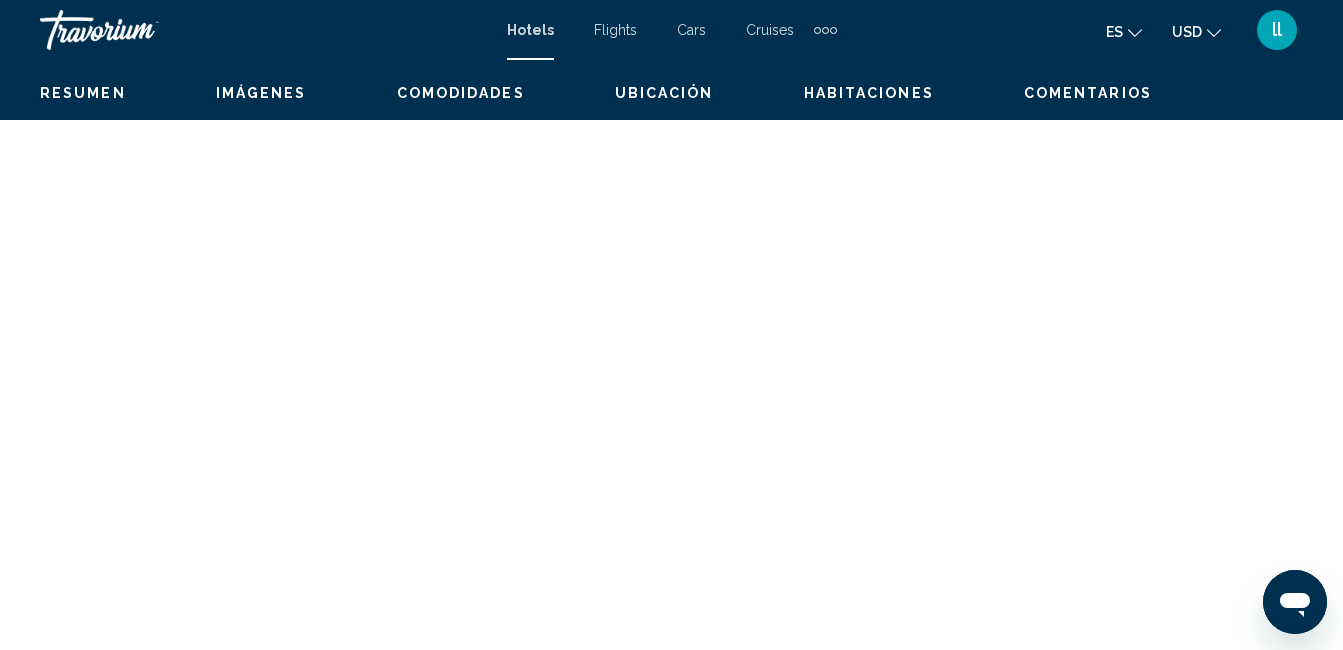 scroll, scrollTop: 210, scrollLeft: 0, axis: vertical 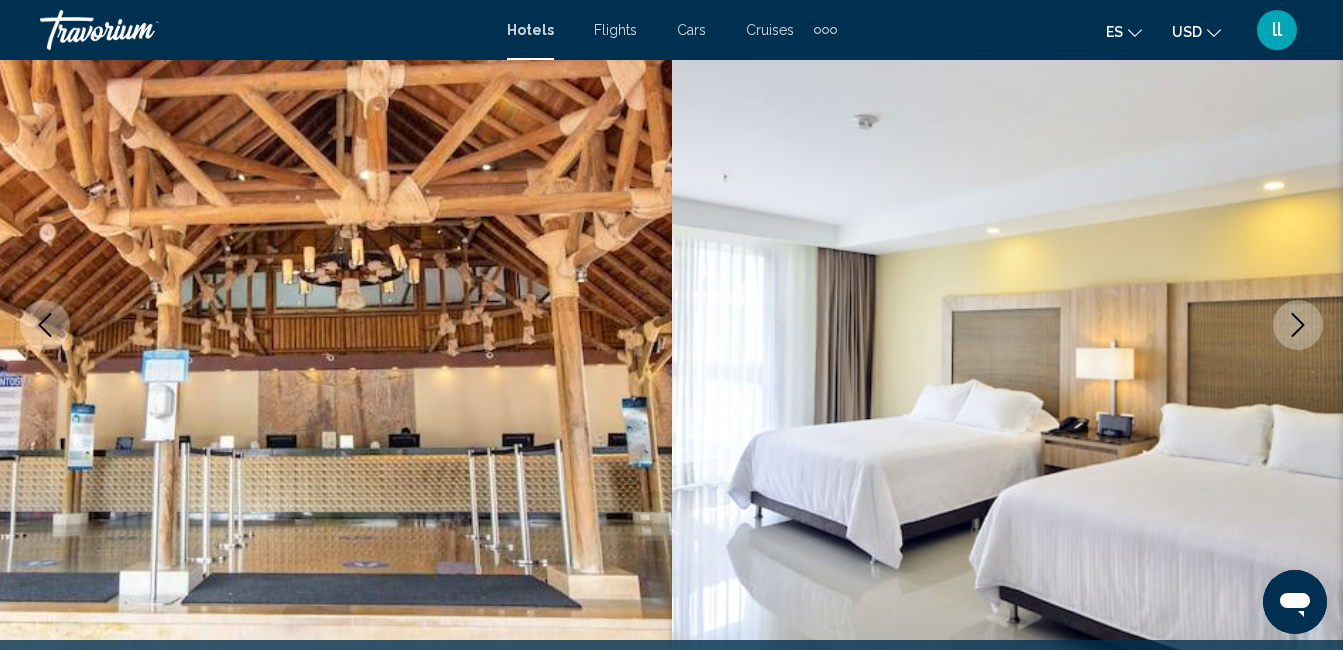 click 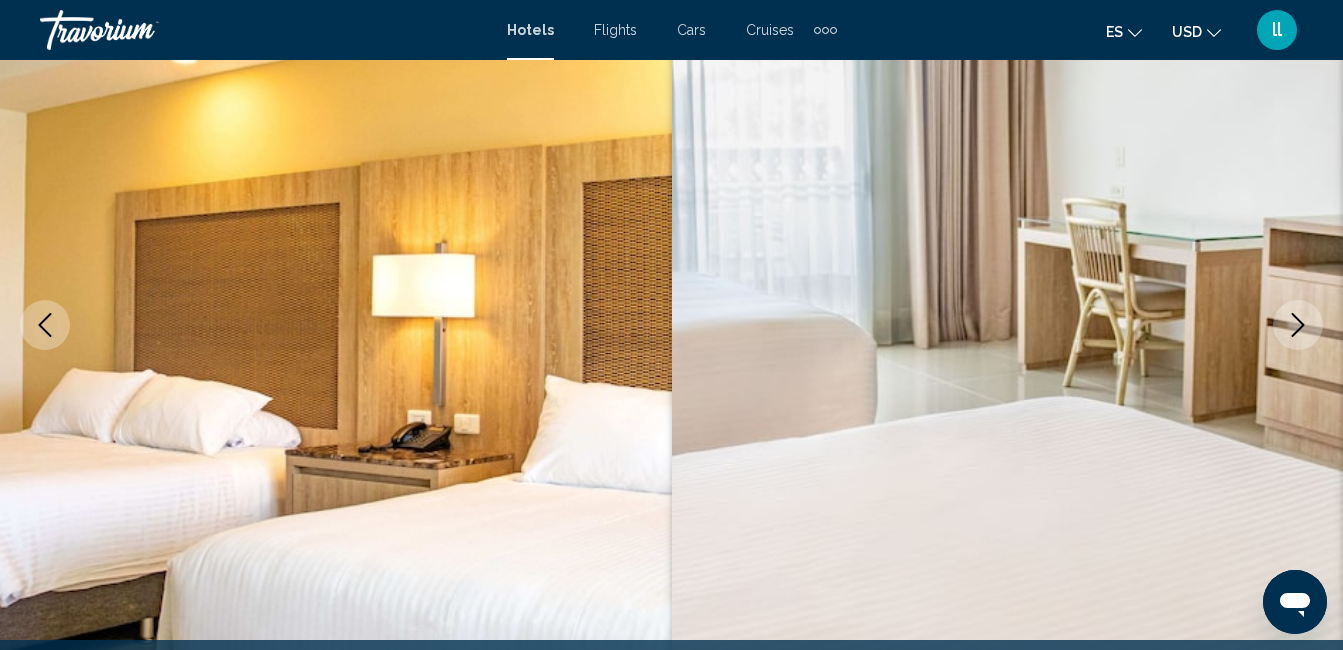 click 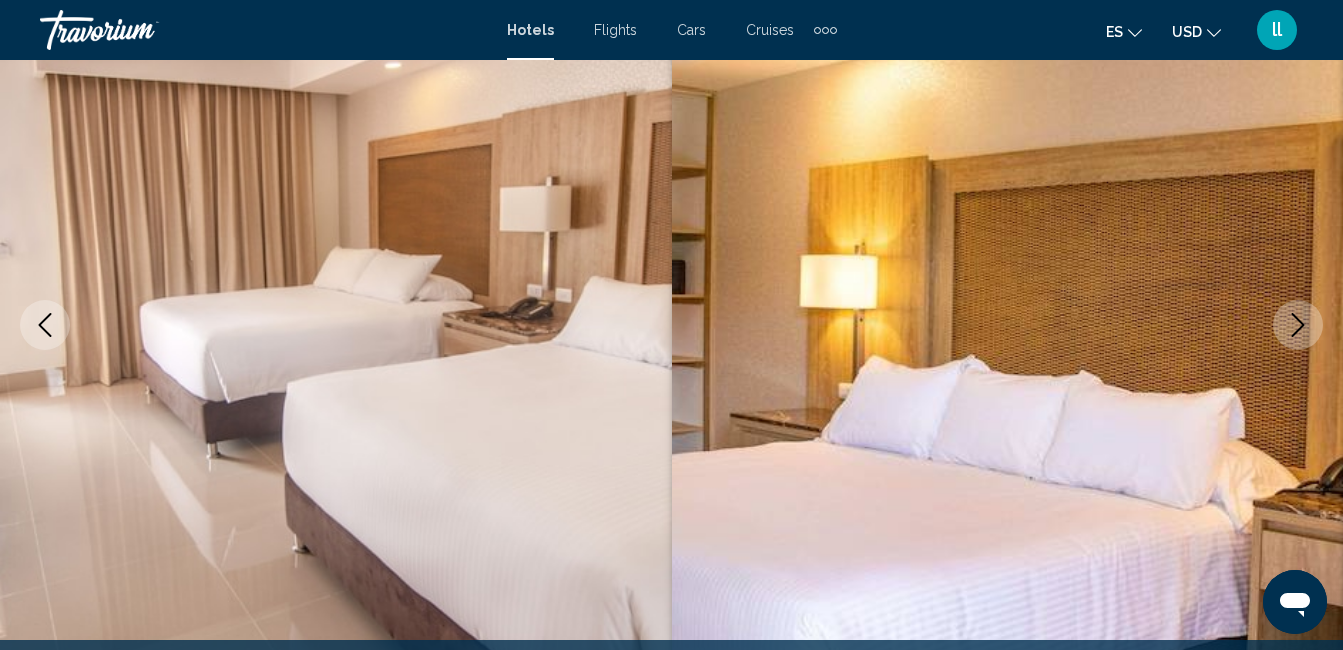 click 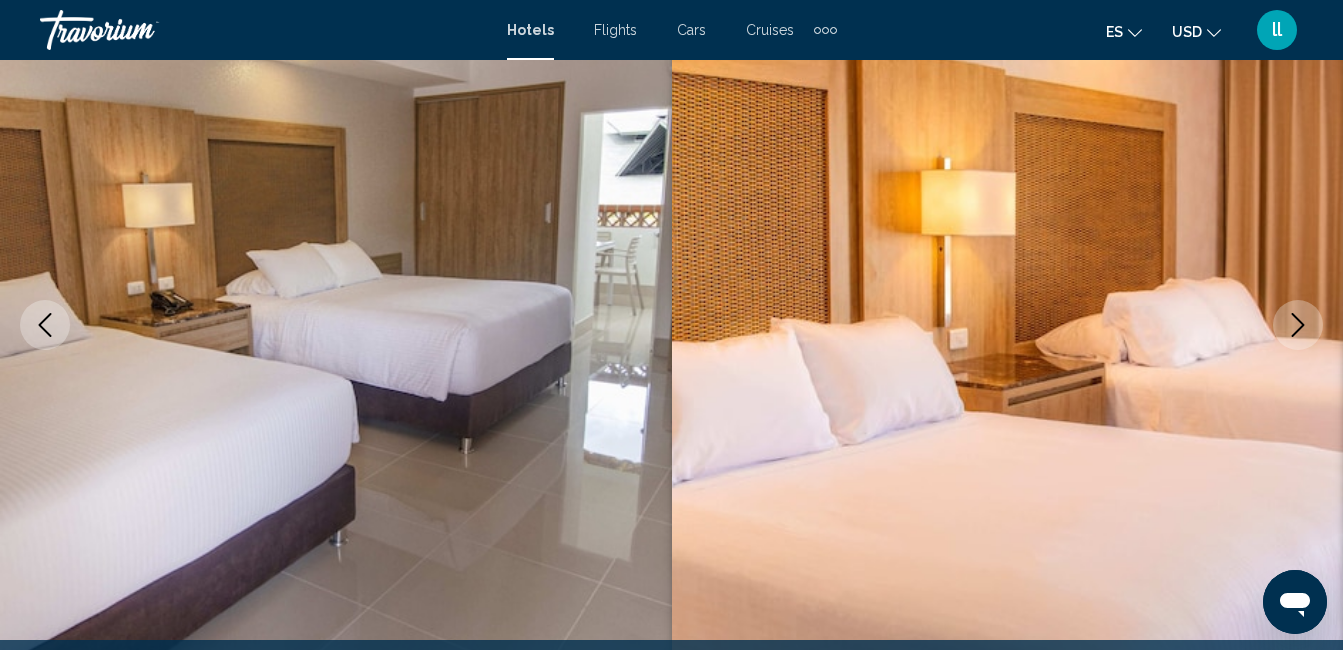click 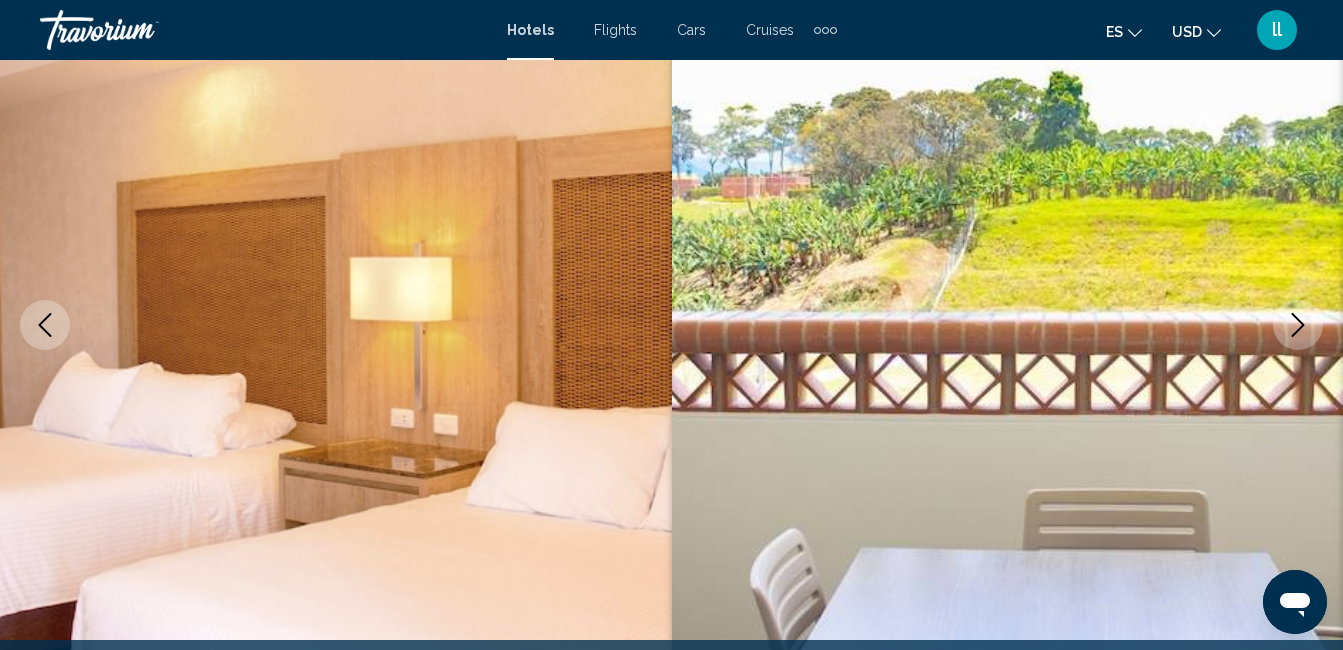 click 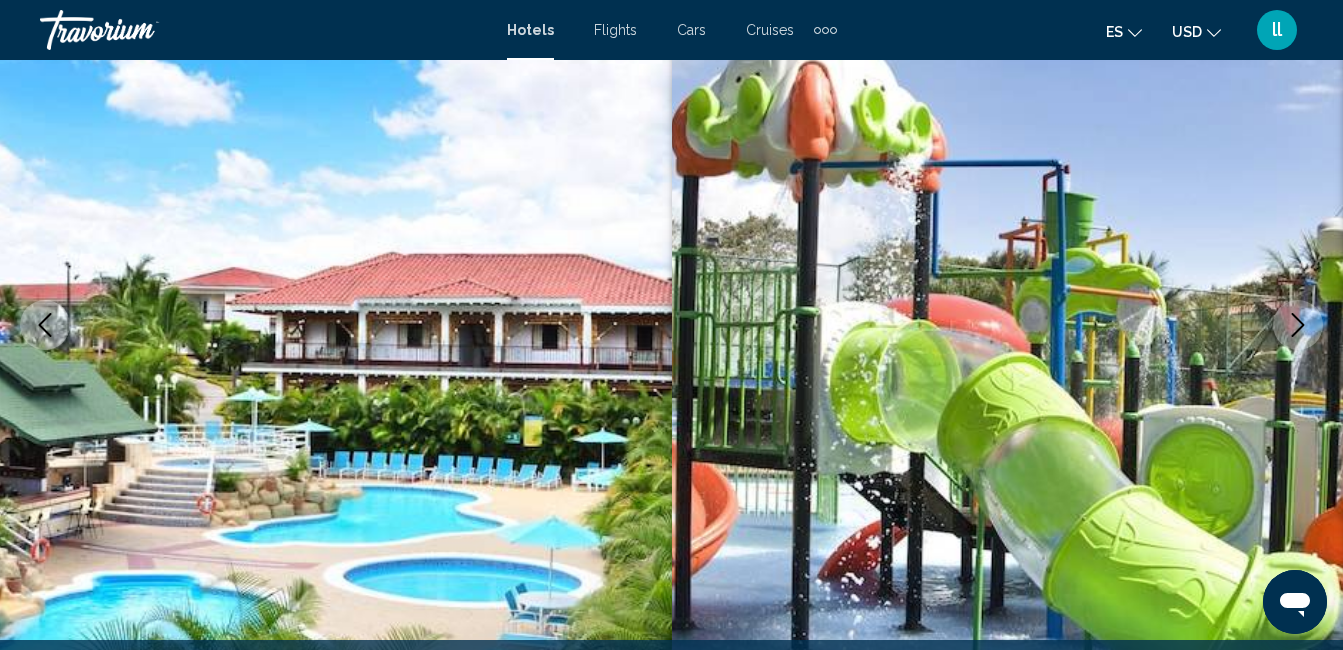click 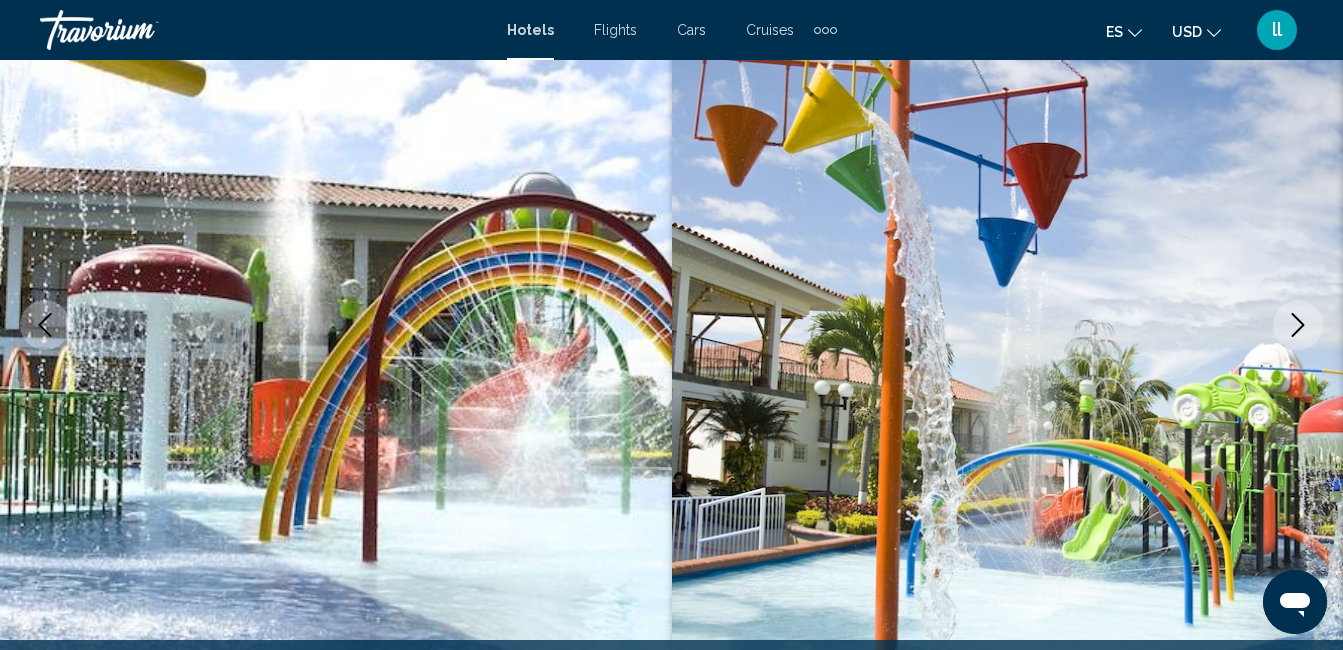 click 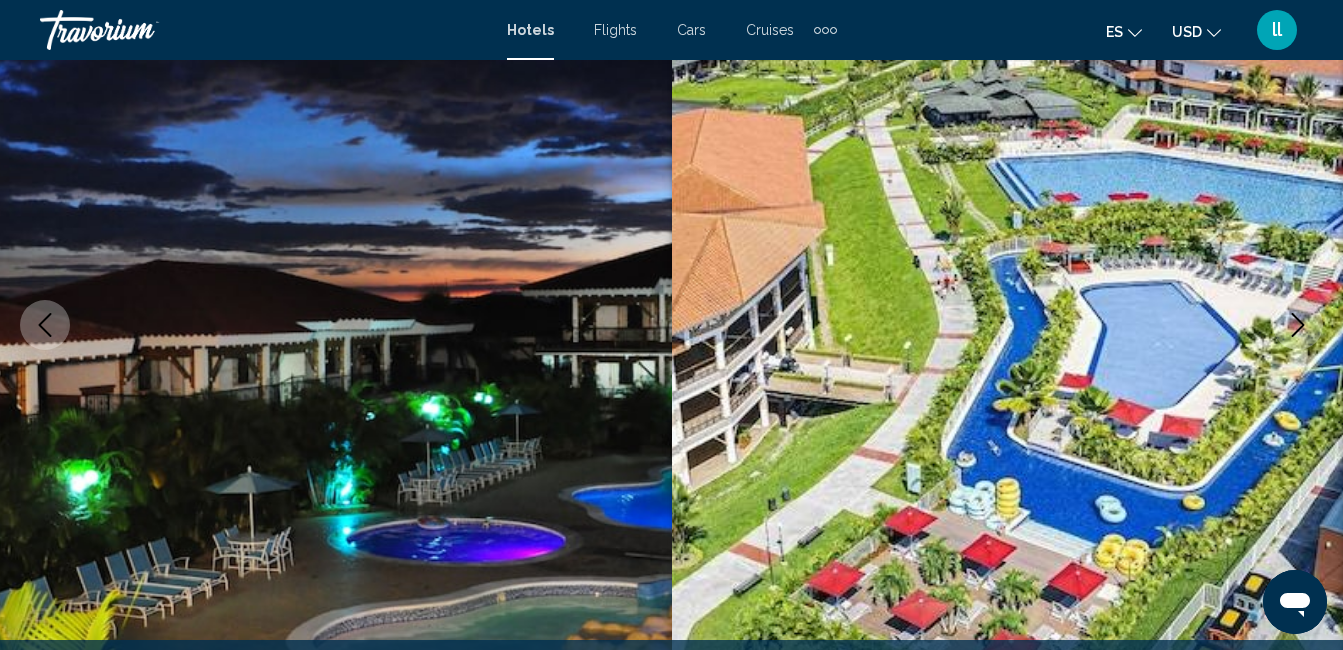 click 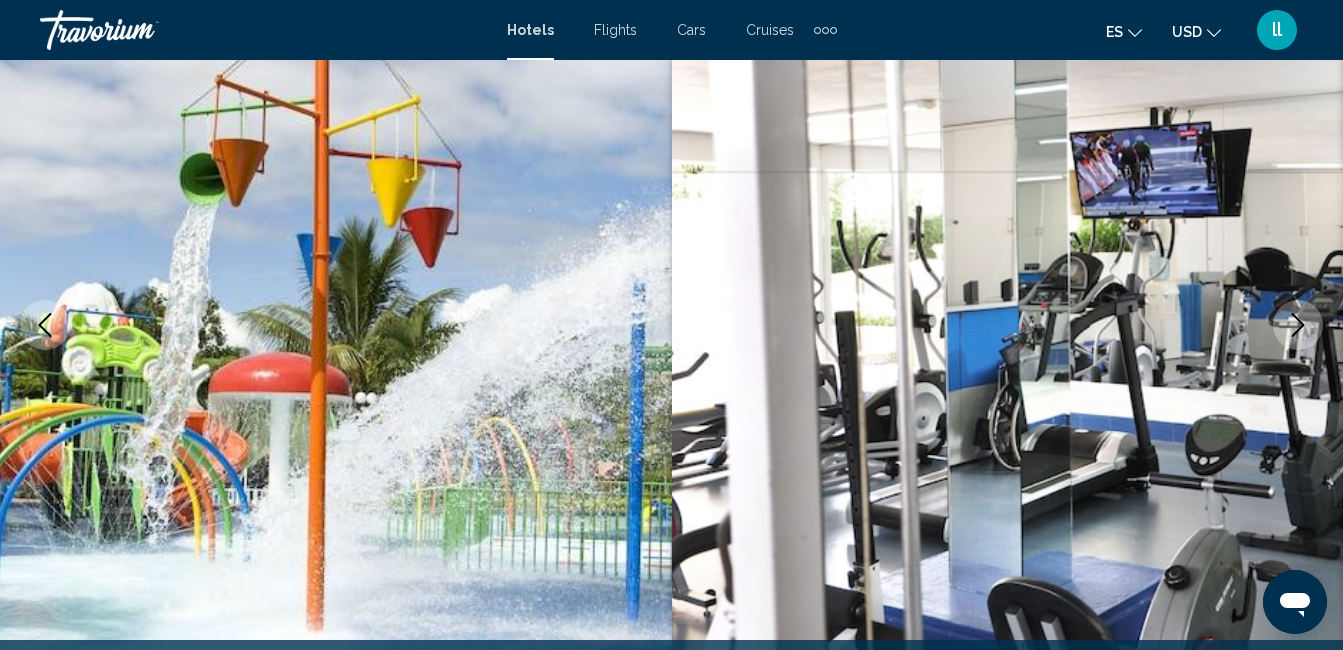 click 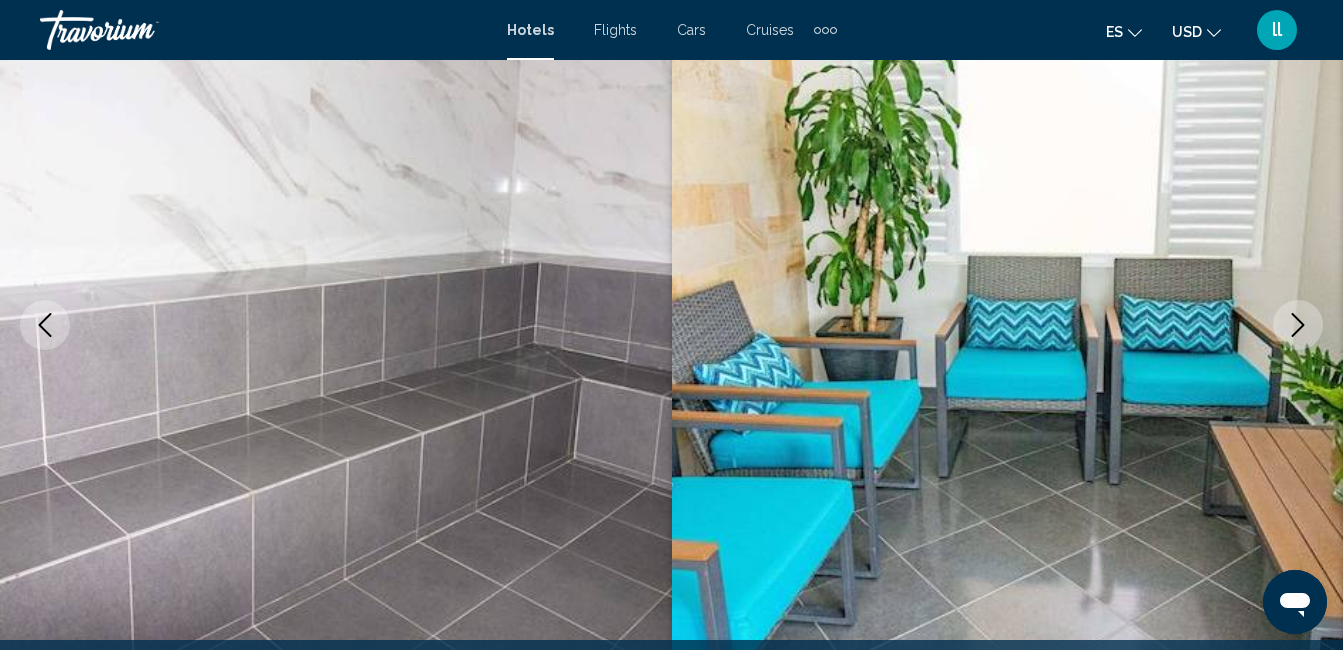 click 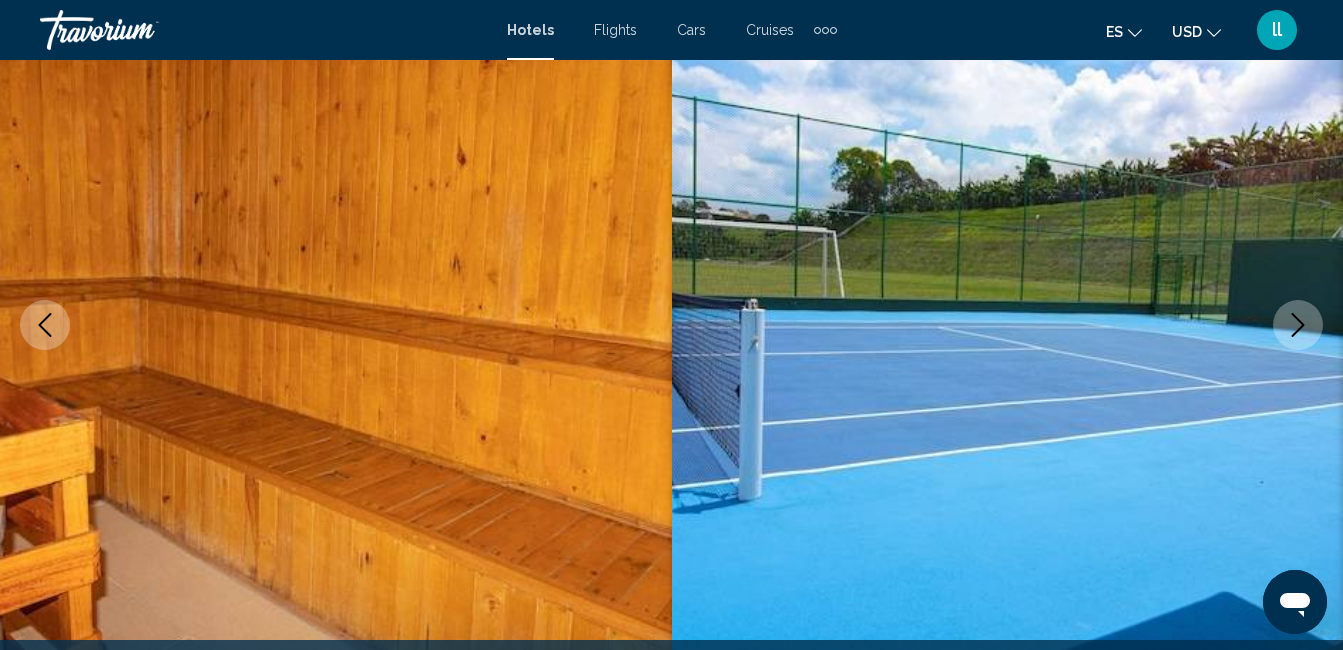 click 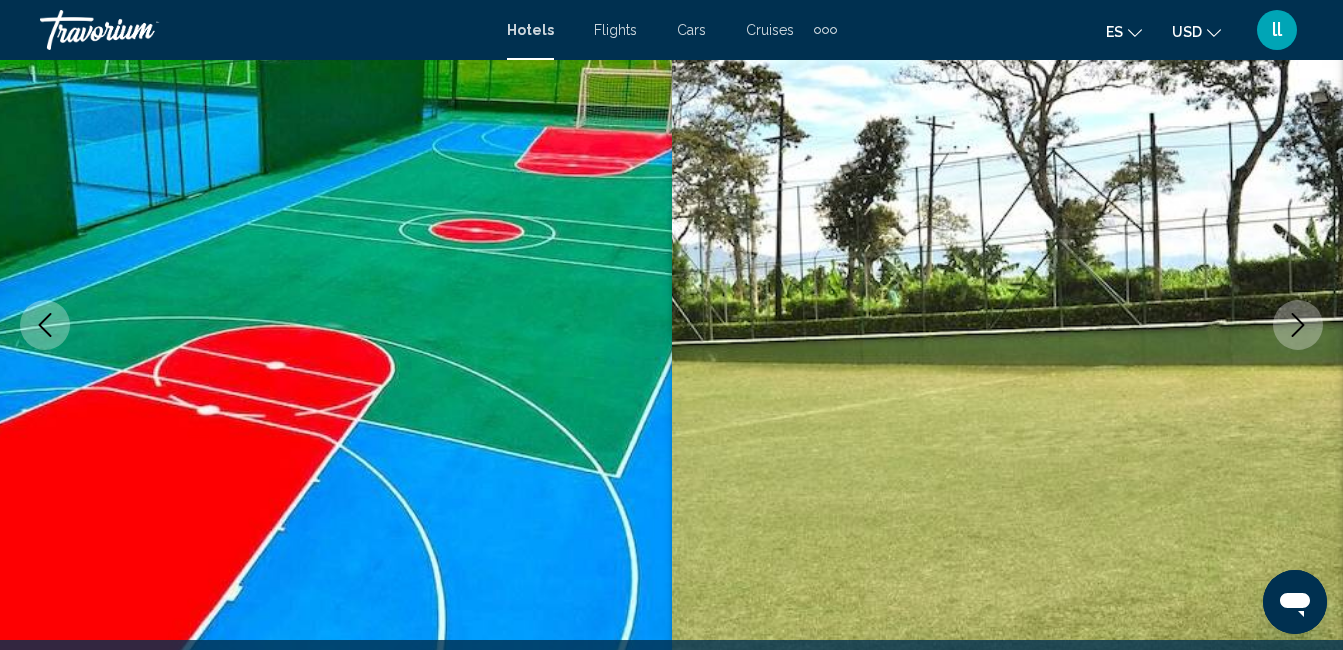 click 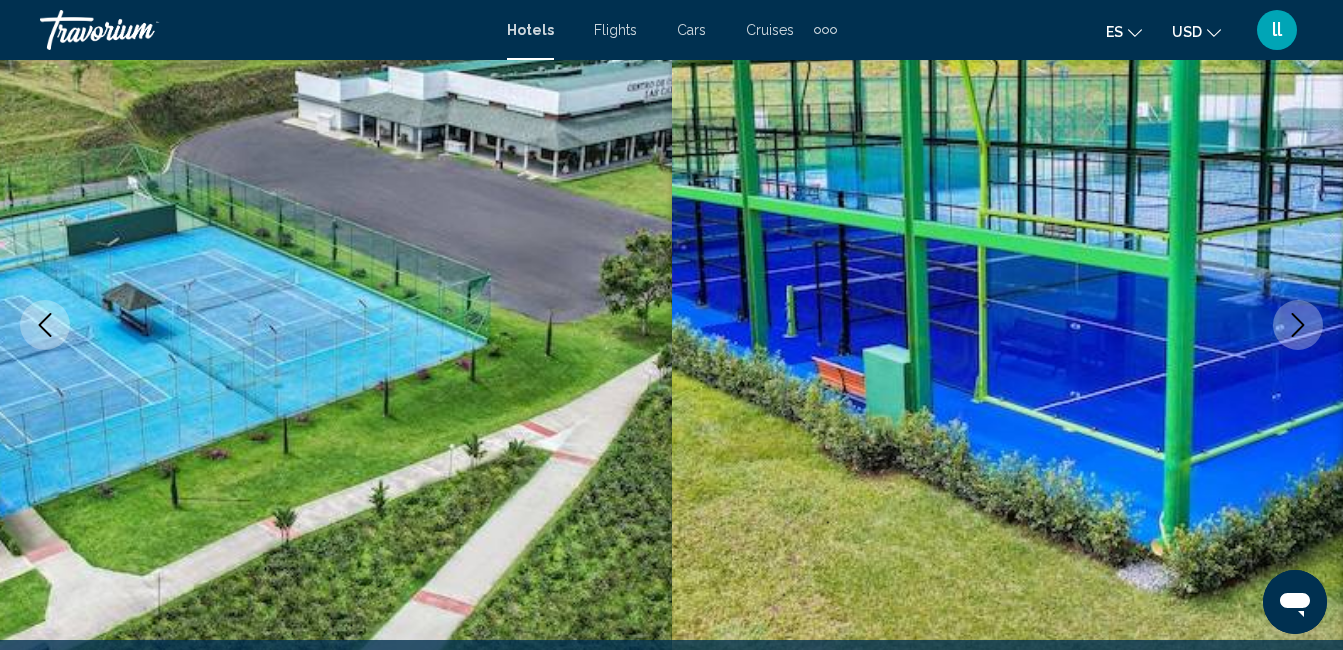 click 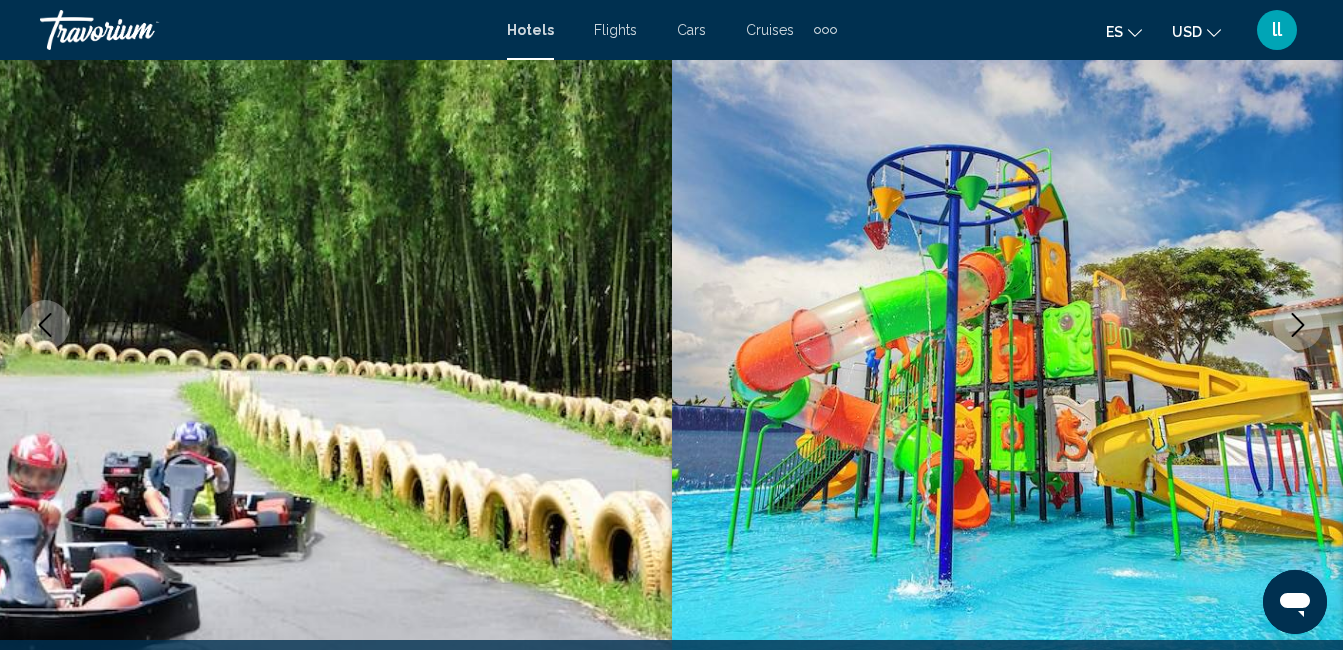 click 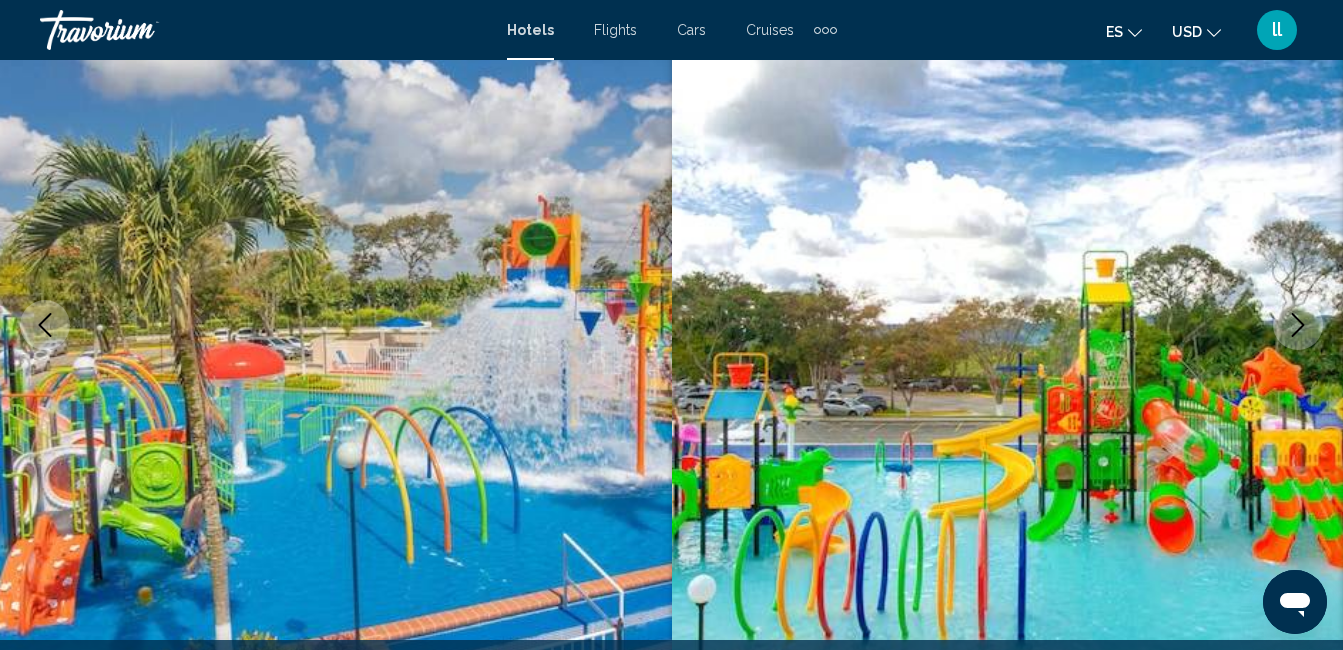 click 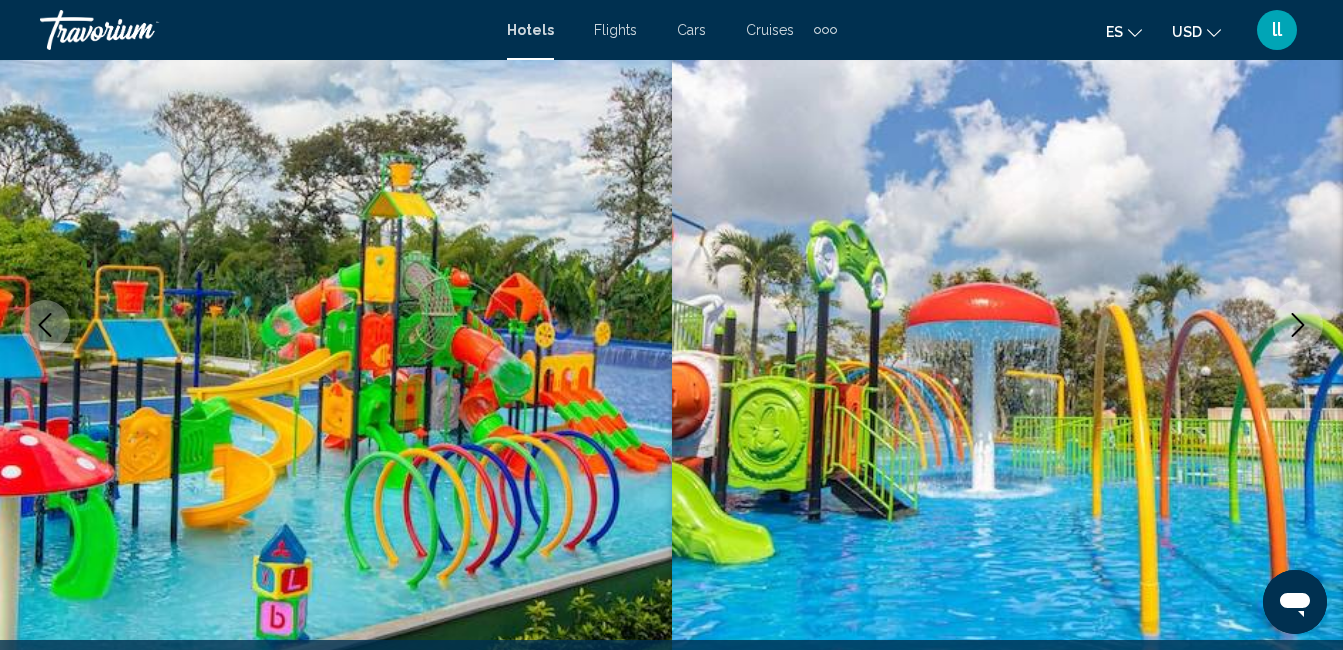 click 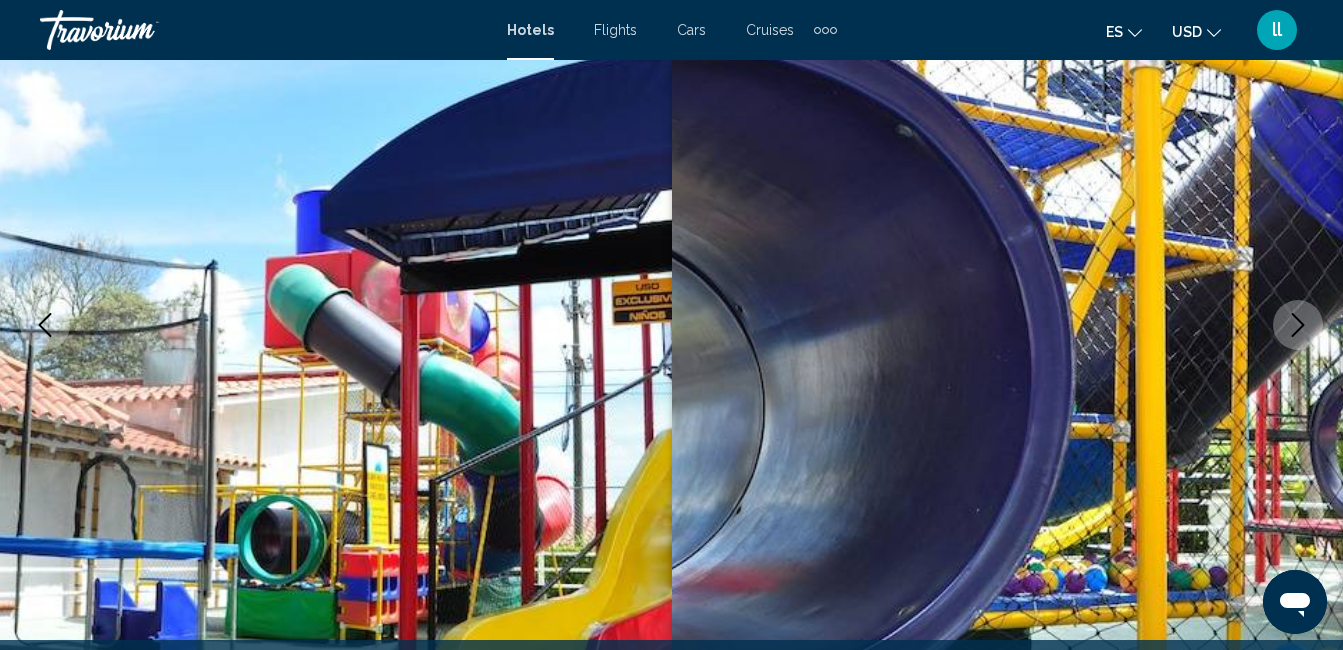 click 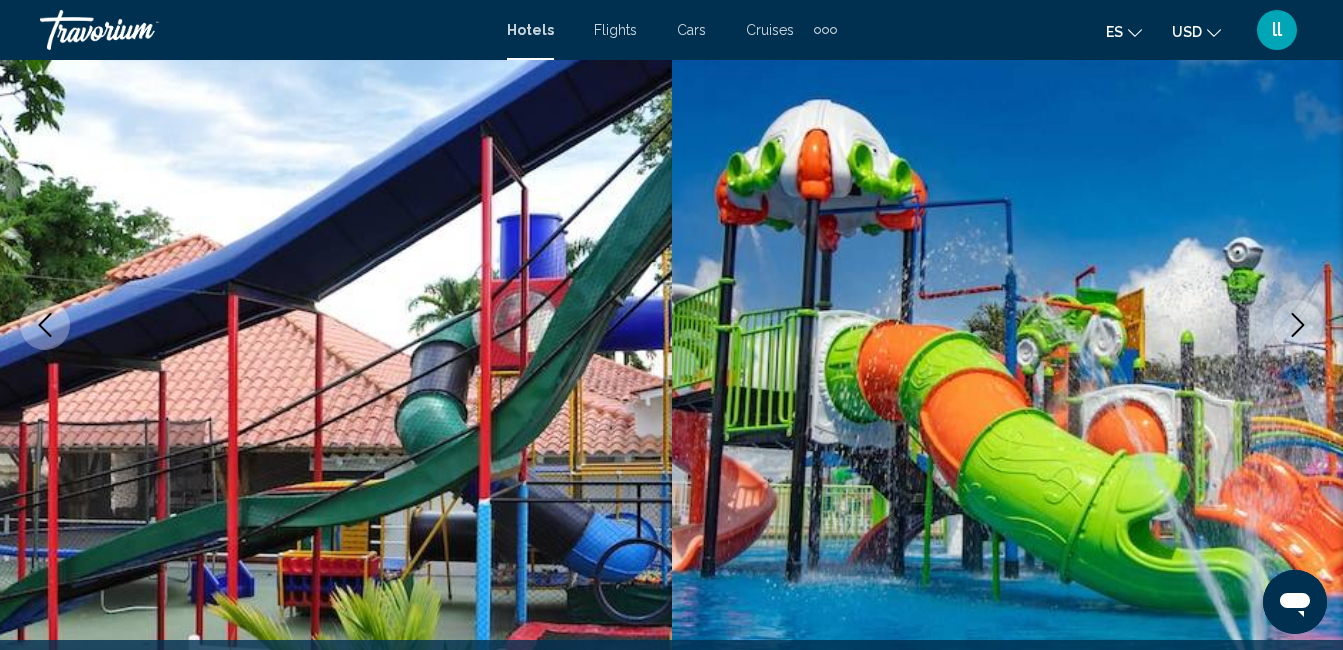 click 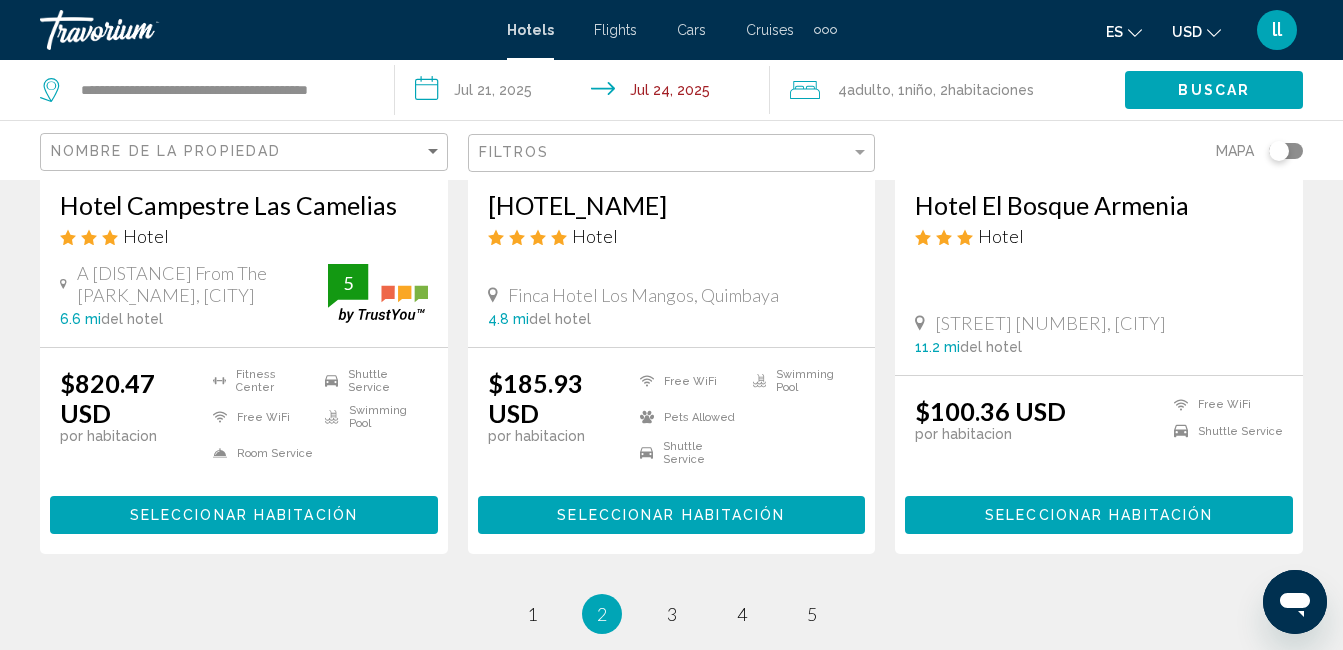 scroll, scrollTop: 2760, scrollLeft: 0, axis: vertical 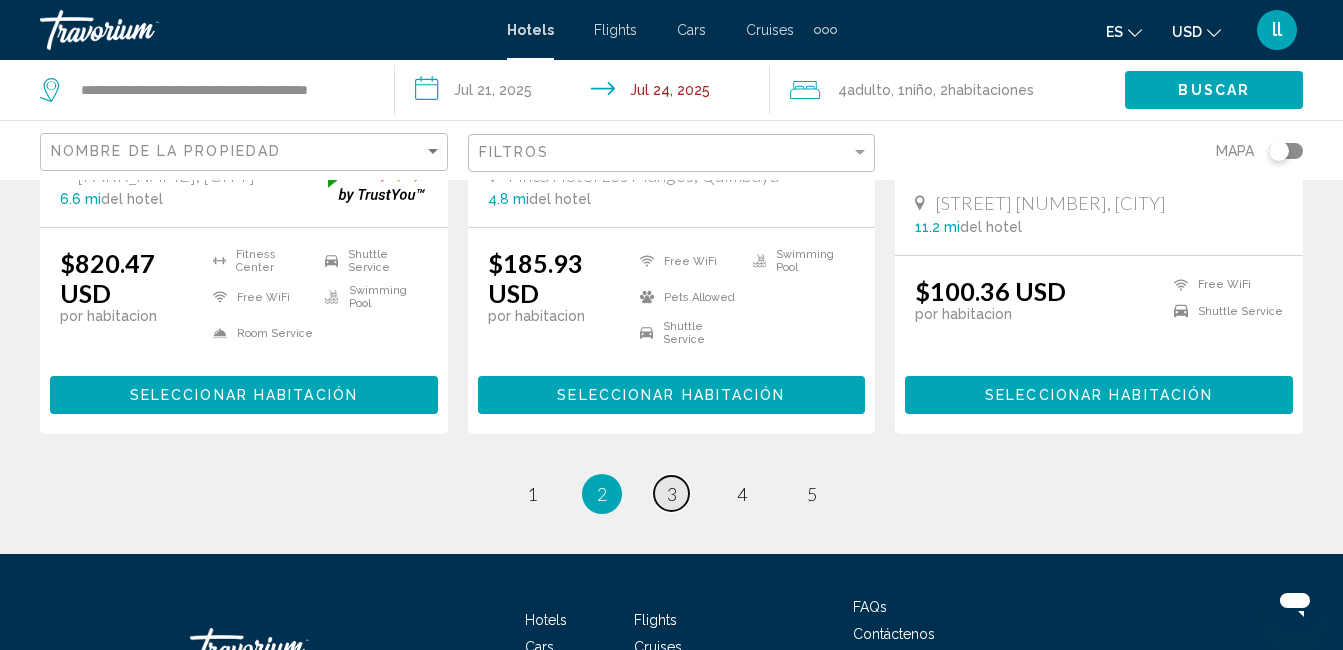 click on "page  3" at bounding box center (671, 493) 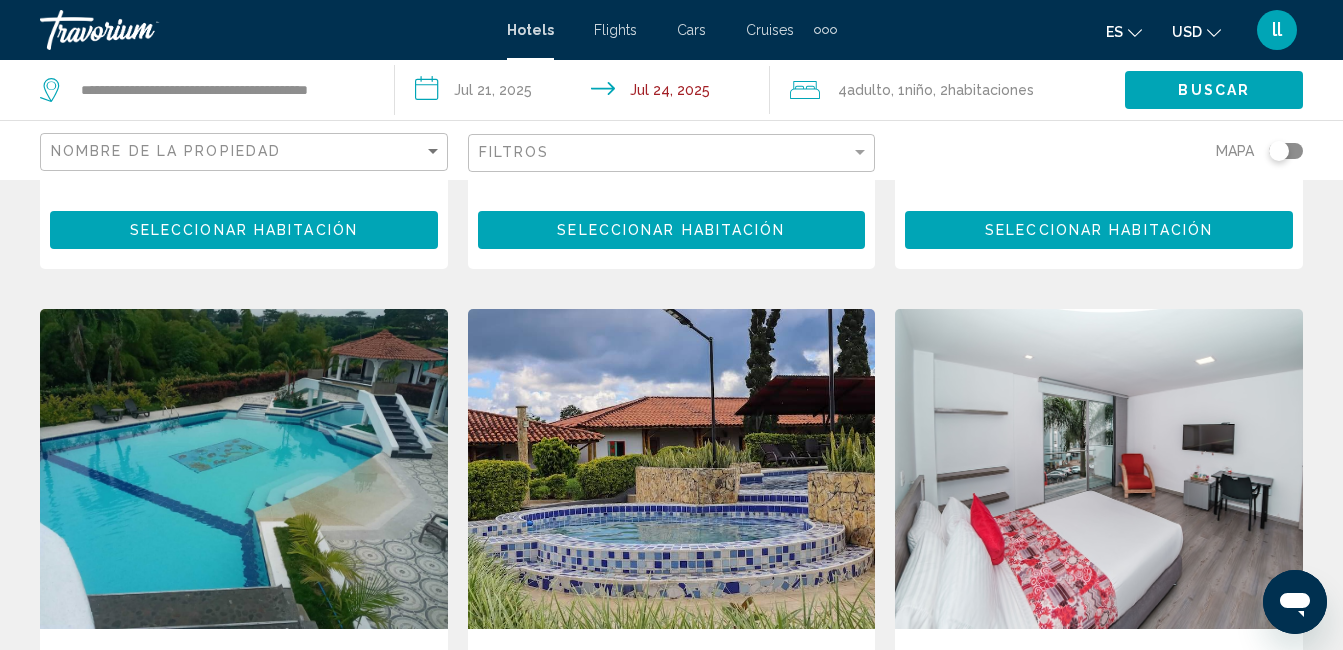 scroll, scrollTop: 1547, scrollLeft: 0, axis: vertical 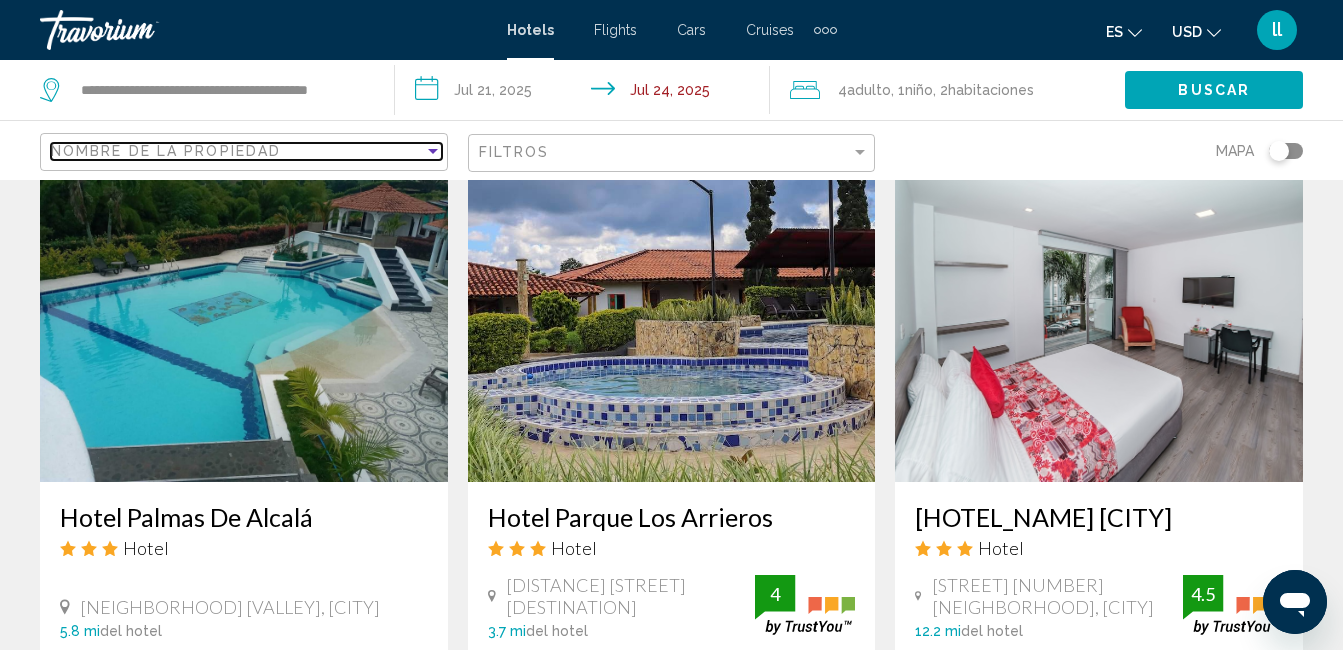 click at bounding box center [433, 151] 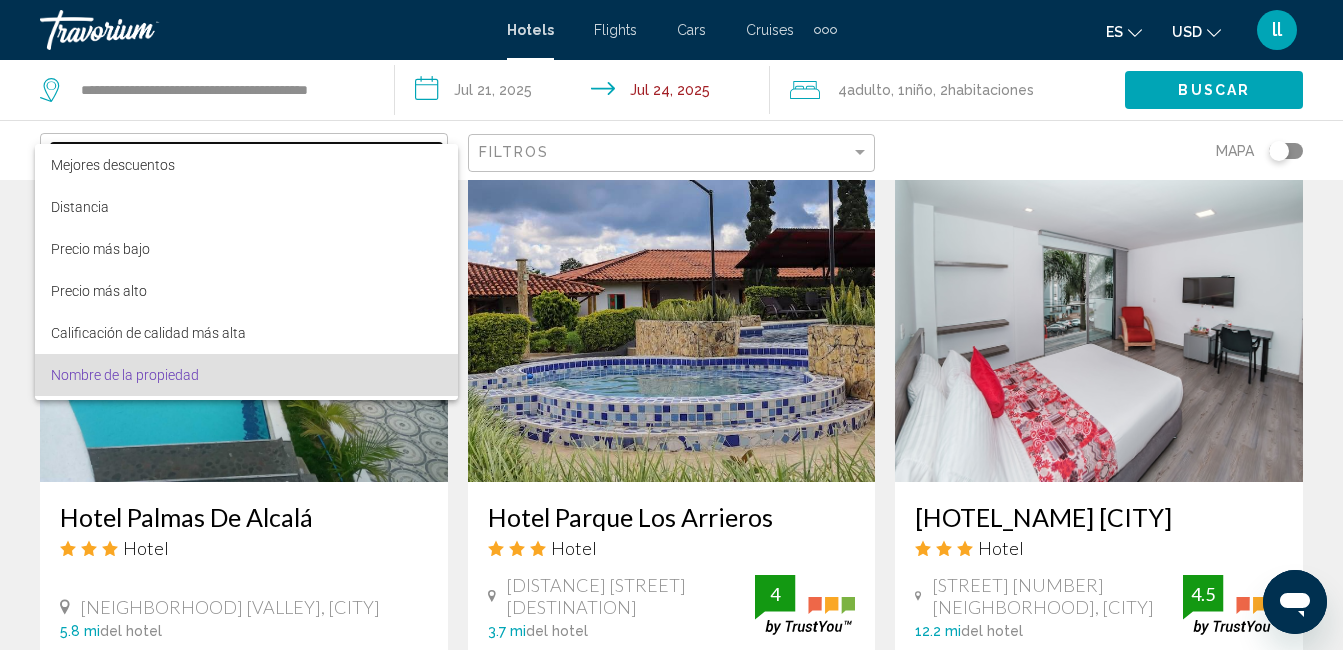 scroll, scrollTop: 38, scrollLeft: 0, axis: vertical 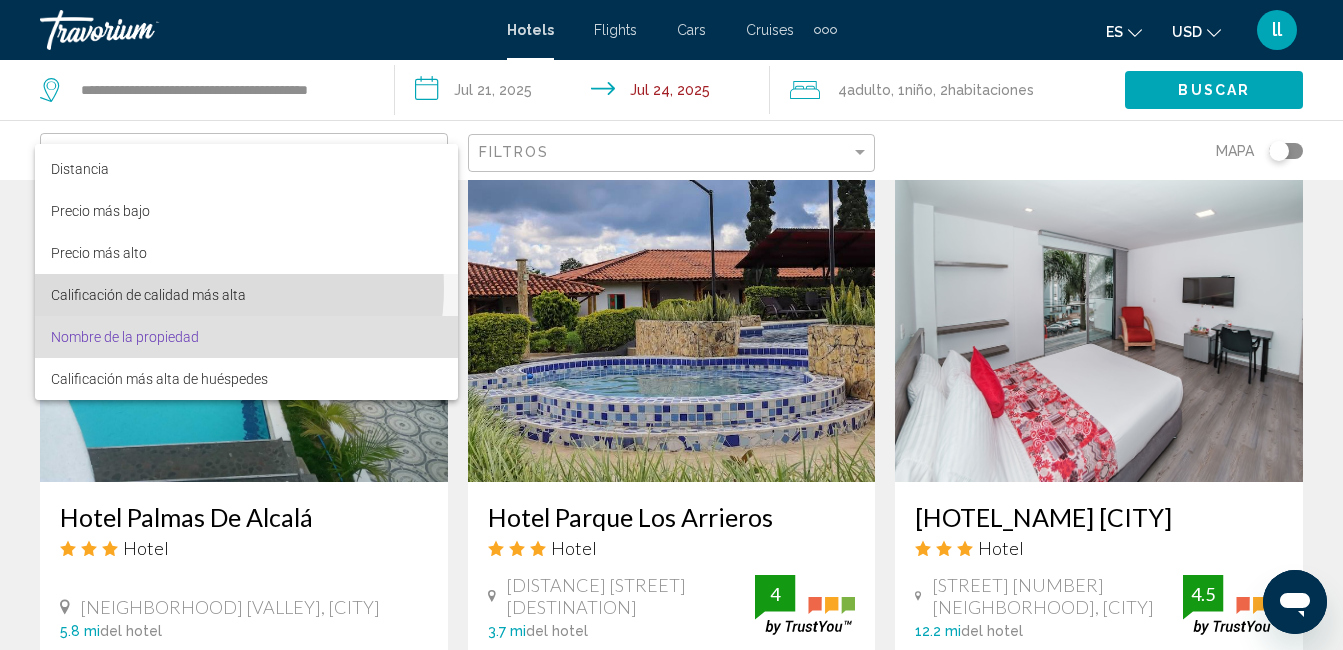 click on "Calificación de calidad más alta" at bounding box center [148, 295] 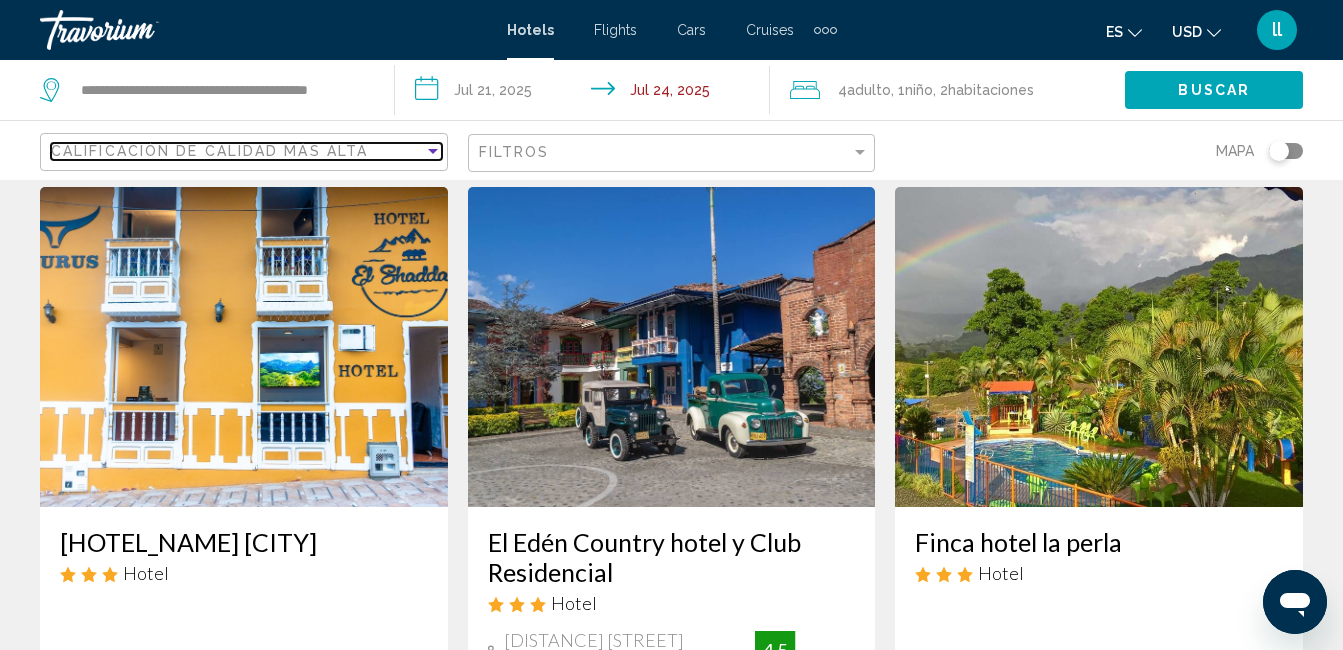 scroll, scrollTop: 2374, scrollLeft: 0, axis: vertical 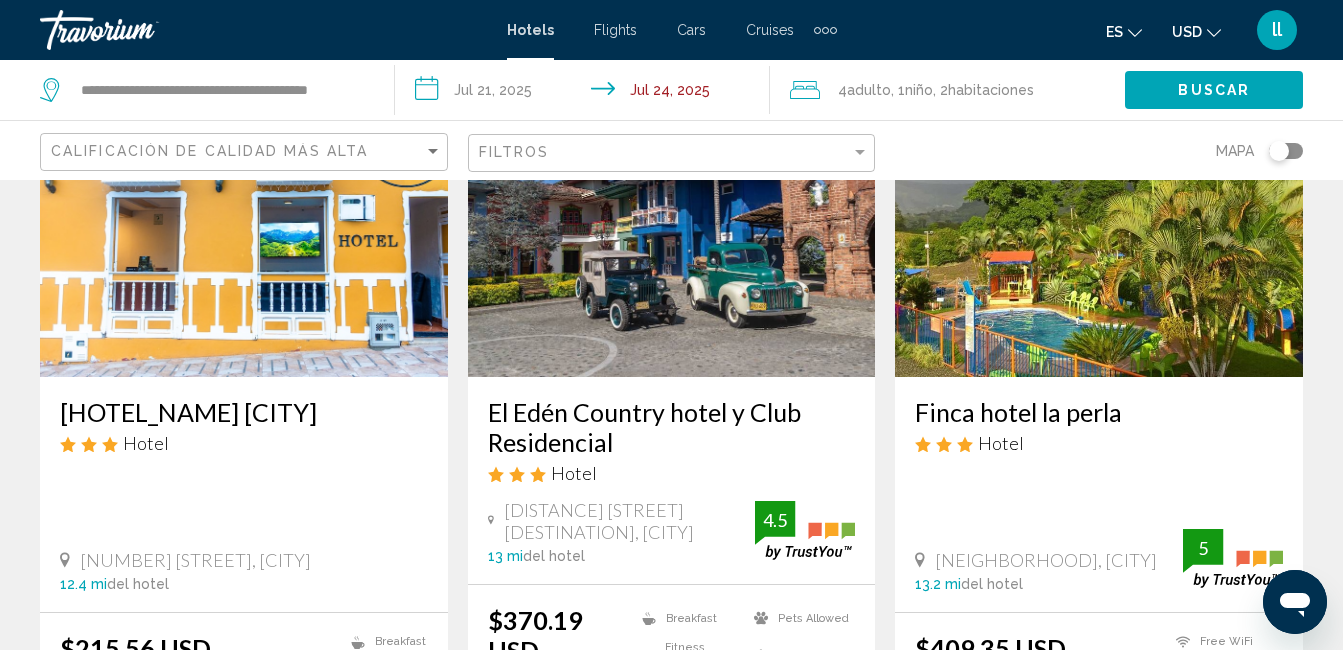 click at bounding box center [1099, 217] 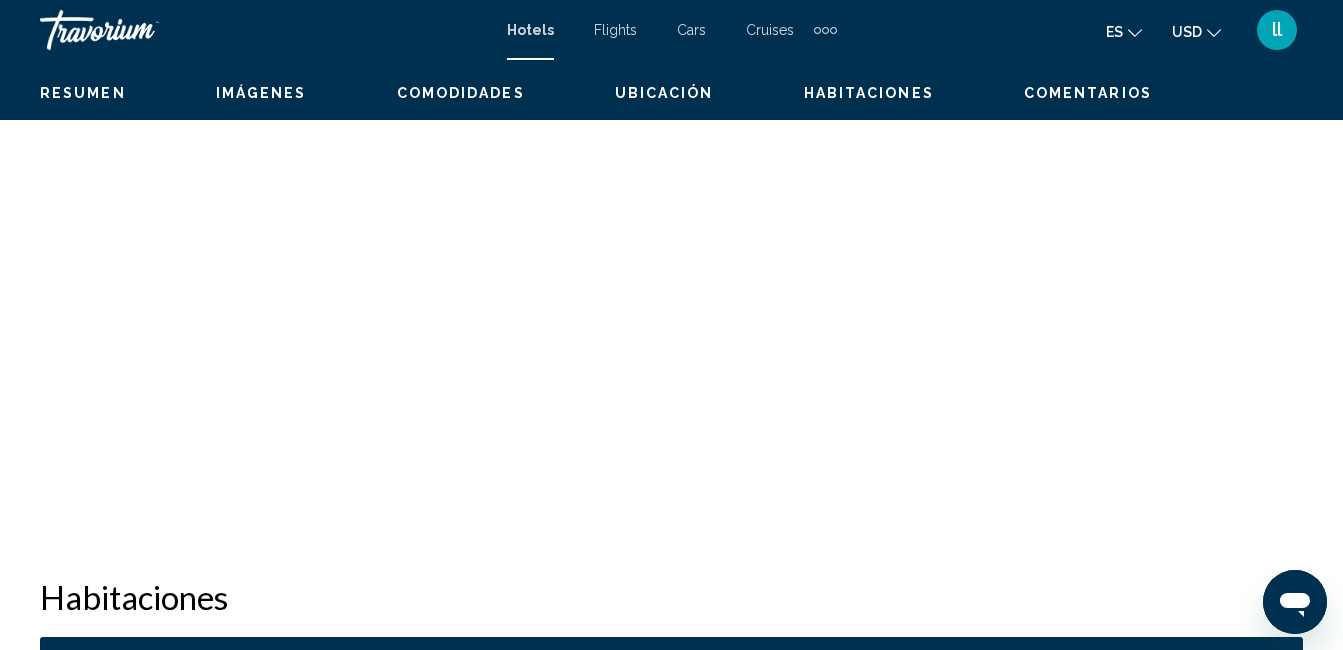 scroll, scrollTop: 210, scrollLeft: 0, axis: vertical 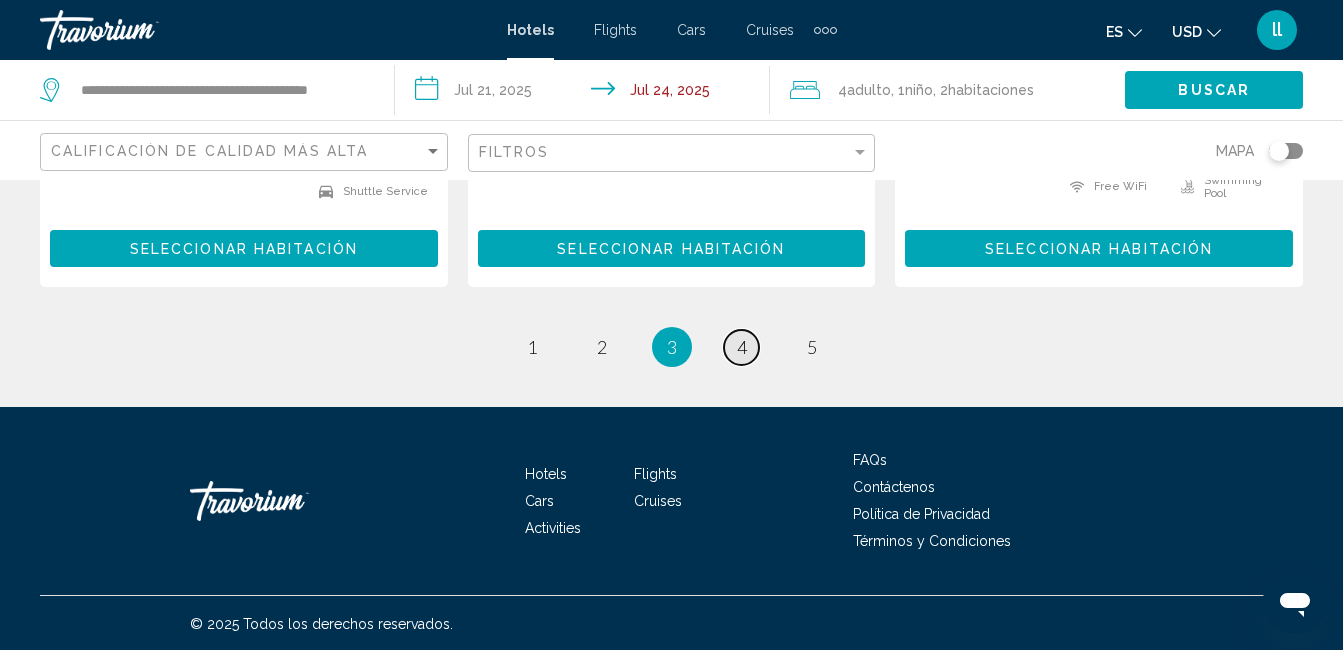click on "4" at bounding box center (742, 347) 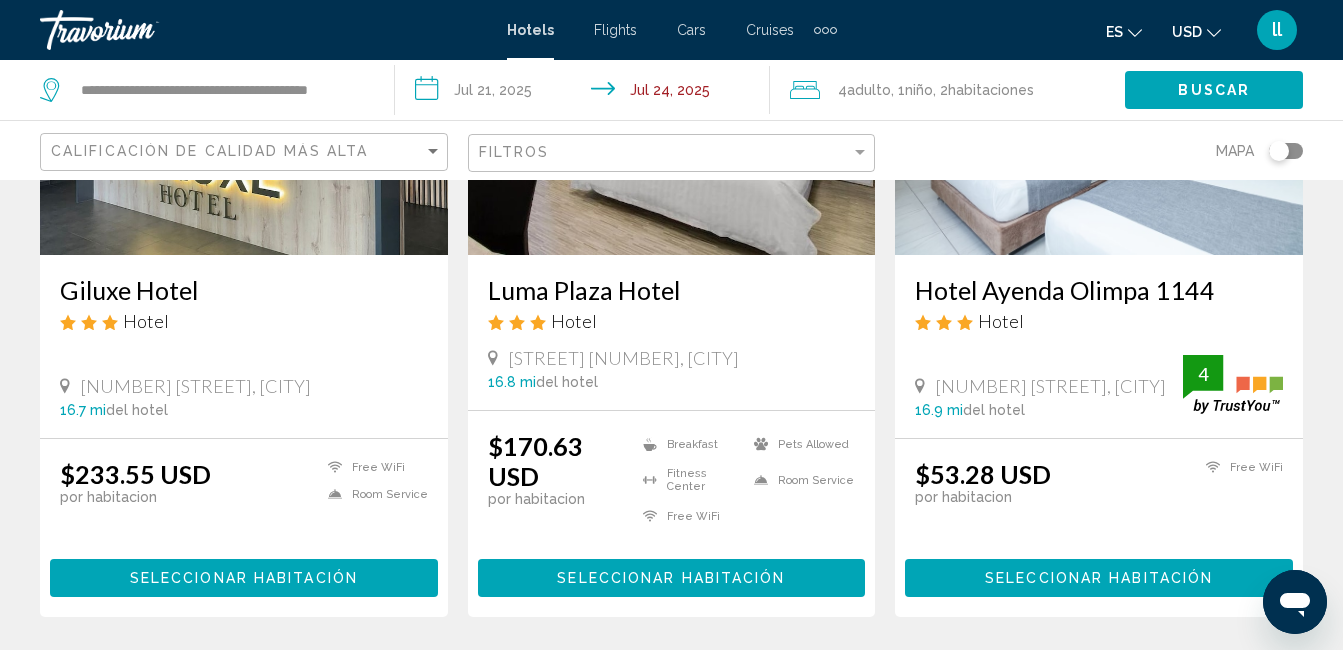 scroll, scrollTop: 1867, scrollLeft: 0, axis: vertical 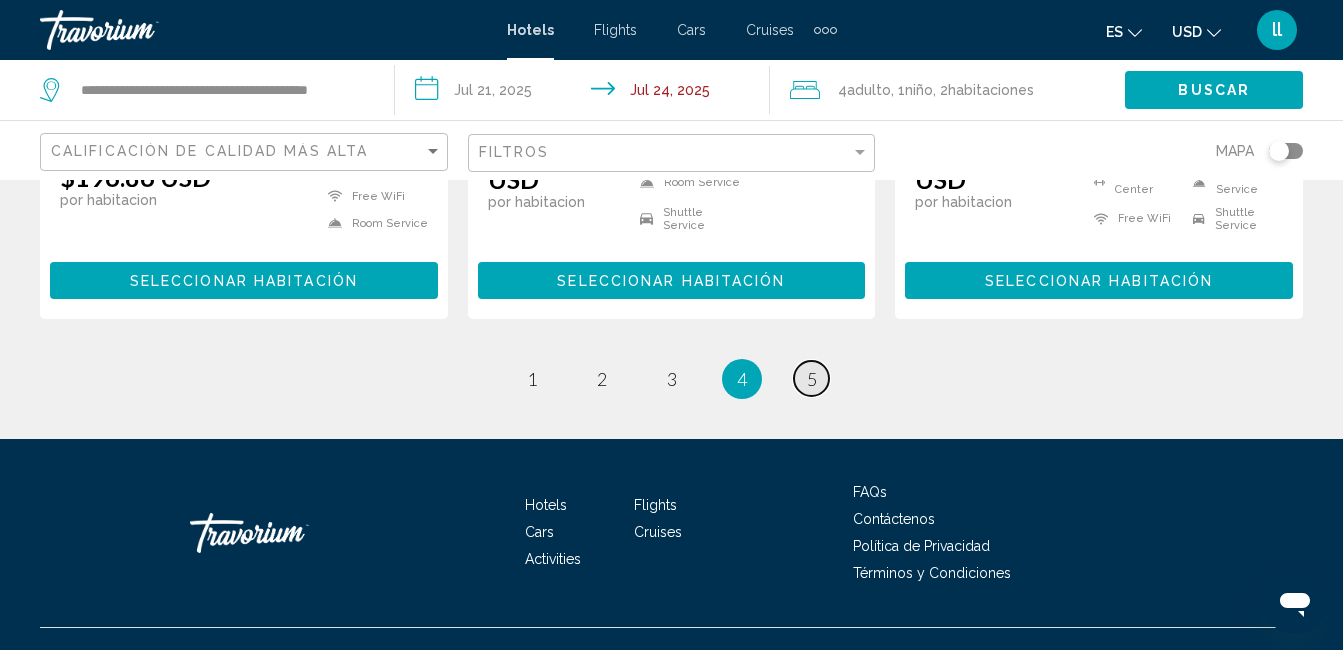 click on "page  5" at bounding box center (811, 378) 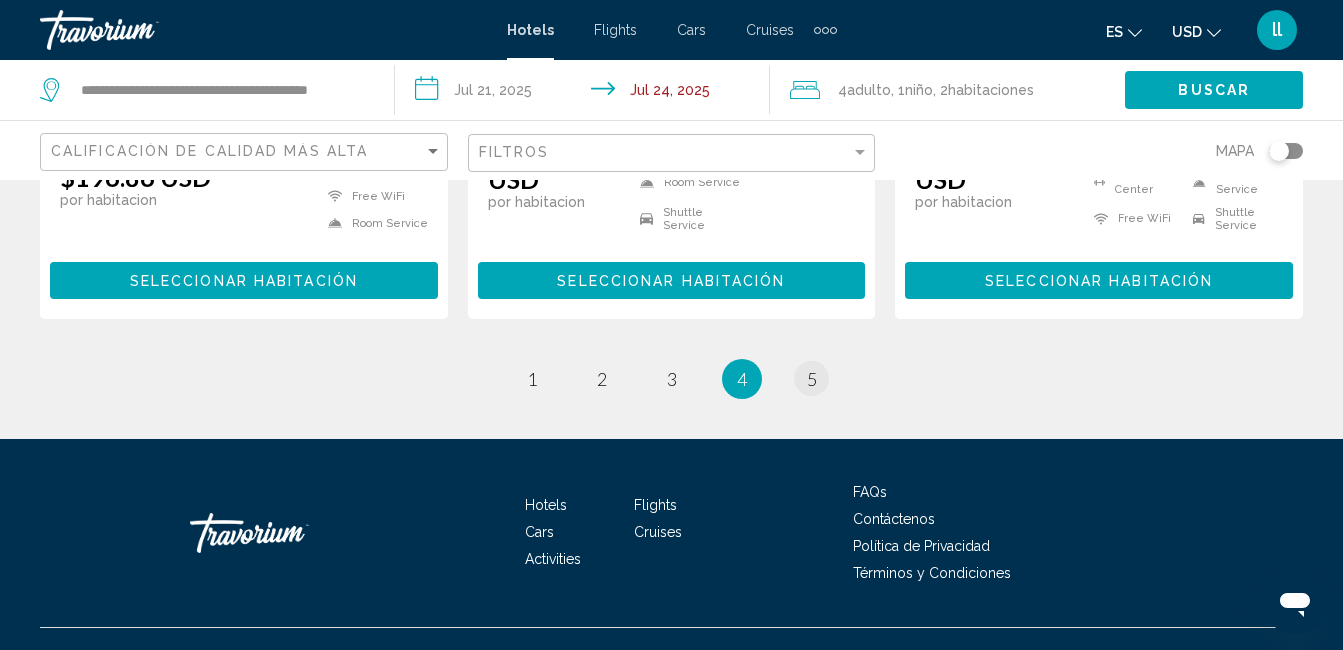 scroll, scrollTop: 0, scrollLeft: 0, axis: both 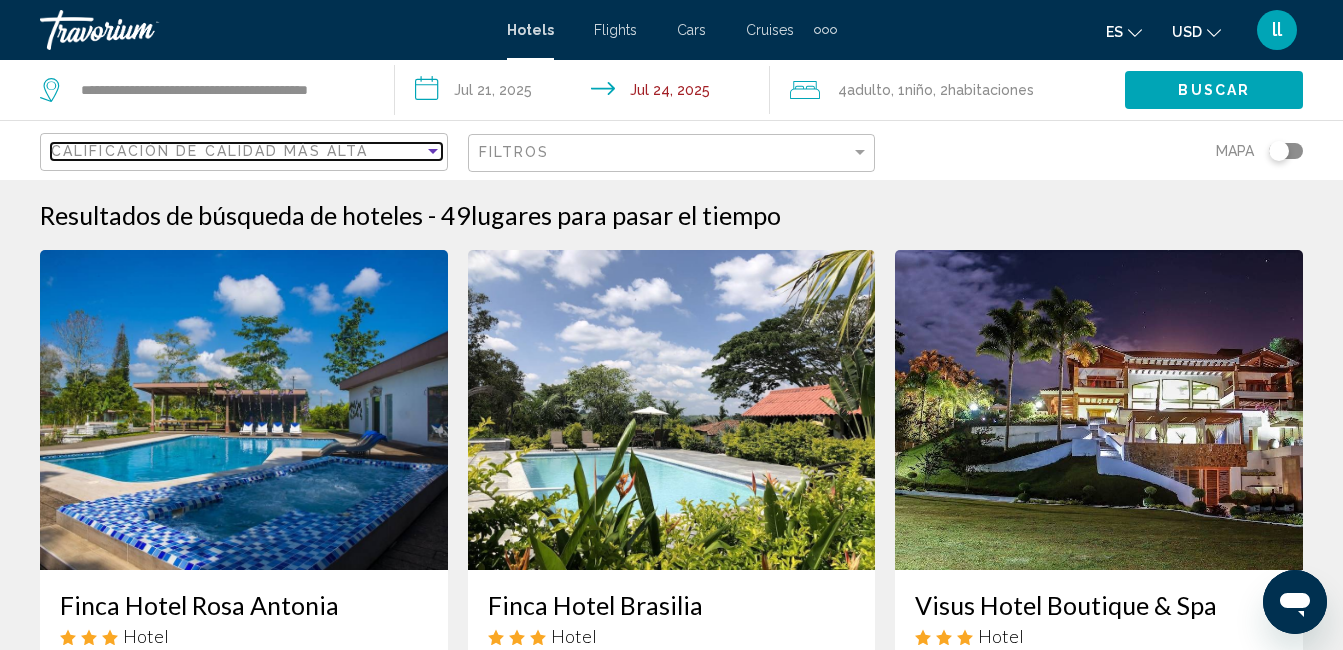 click at bounding box center [433, 151] 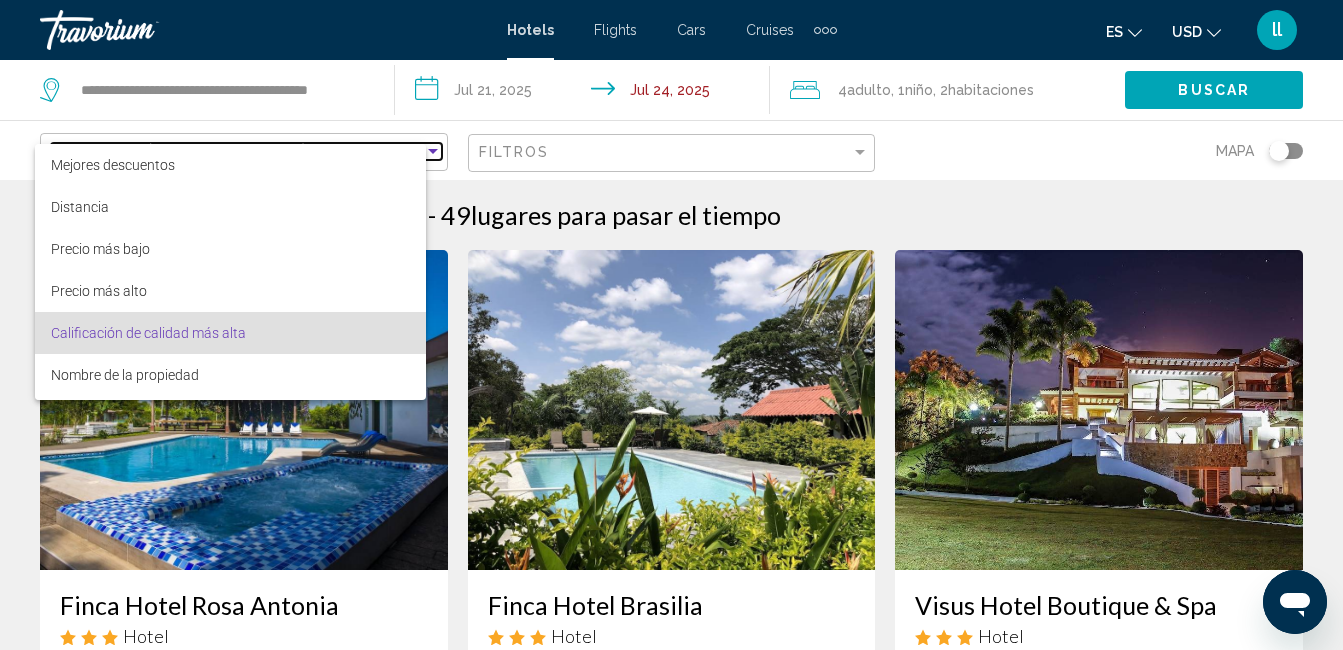 scroll, scrollTop: 38, scrollLeft: 0, axis: vertical 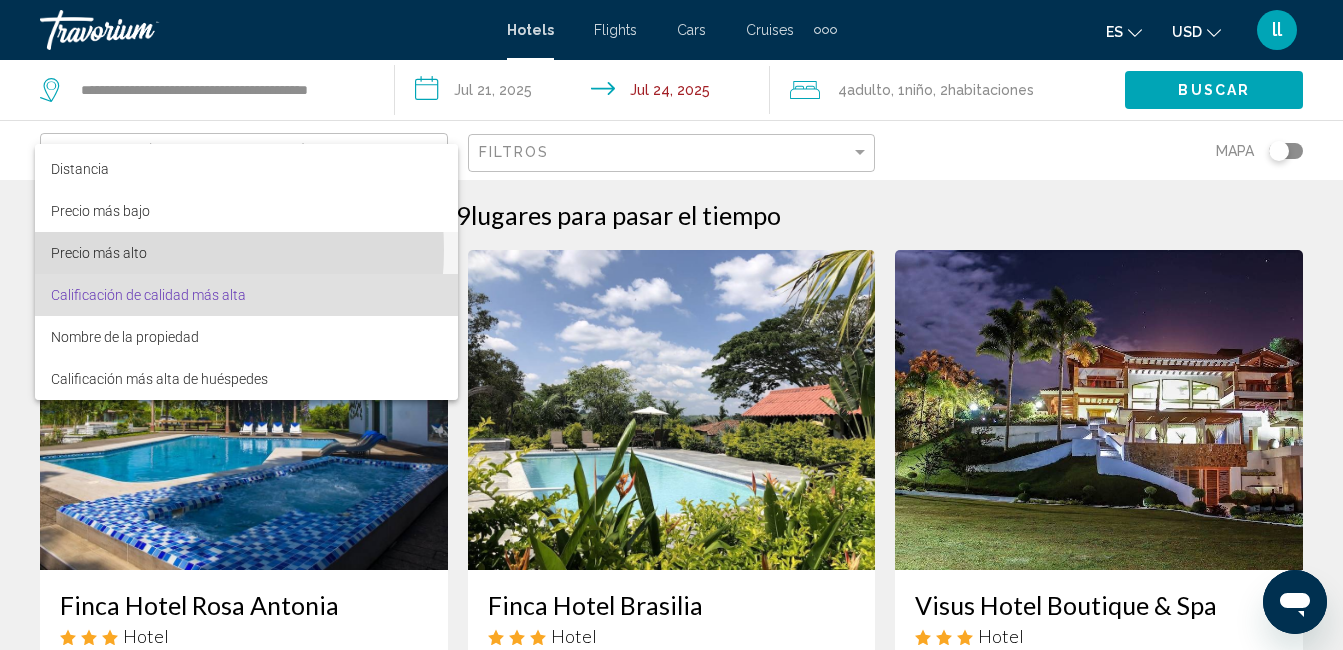 click on "Precio más alto" at bounding box center (99, 253) 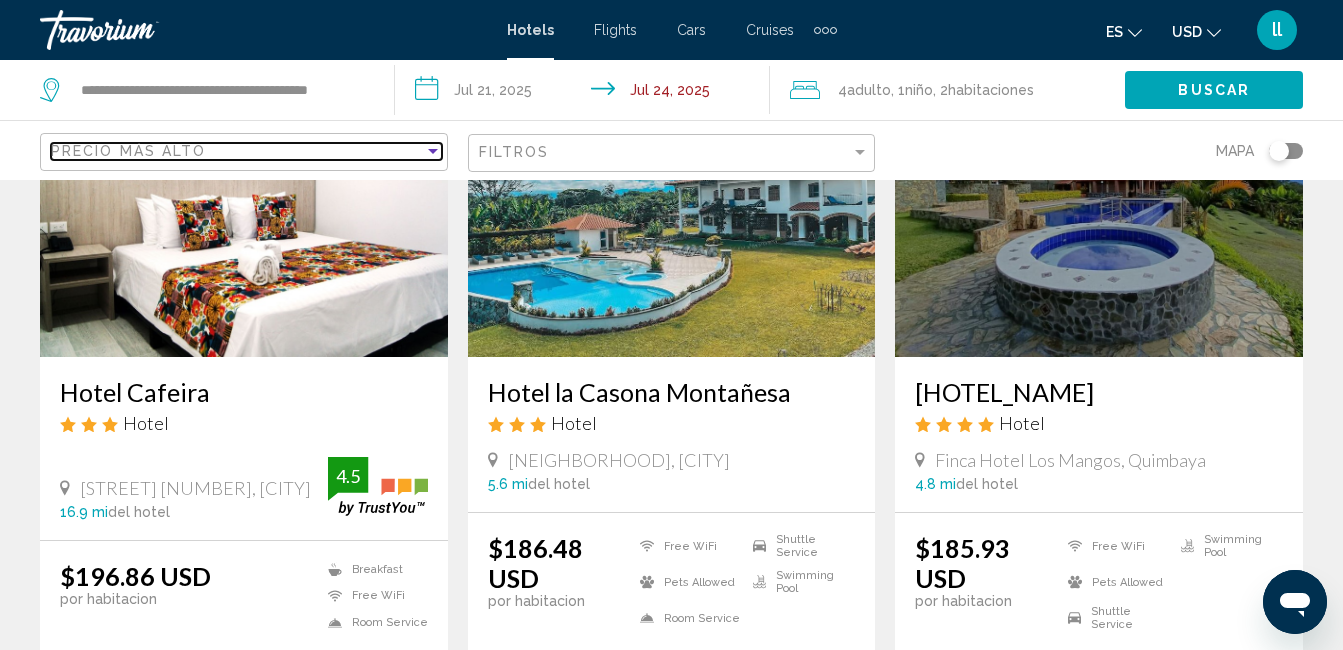 scroll, scrollTop: 253, scrollLeft: 0, axis: vertical 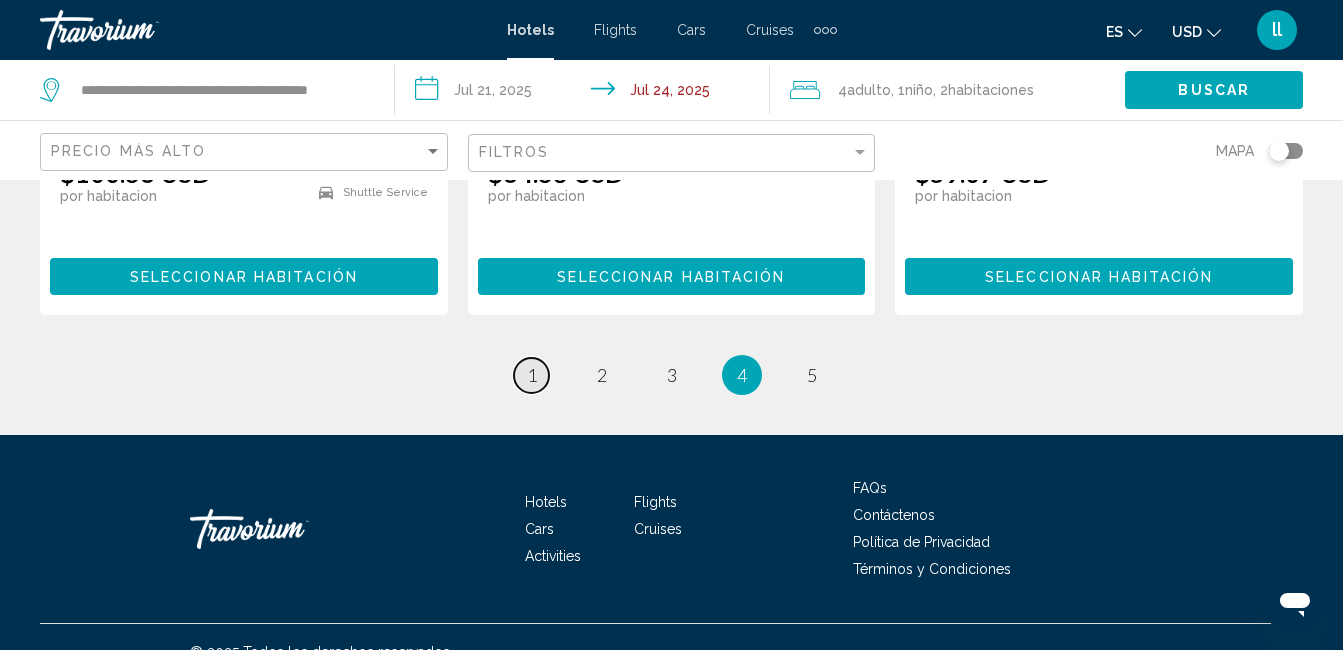 click on "1" at bounding box center [532, 375] 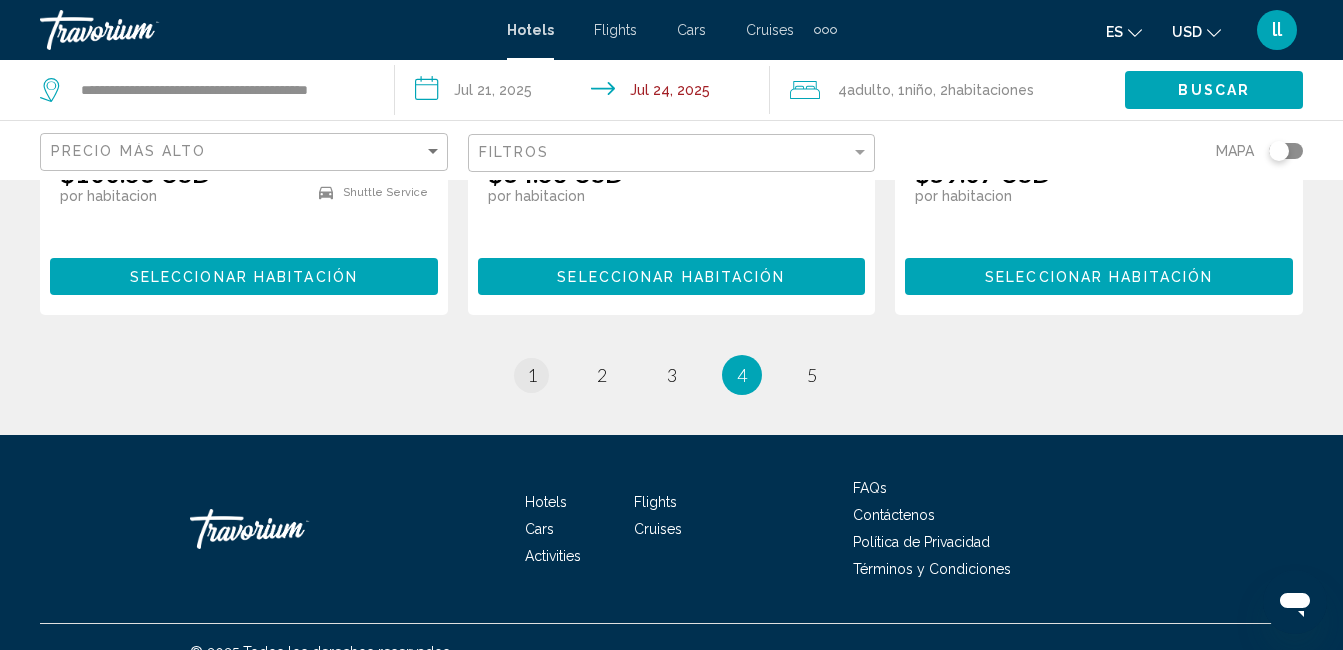 scroll, scrollTop: 0, scrollLeft: 0, axis: both 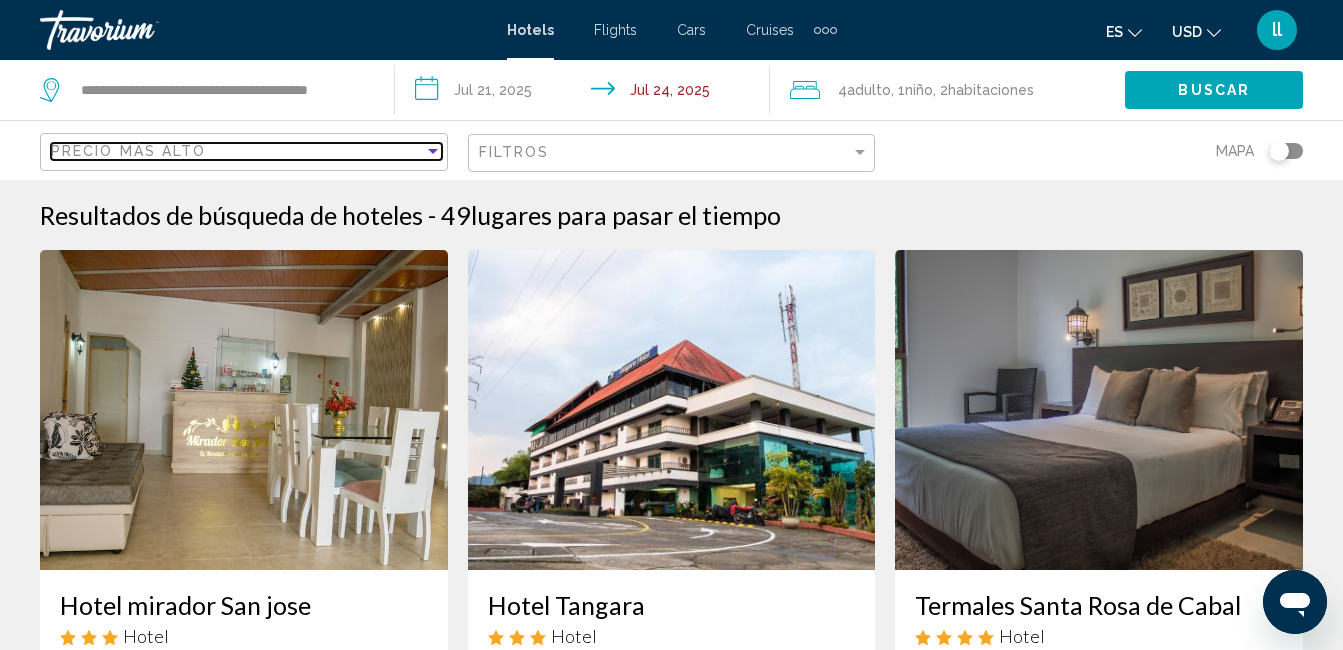 click at bounding box center (433, 151) 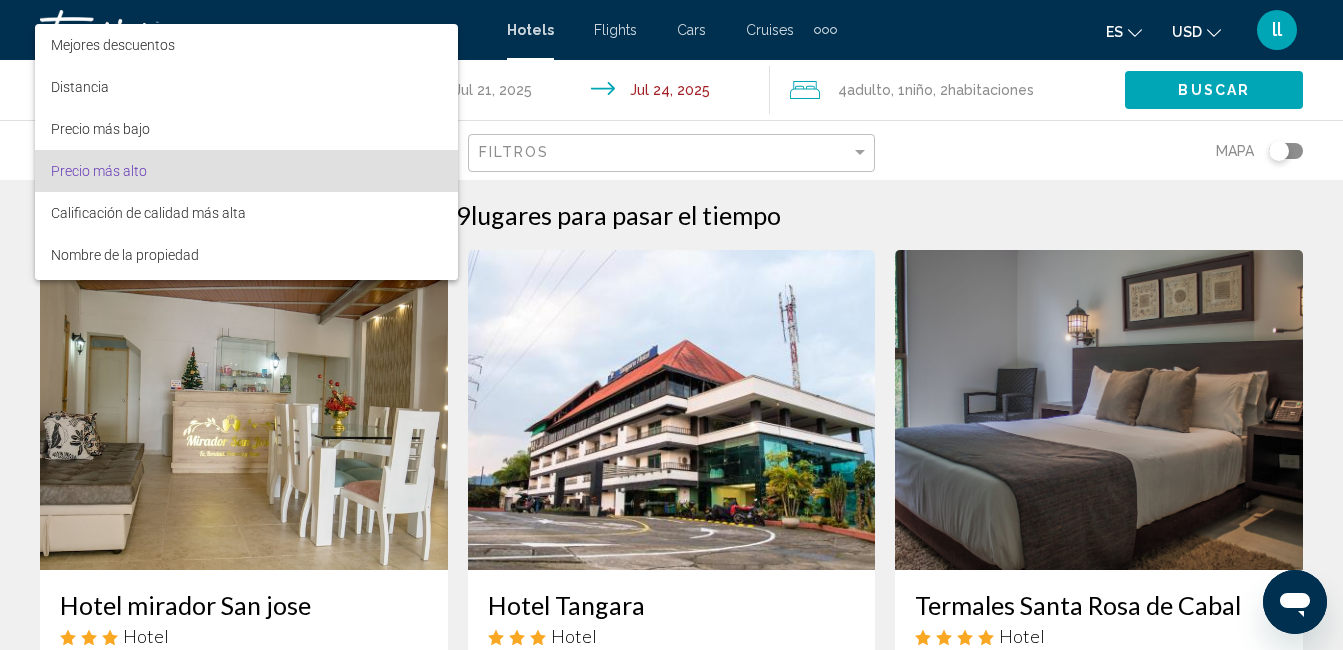 scroll, scrollTop: 19, scrollLeft: 0, axis: vertical 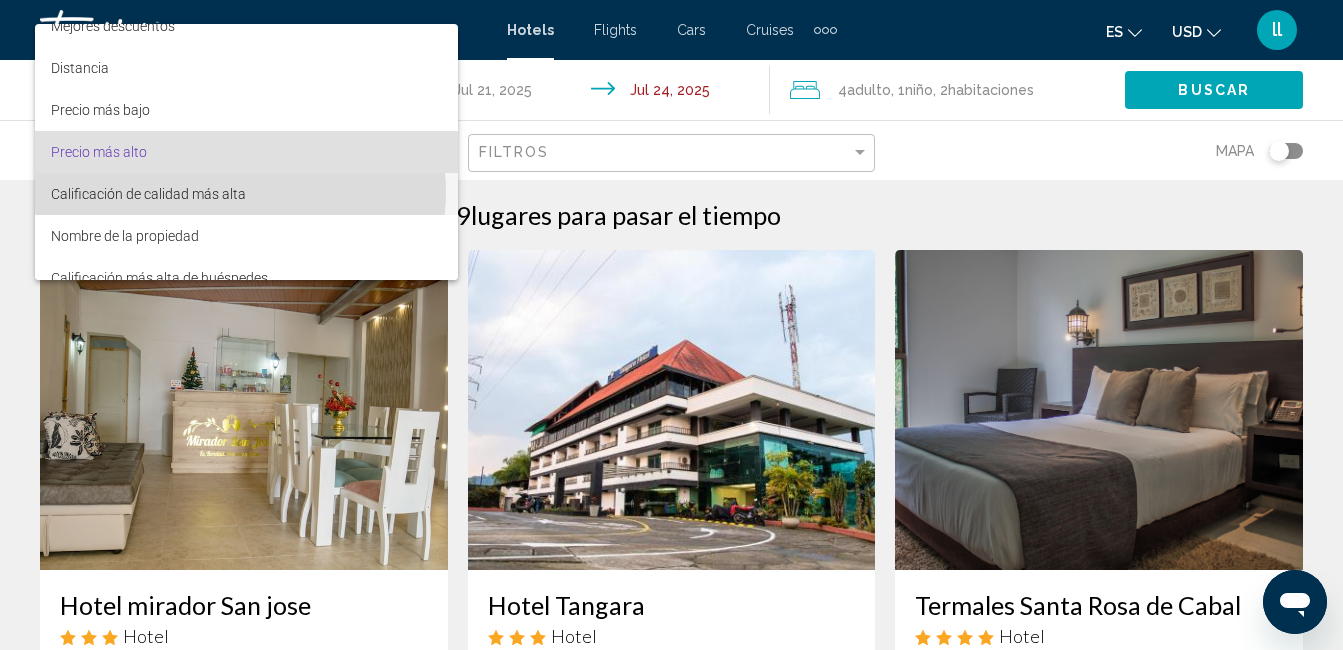 click on "Calificación de calidad más alta" at bounding box center [148, 194] 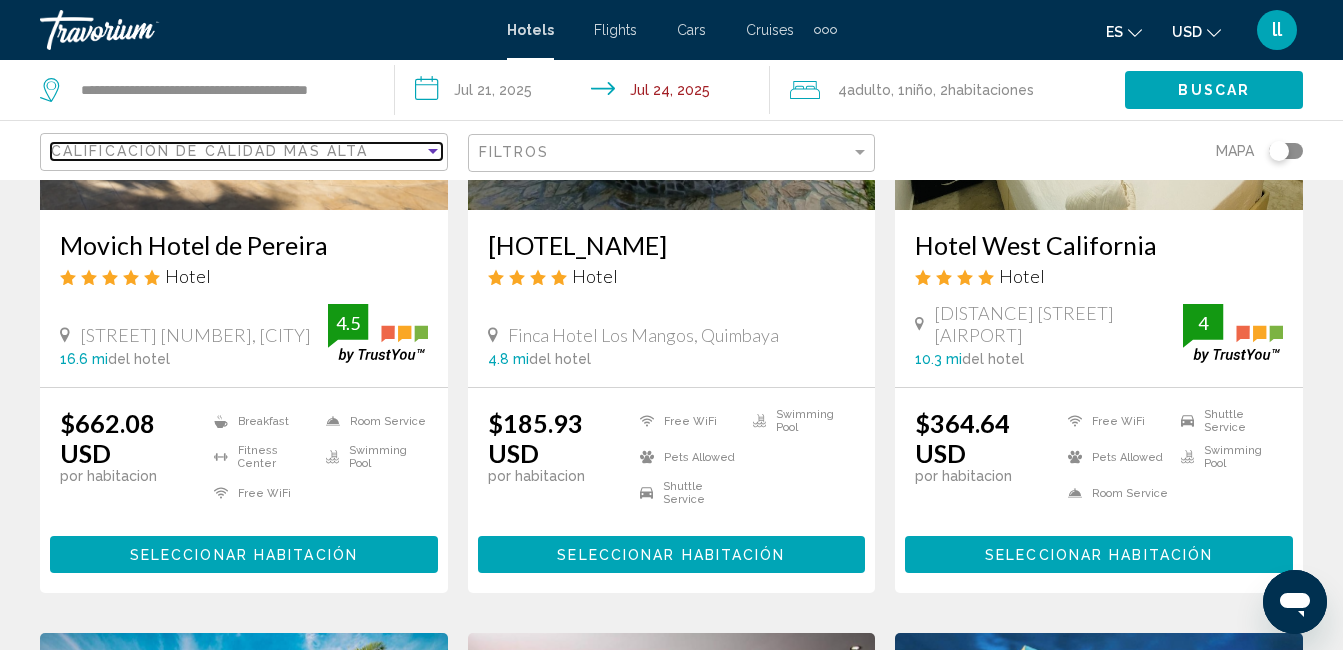 scroll, scrollTop: 387, scrollLeft: 0, axis: vertical 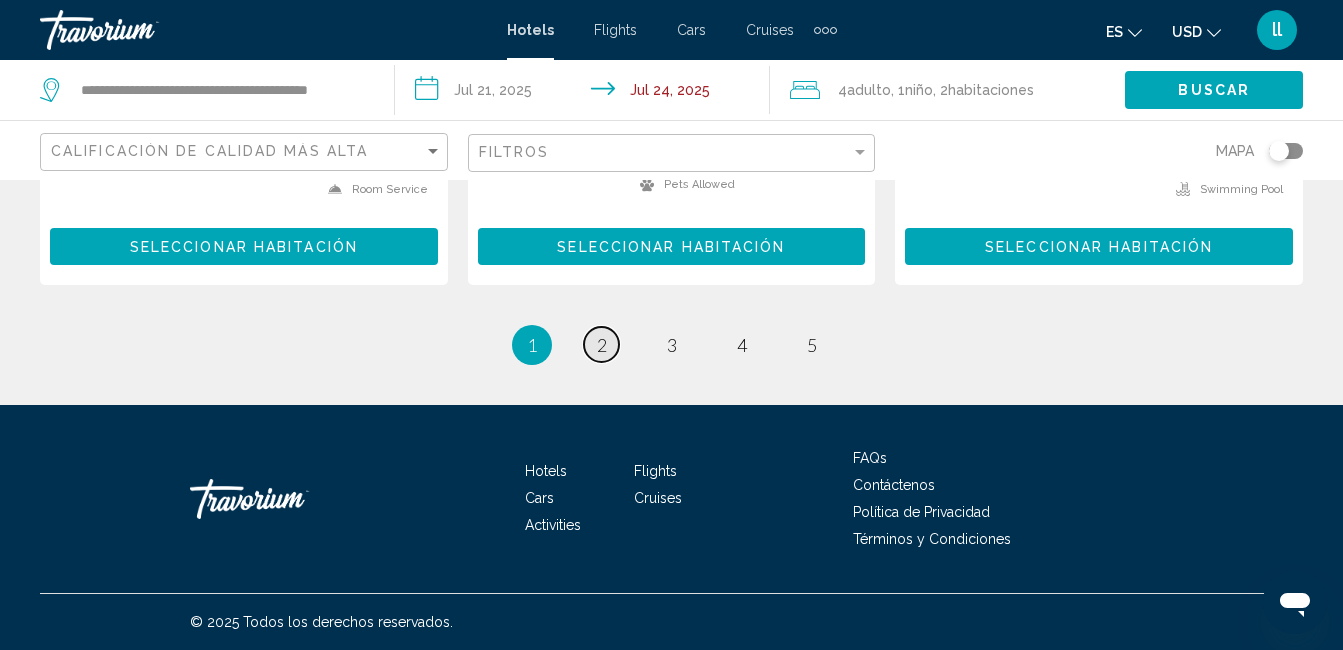 click on "2" at bounding box center (602, 345) 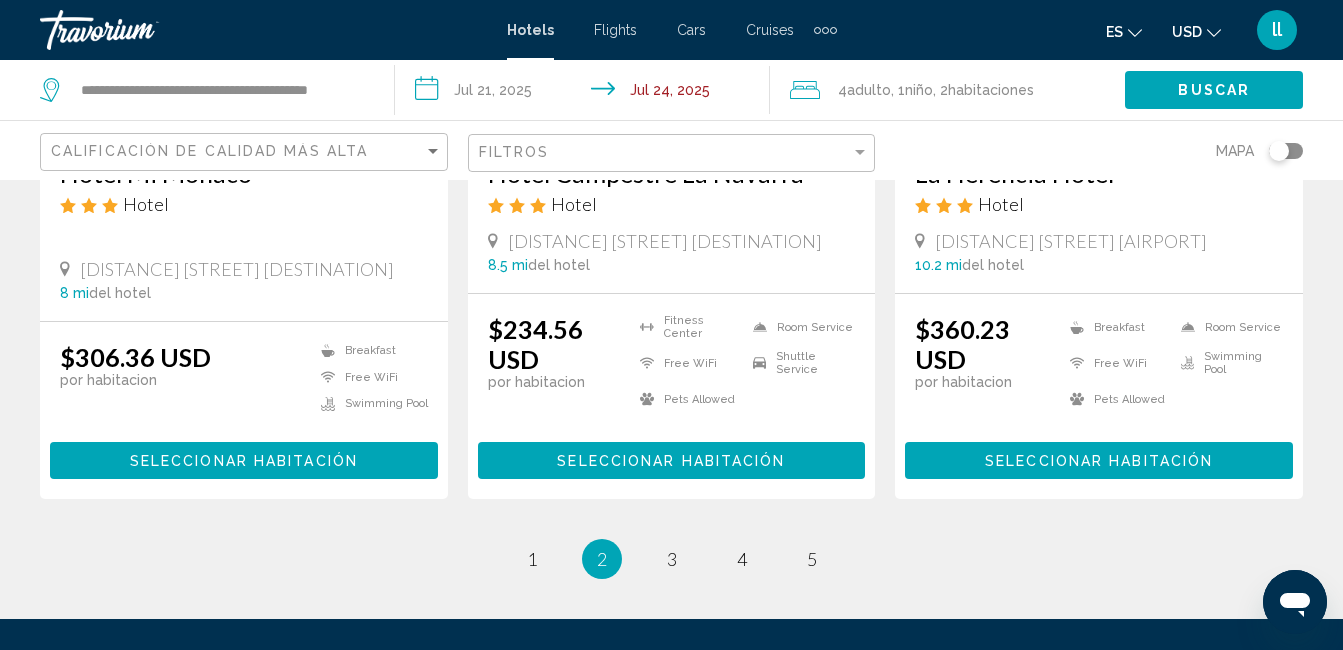 scroll, scrollTop: 2733, scrollLeft: 0, axis: vertical 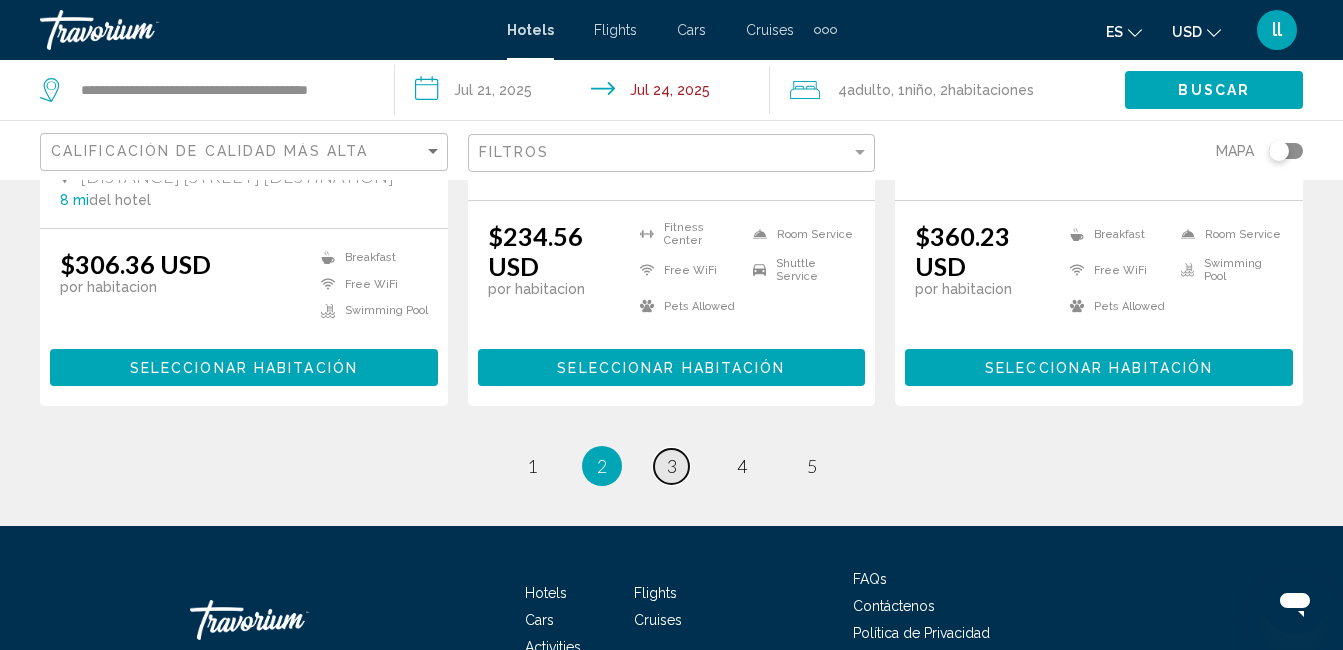 click on "page  3" at bounding box center (671, 466) 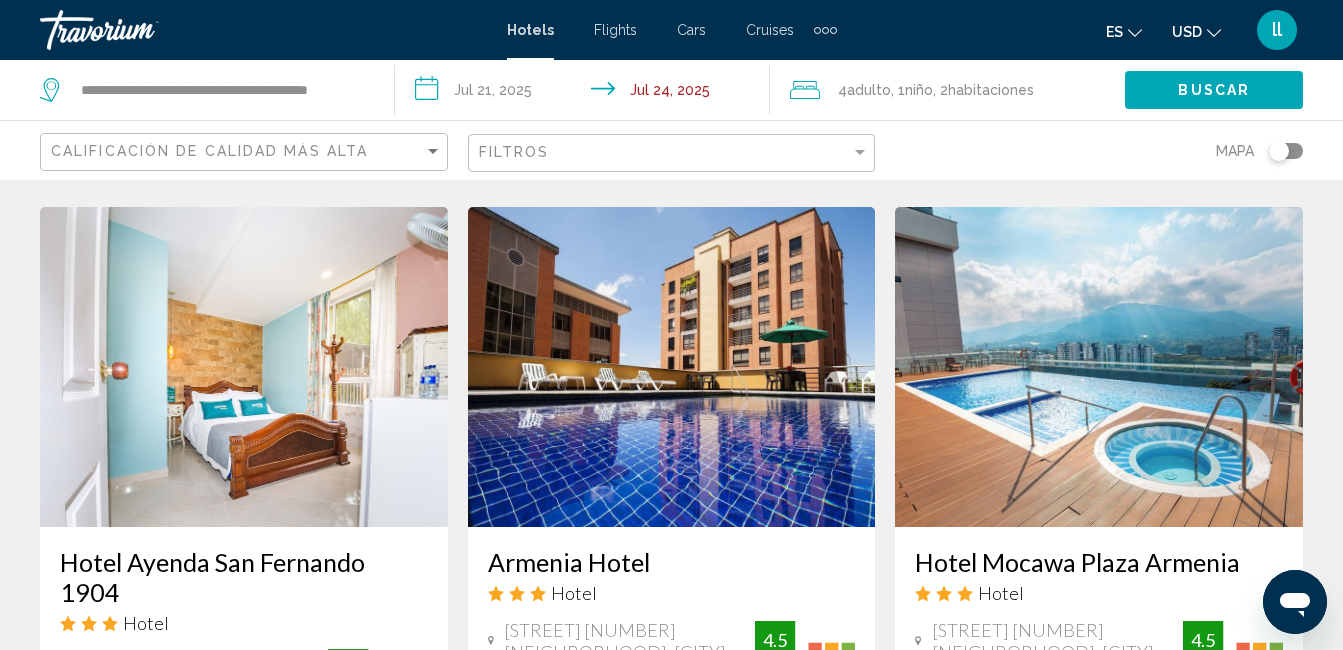 scroll, scrollTop: 827, scrollLeft: 0, axis: vertical 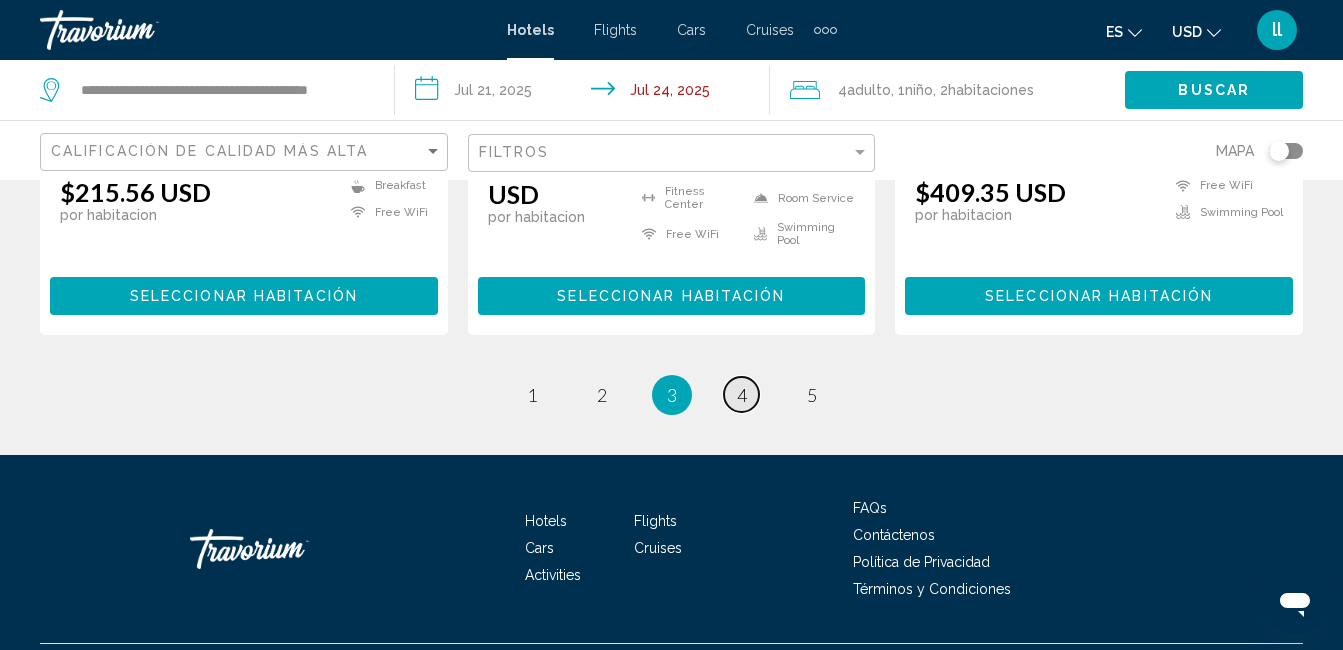 click on "4" at bounding box center (742, 395) 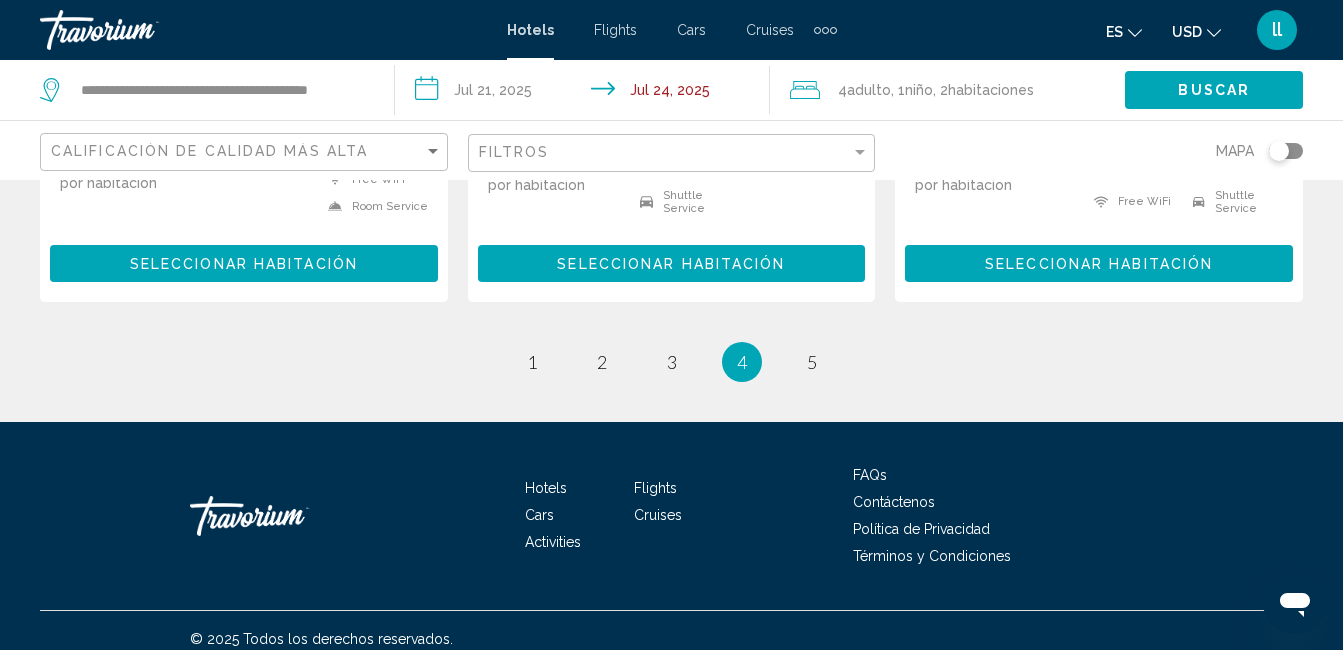 scroll, scrollTop: 0, scrollLeft: 0, axis: both 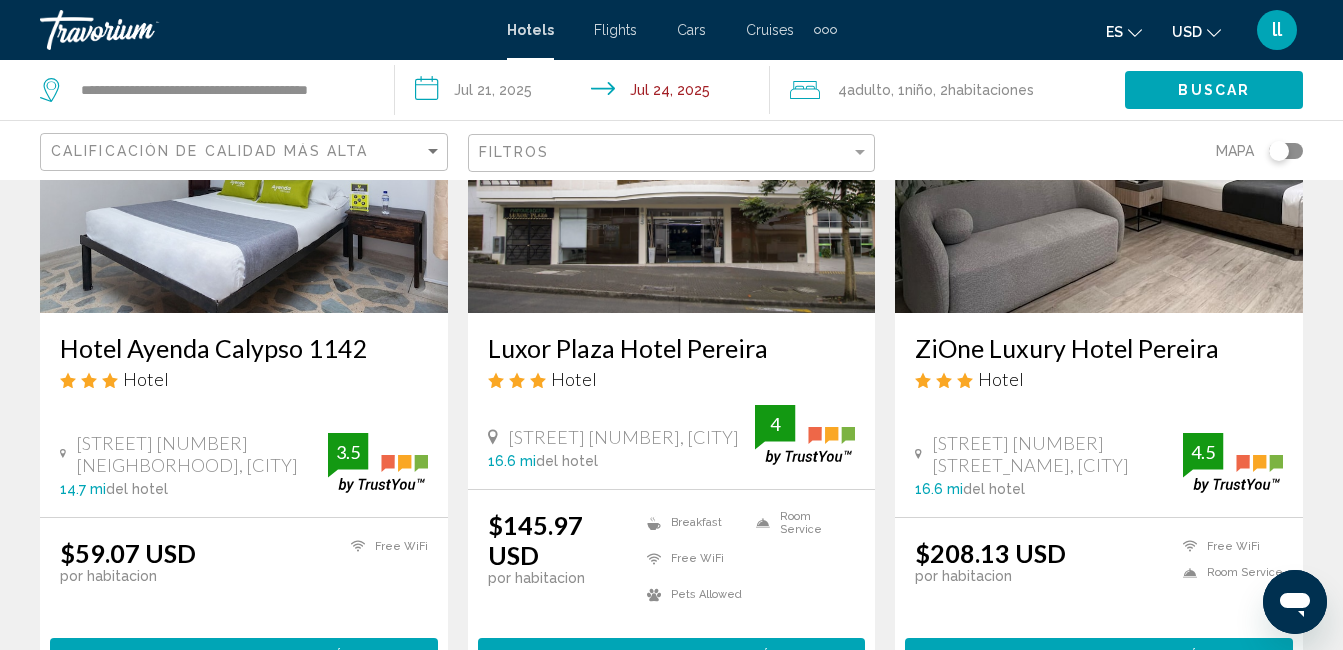 click at bounding box center (1099, 153) 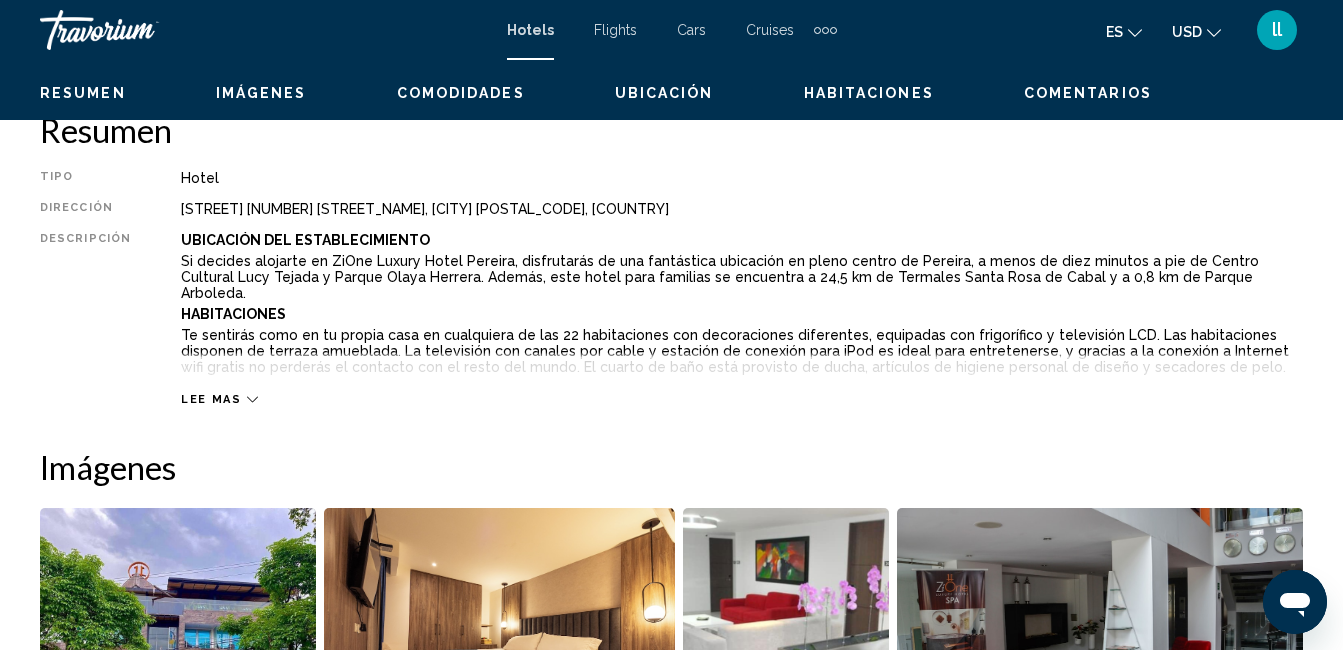 scroll, scrollTop: 210, scrollLeft: 0, axis: vertical 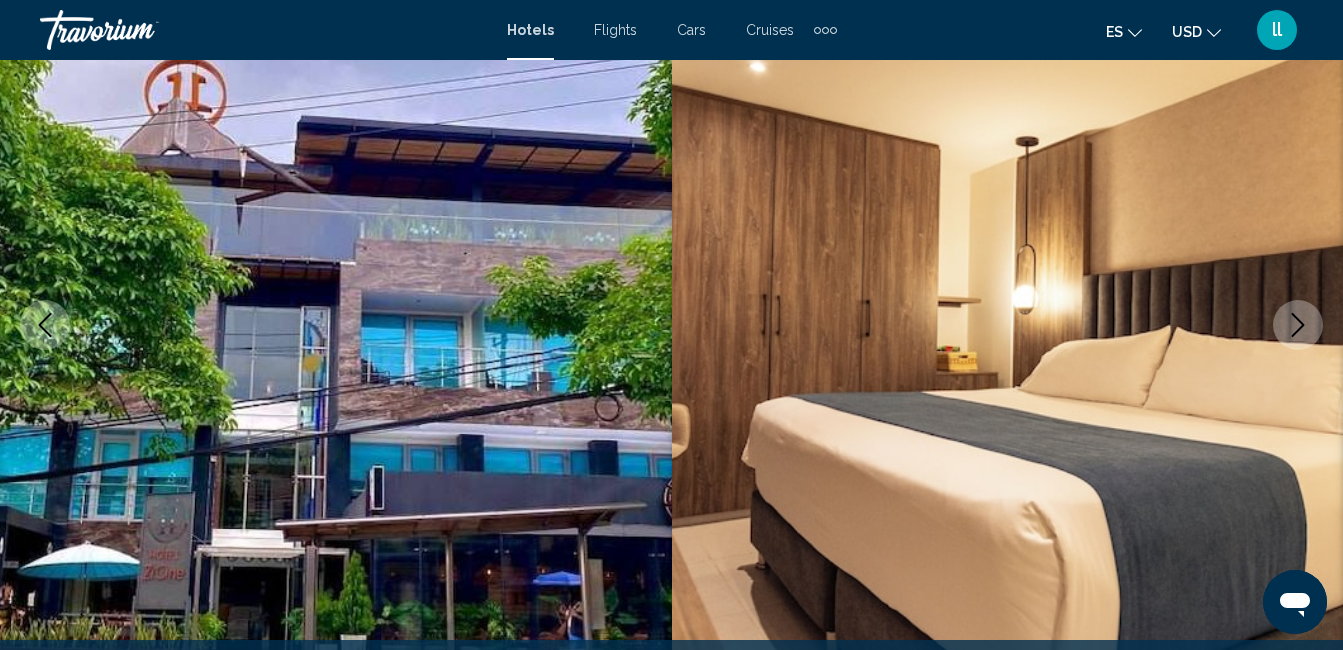 click 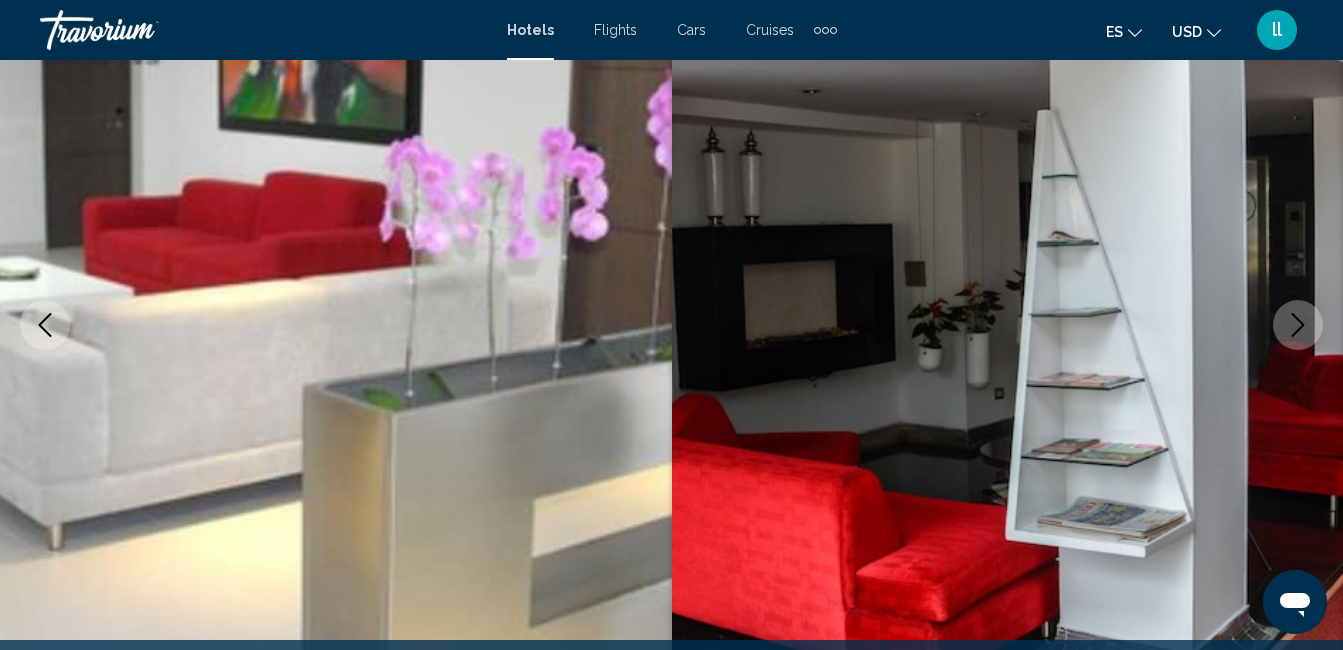 click 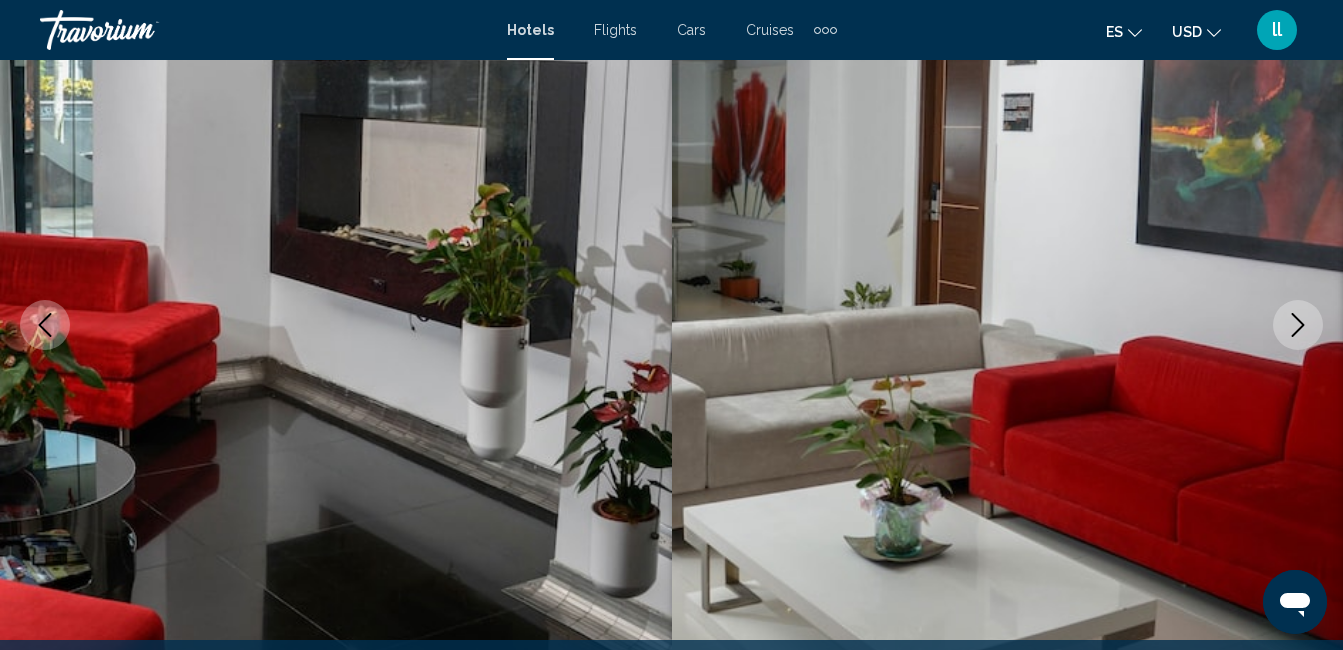 click 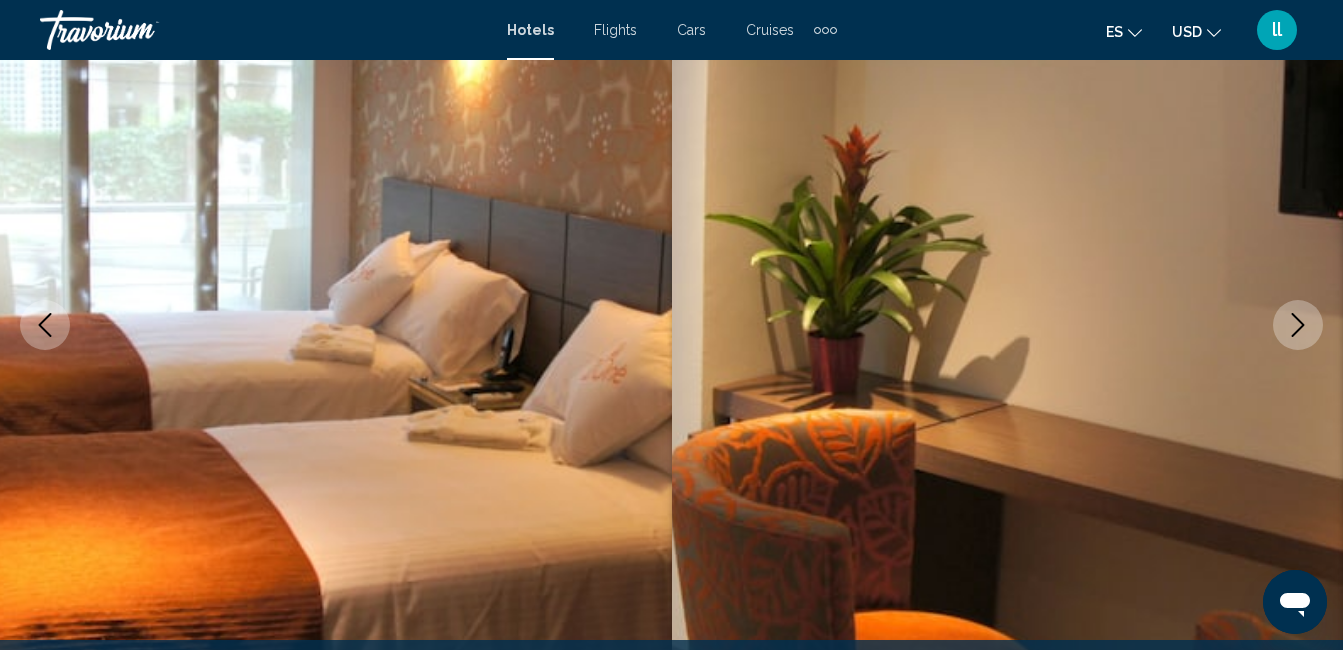 click 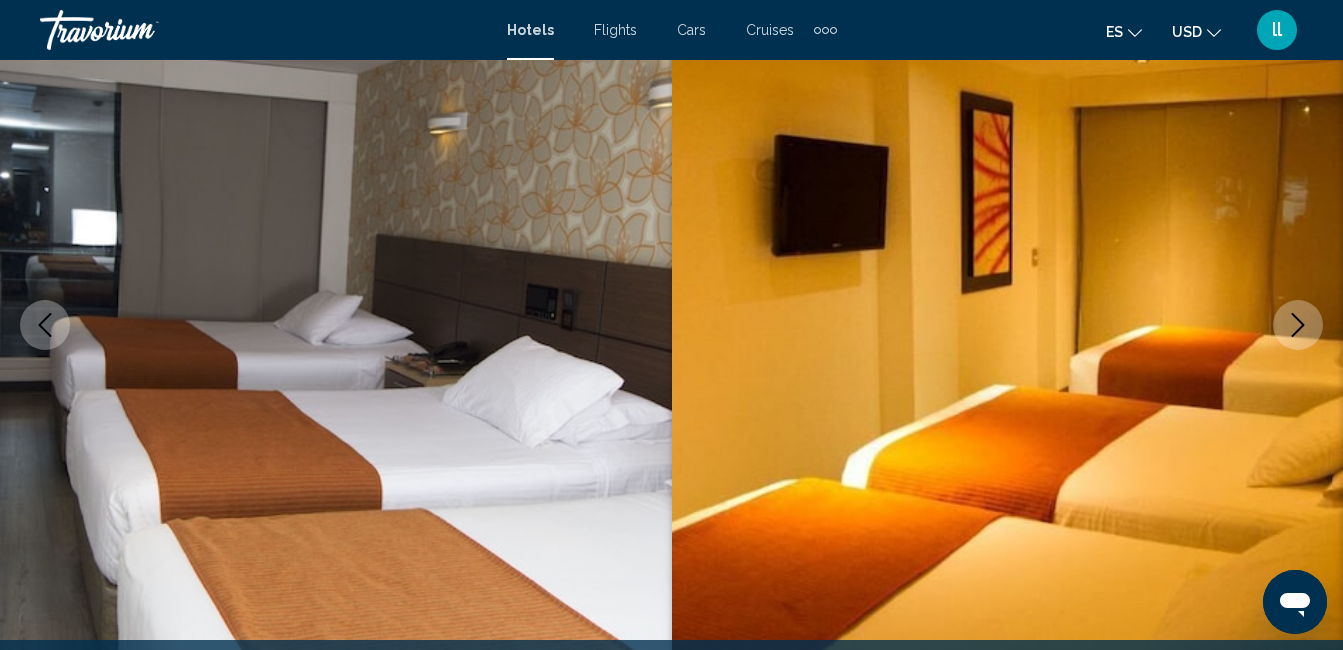 click 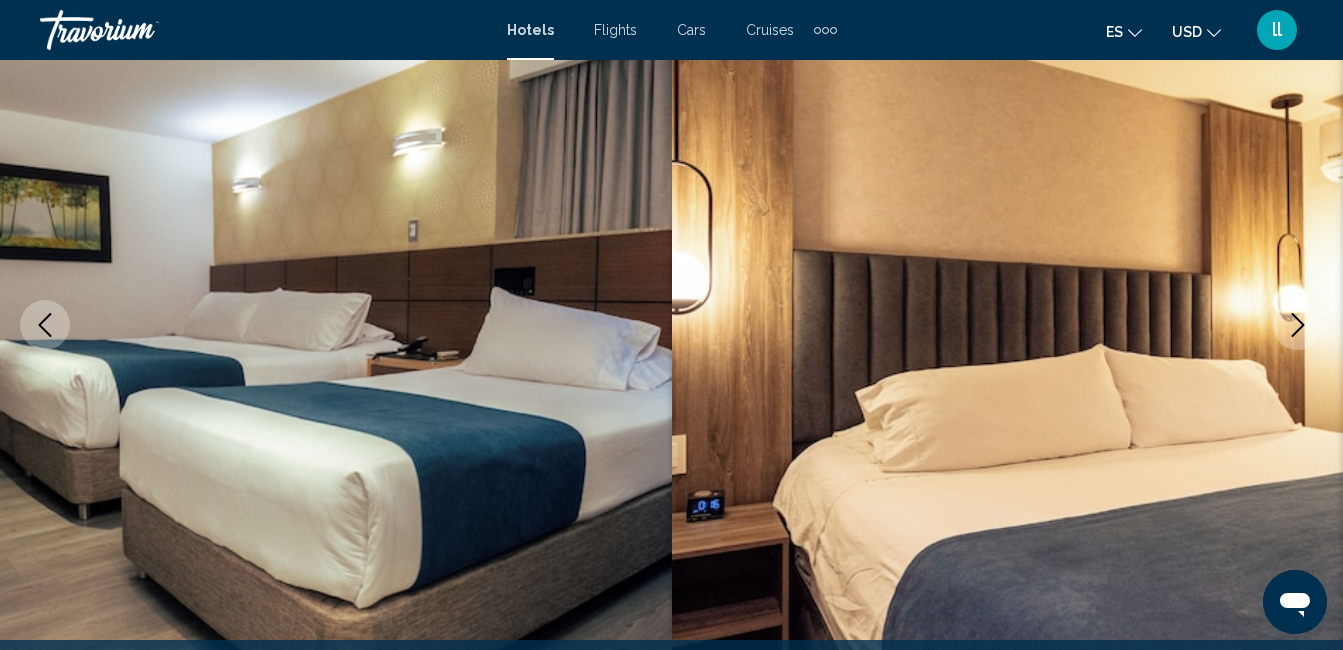 click 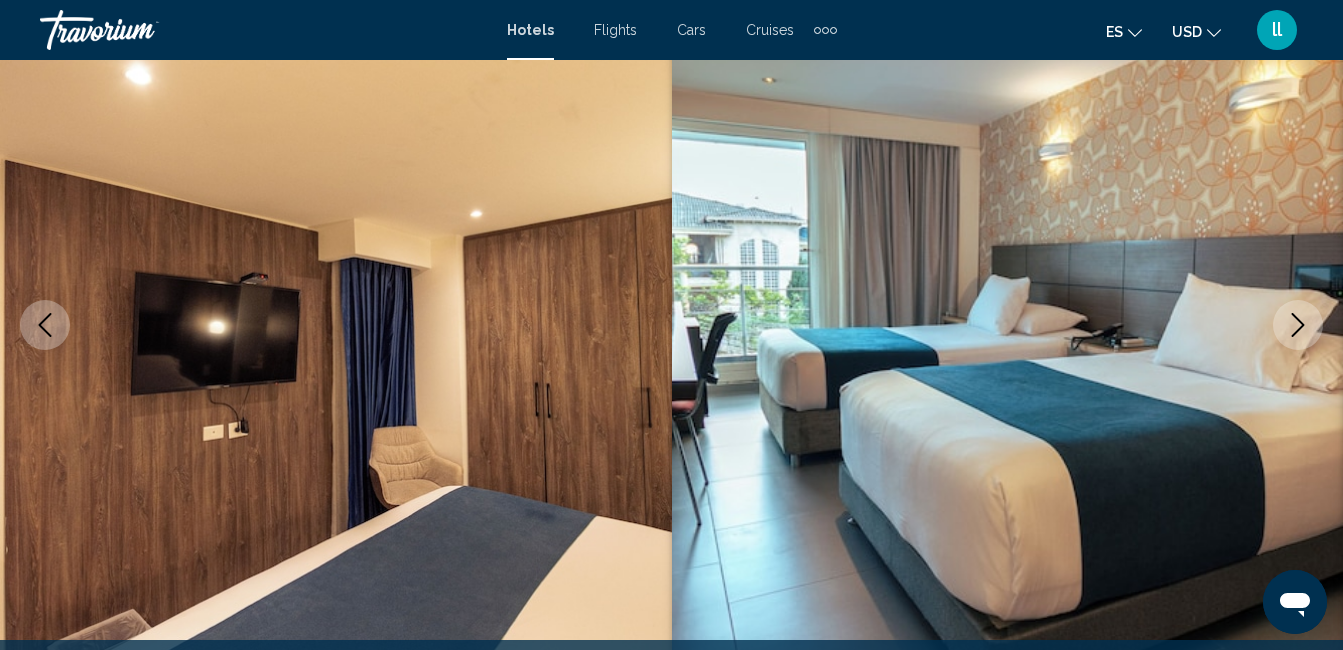 click 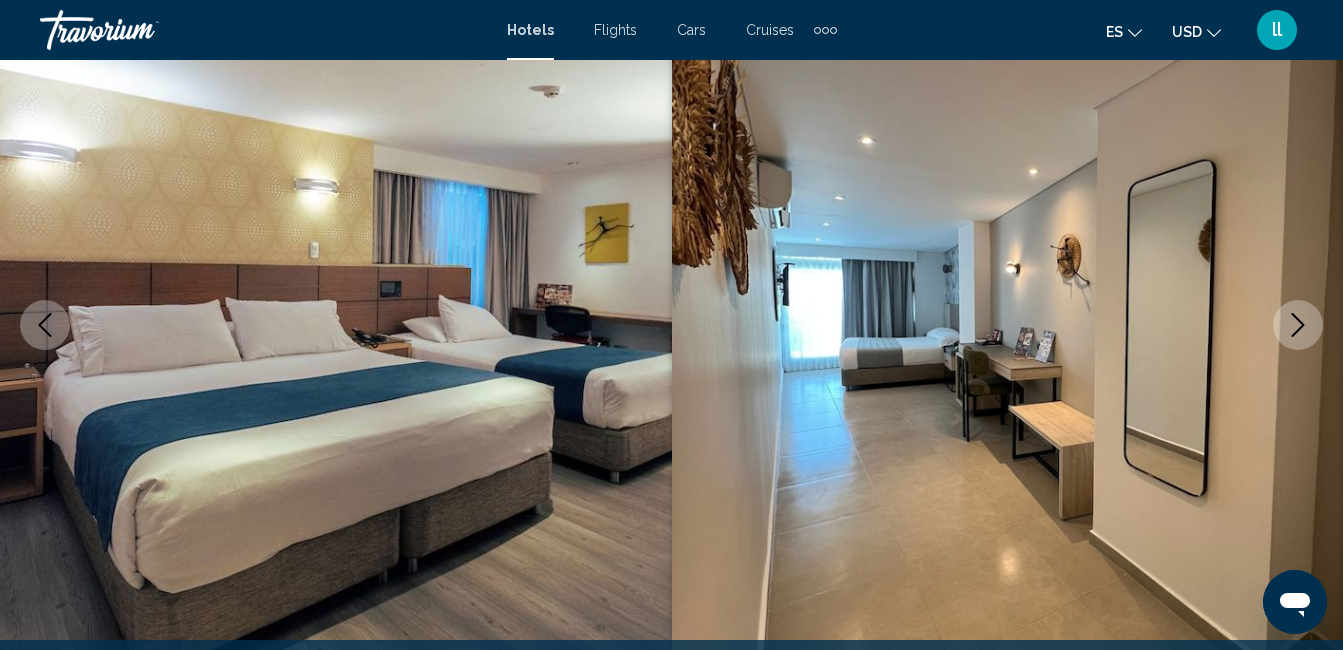 click 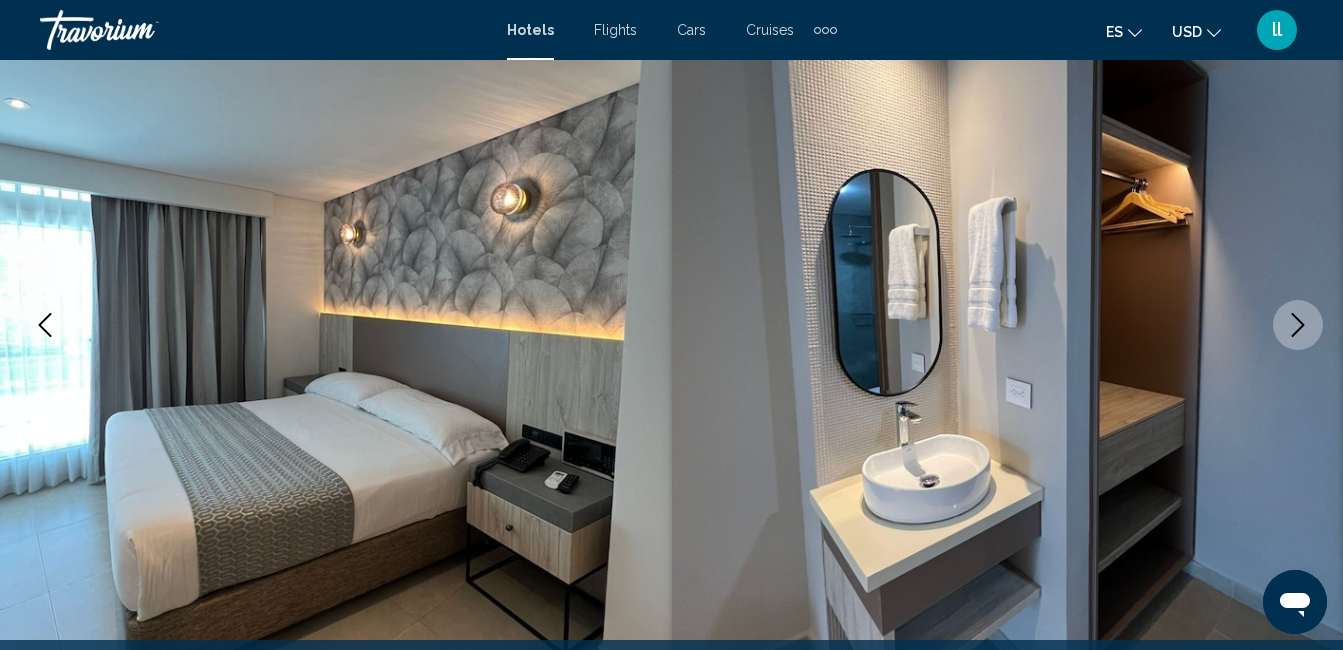 click 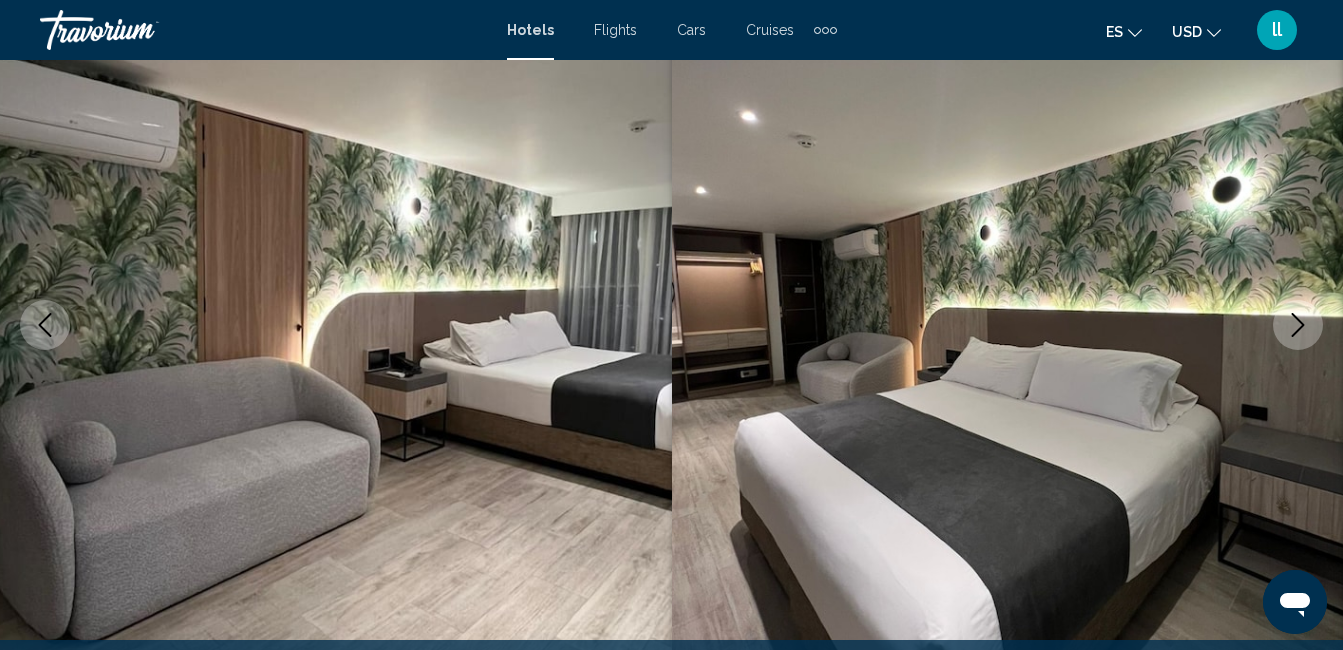 click 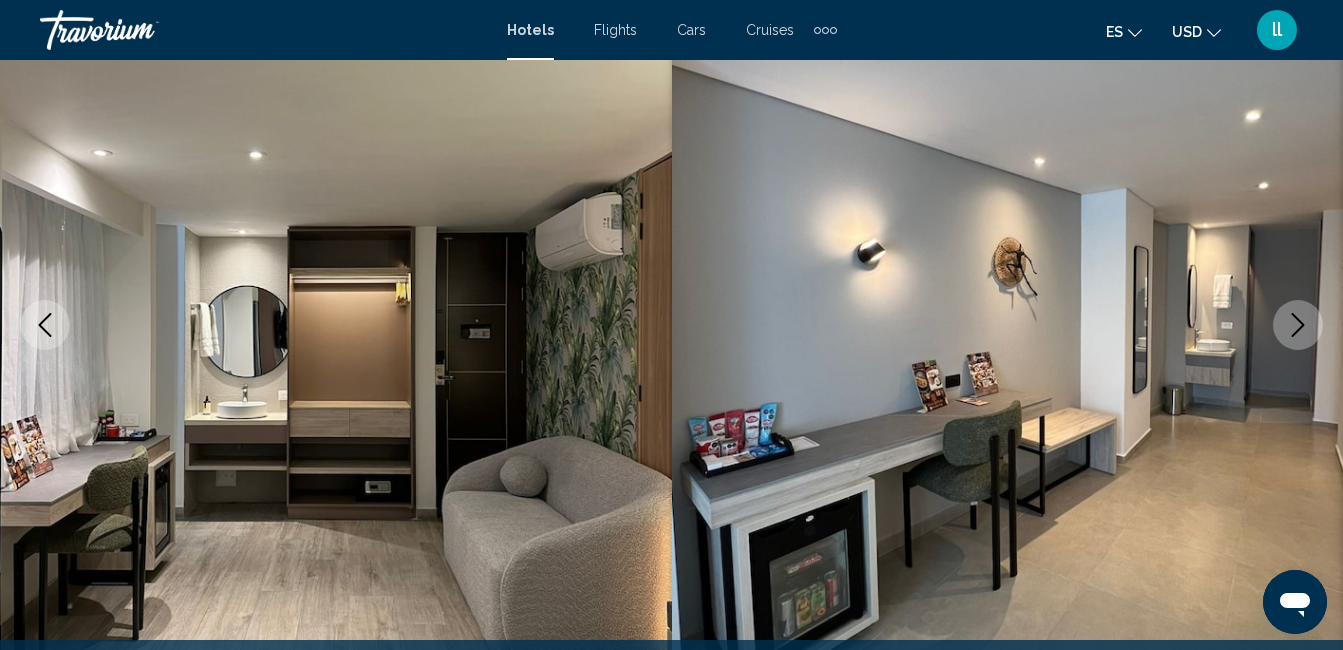click 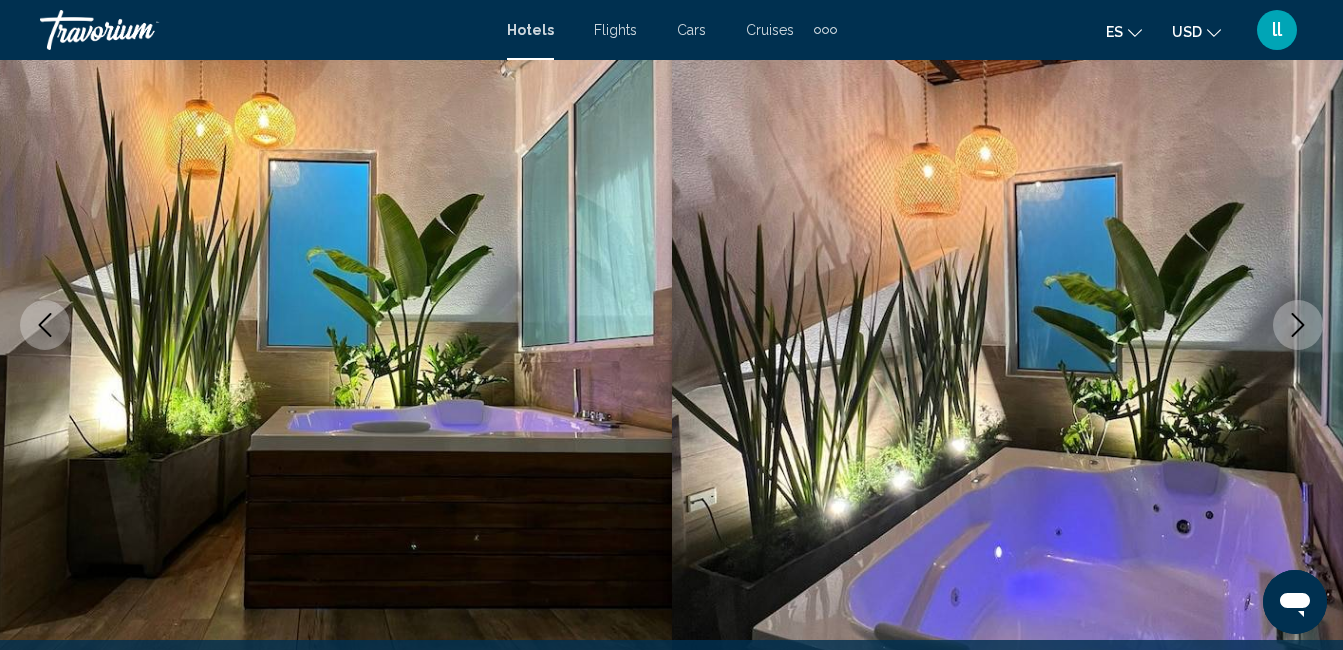 click 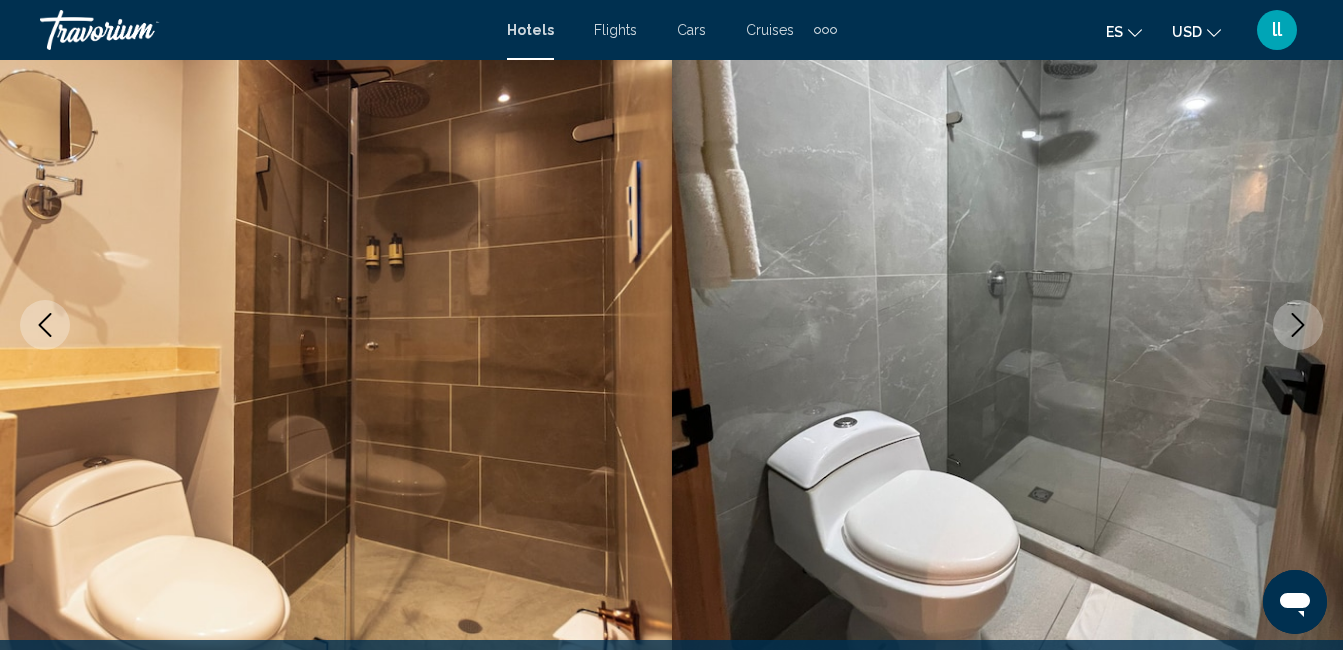 click 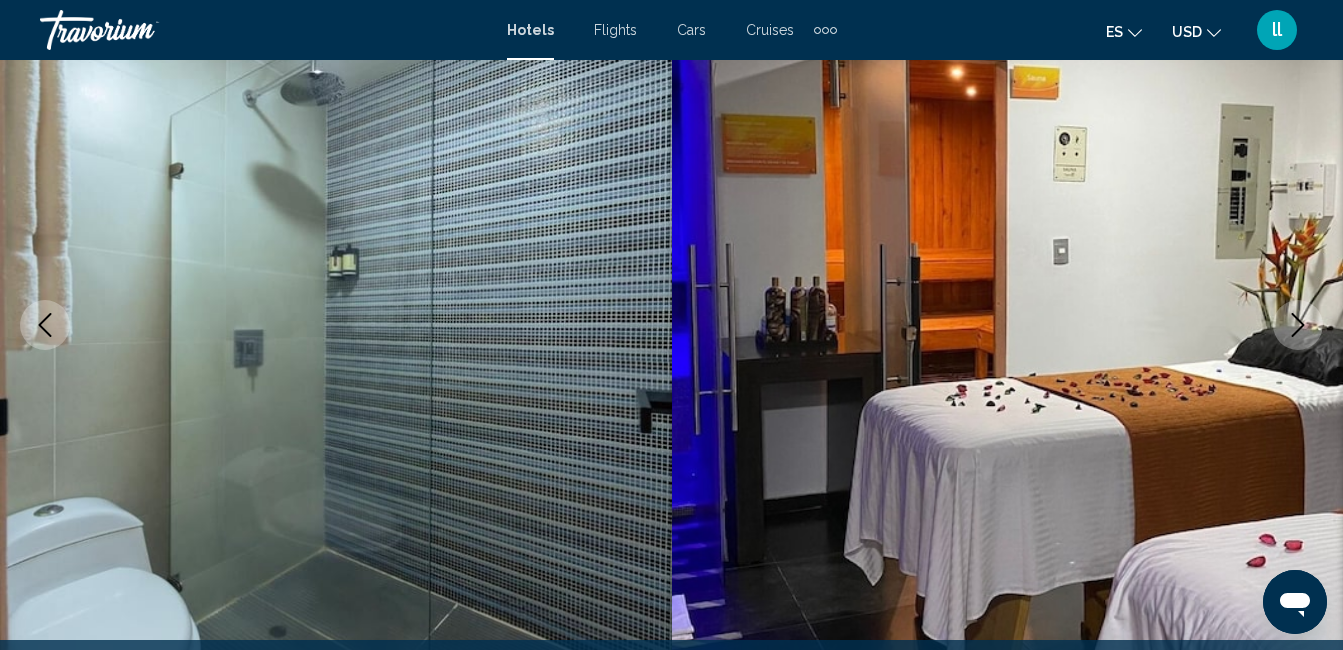 click 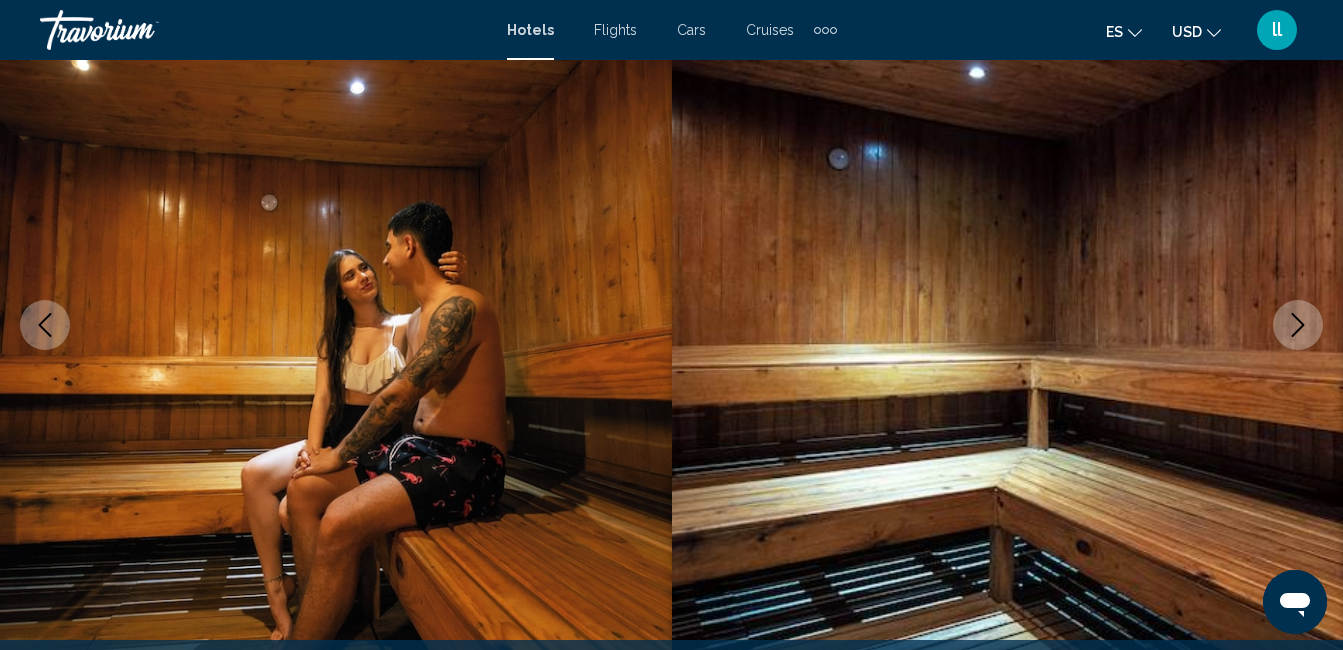 click 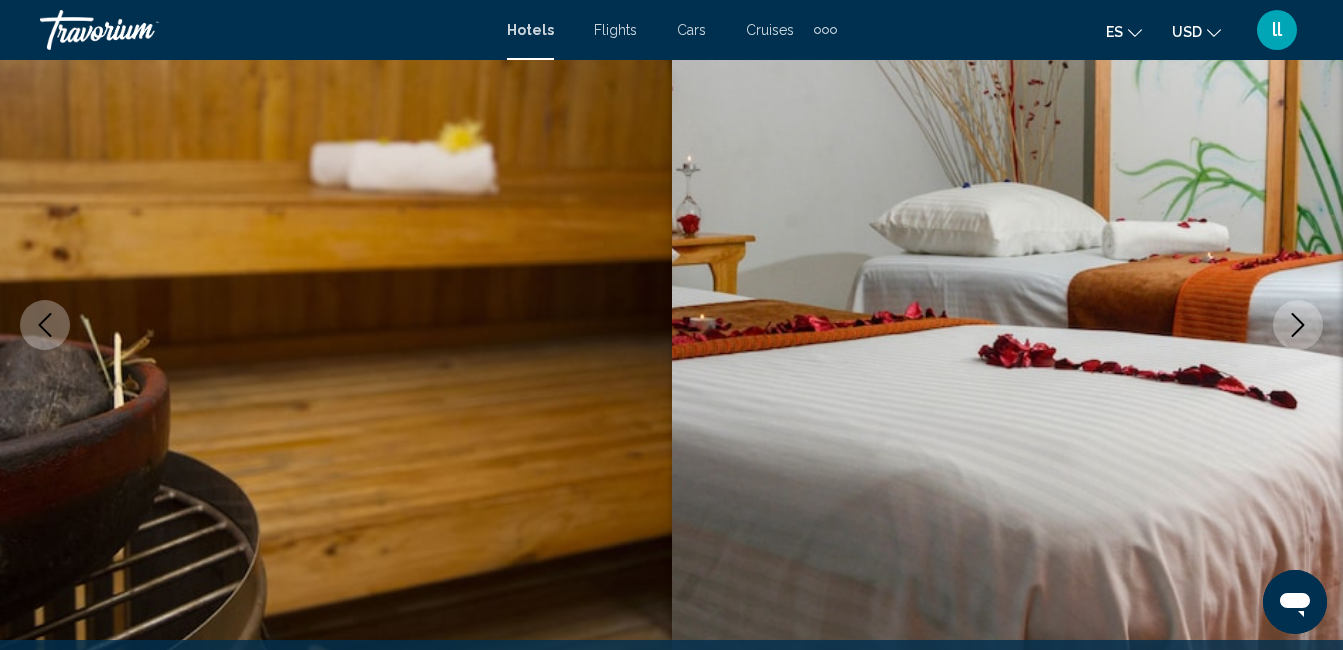 click 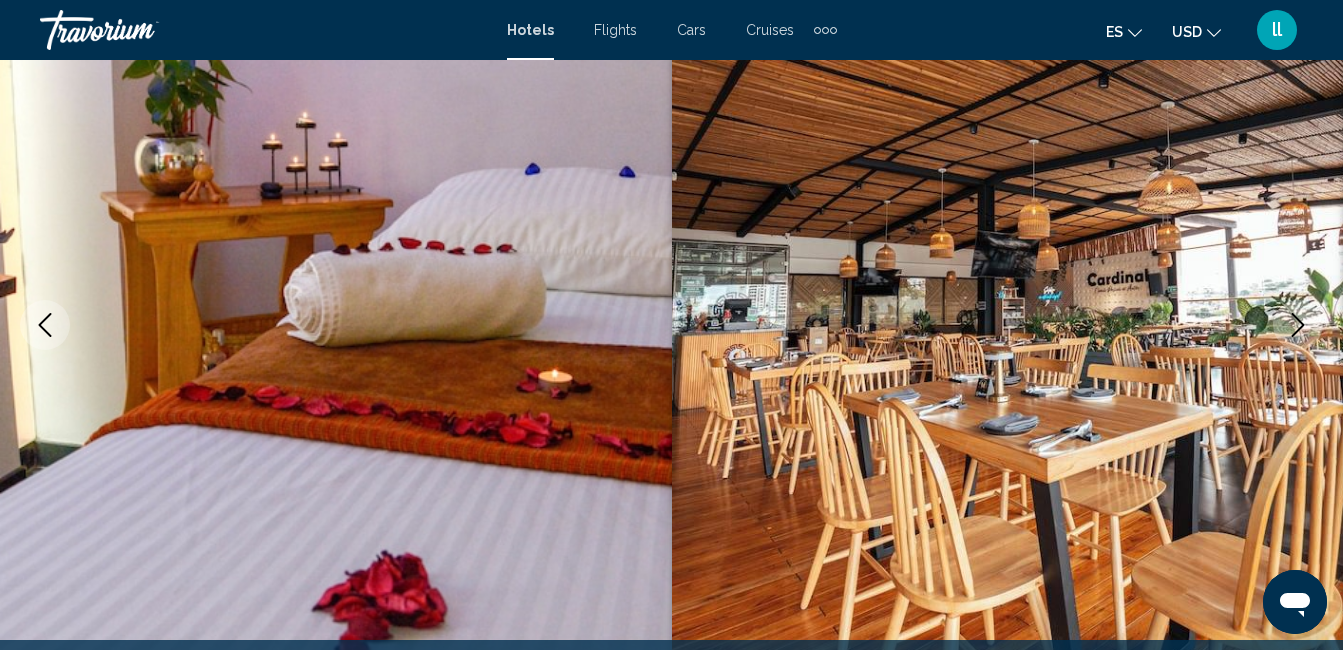 click 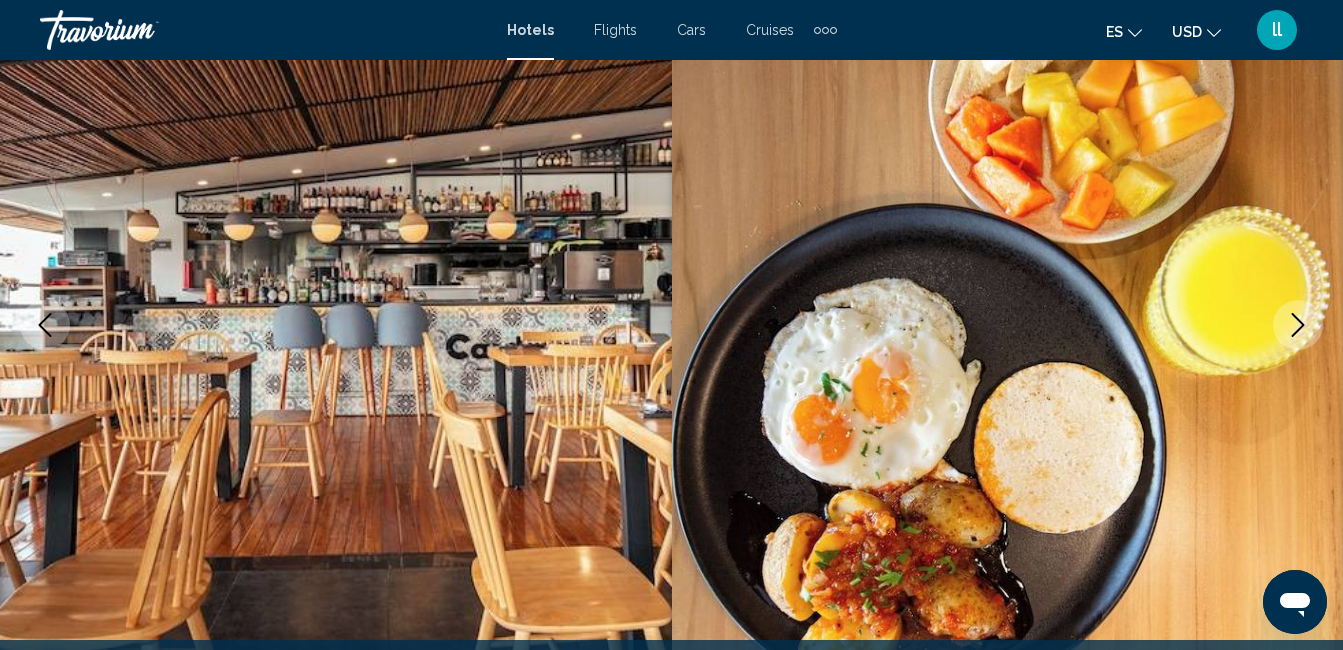 click 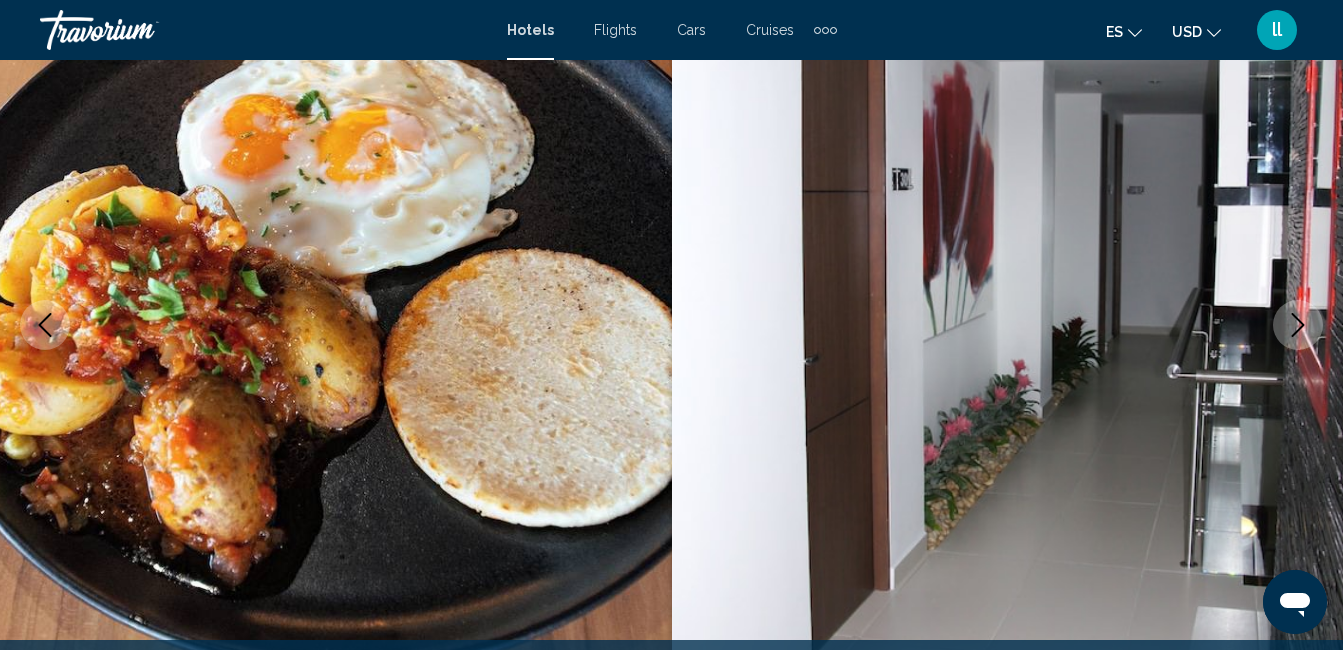 click 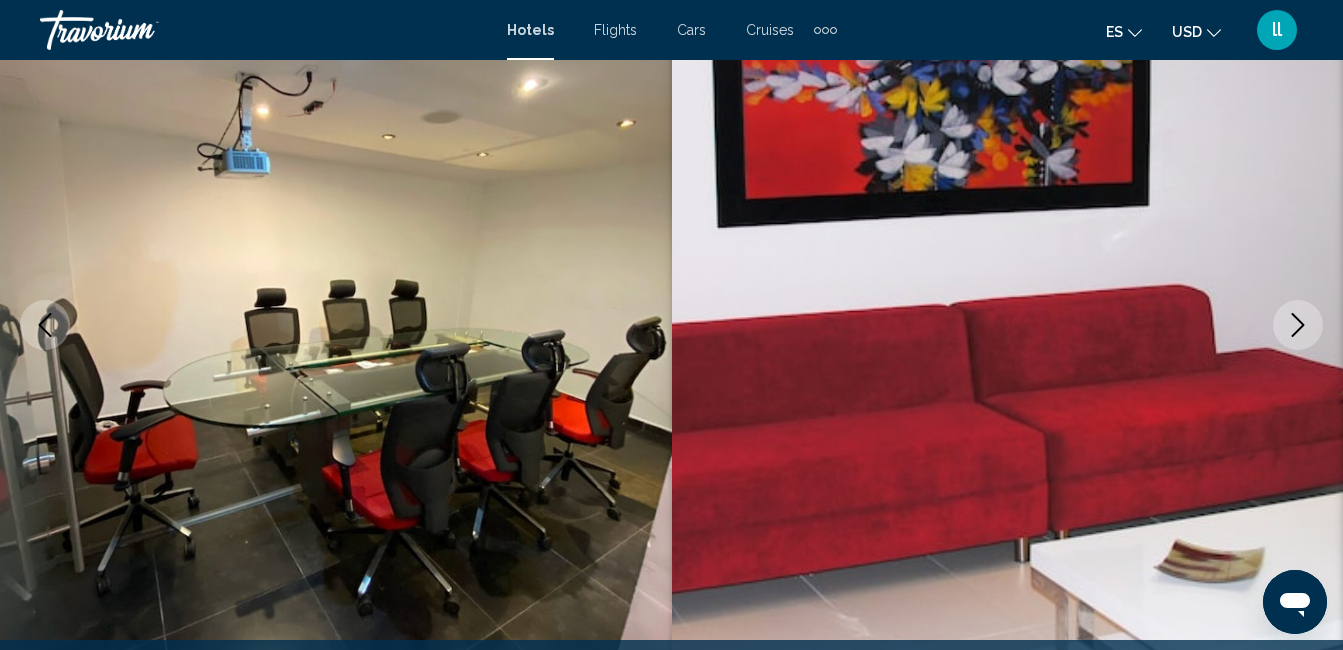 click 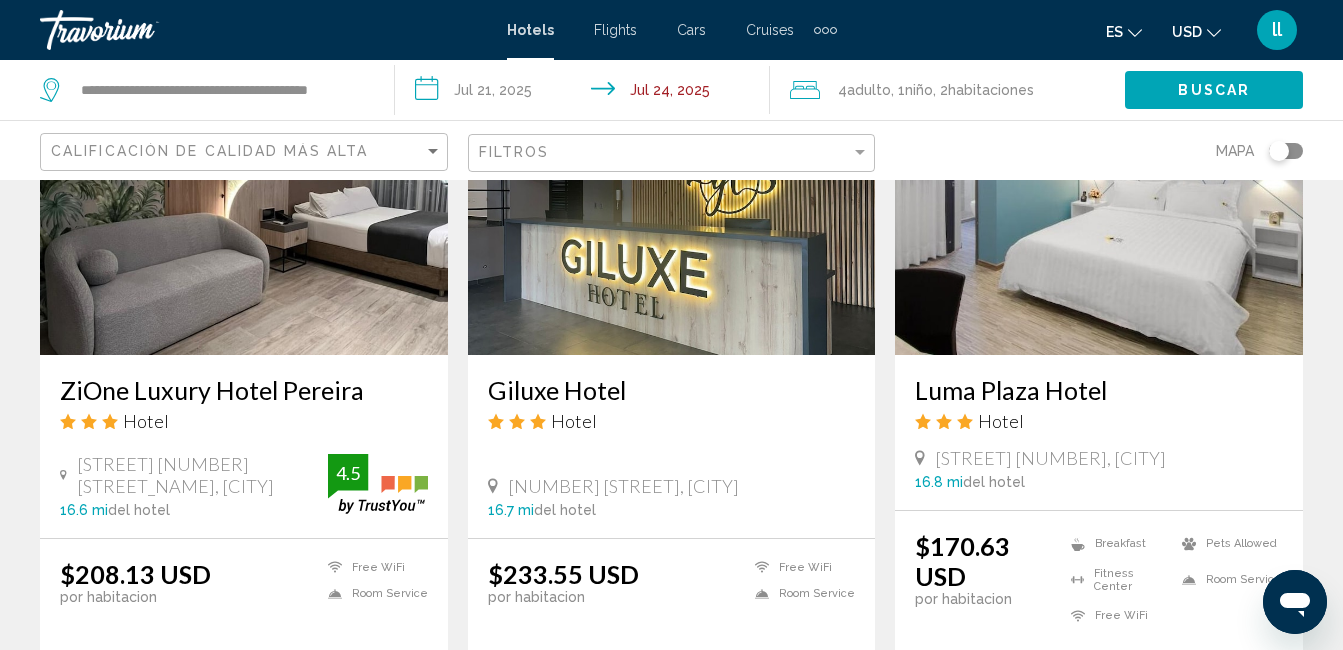 scroll, scrollTop: 1787, scrollLeft: 0, axis: vertical 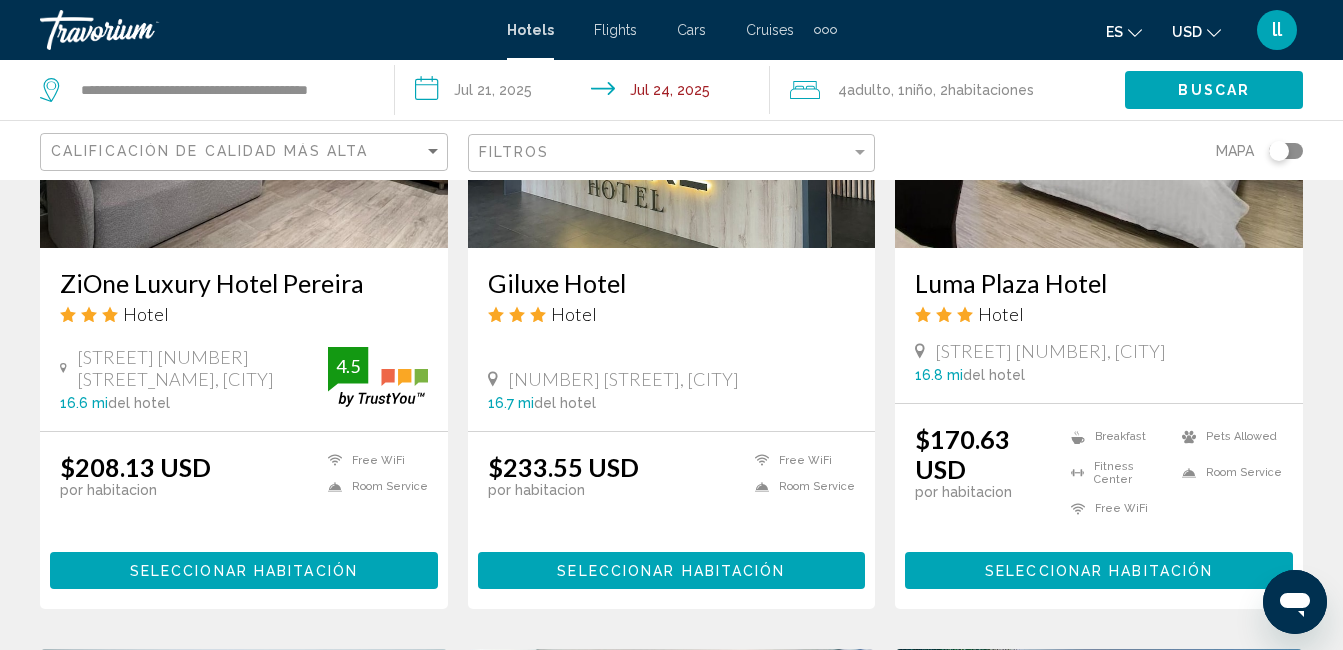 click at bounding box center [244, 88] 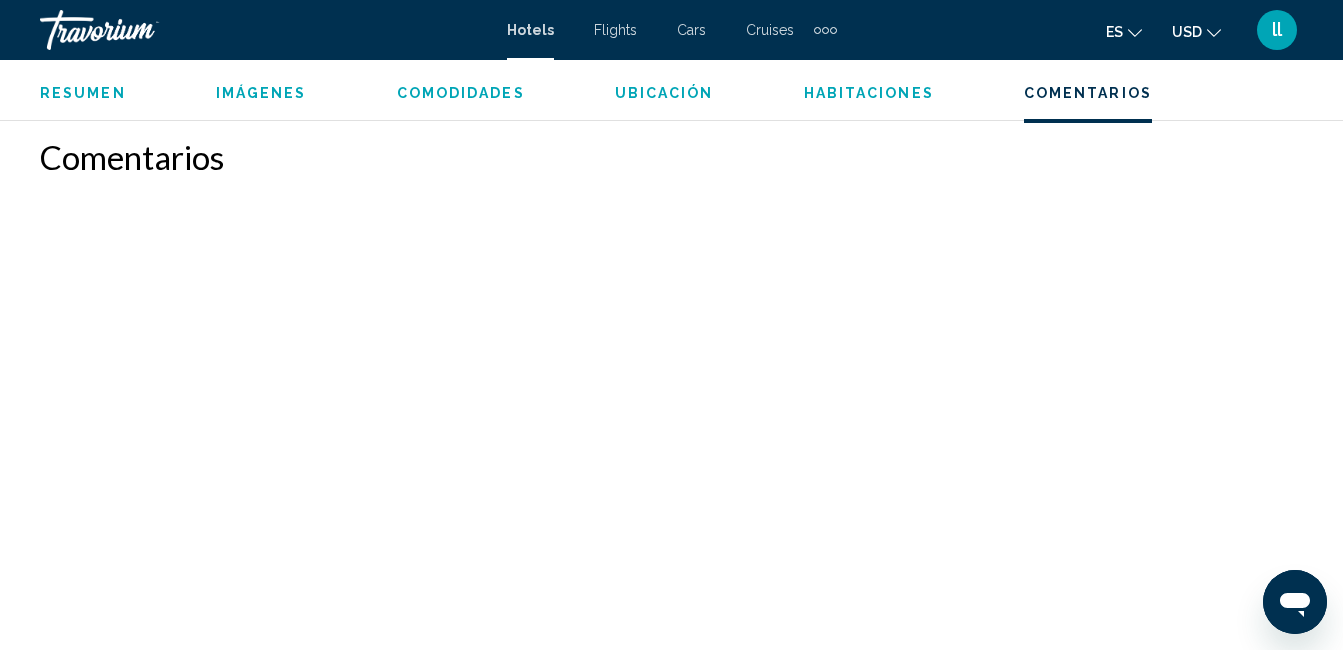 scroll, scrollTop: 3957, scrollLeft: 0, axis: vertical 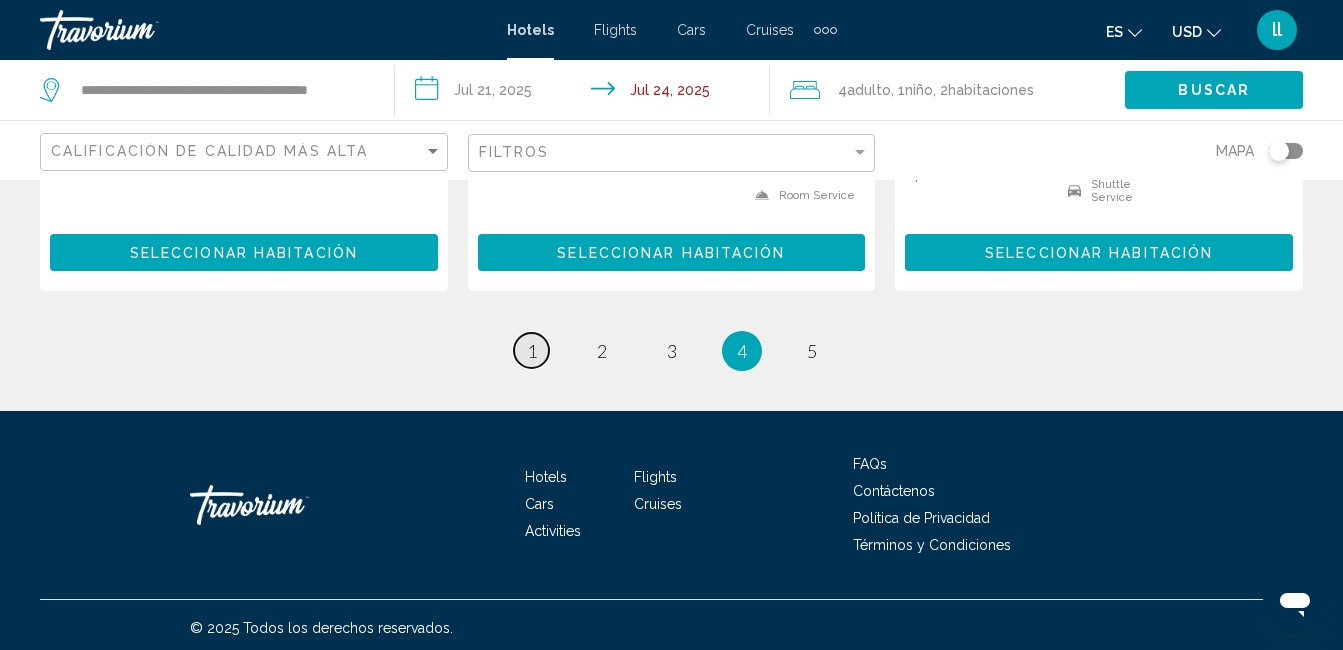 click on "1" at bounding box center [532, 351] 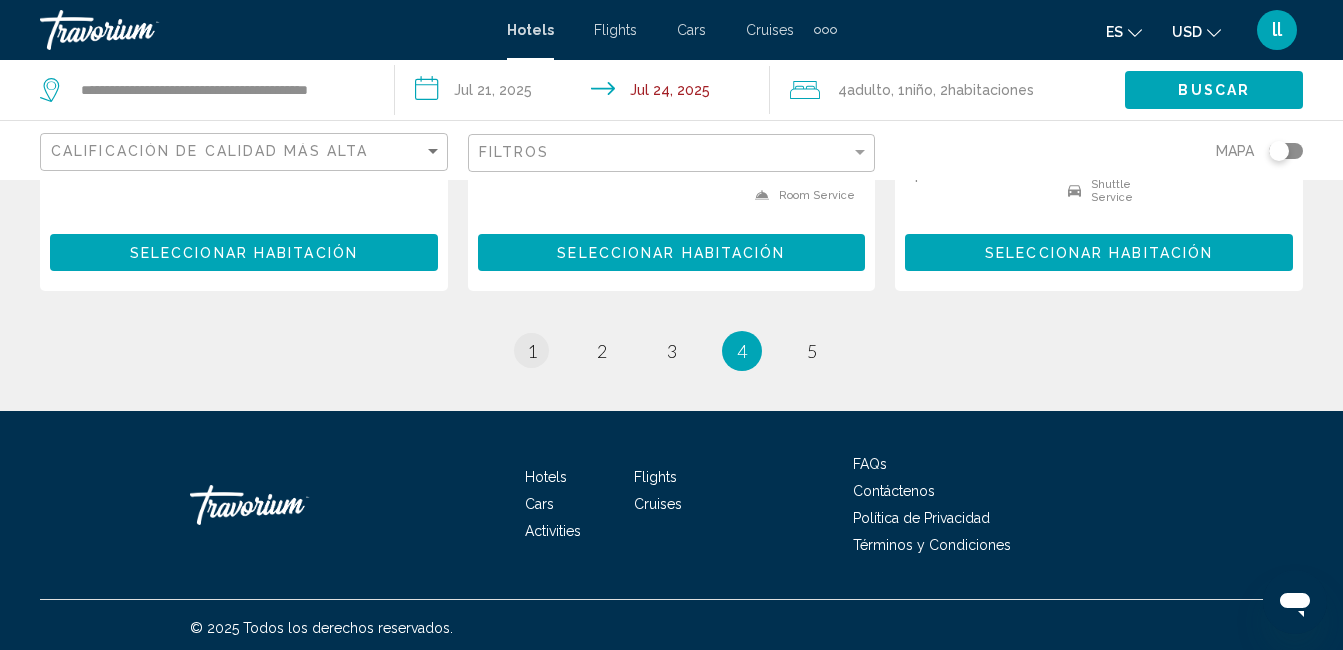 scroll, scrollTop: 0, scrollLeft: 0, axis: both 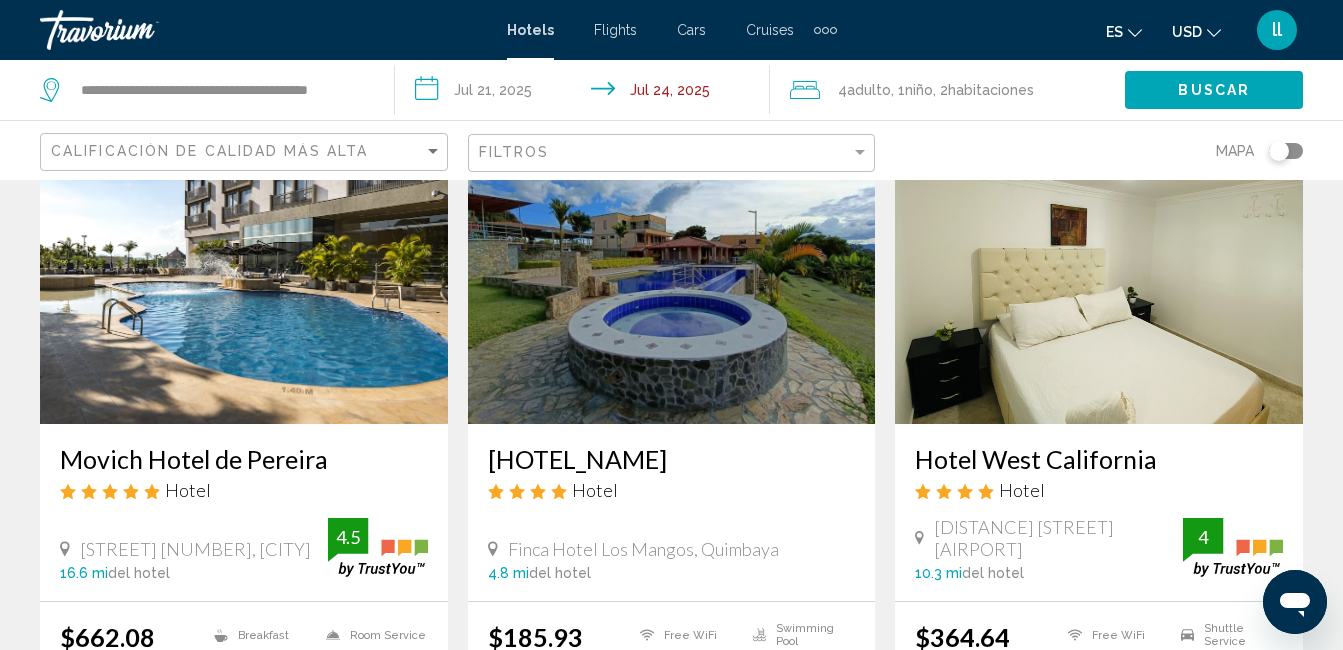 click at bounding box center [672, 264] 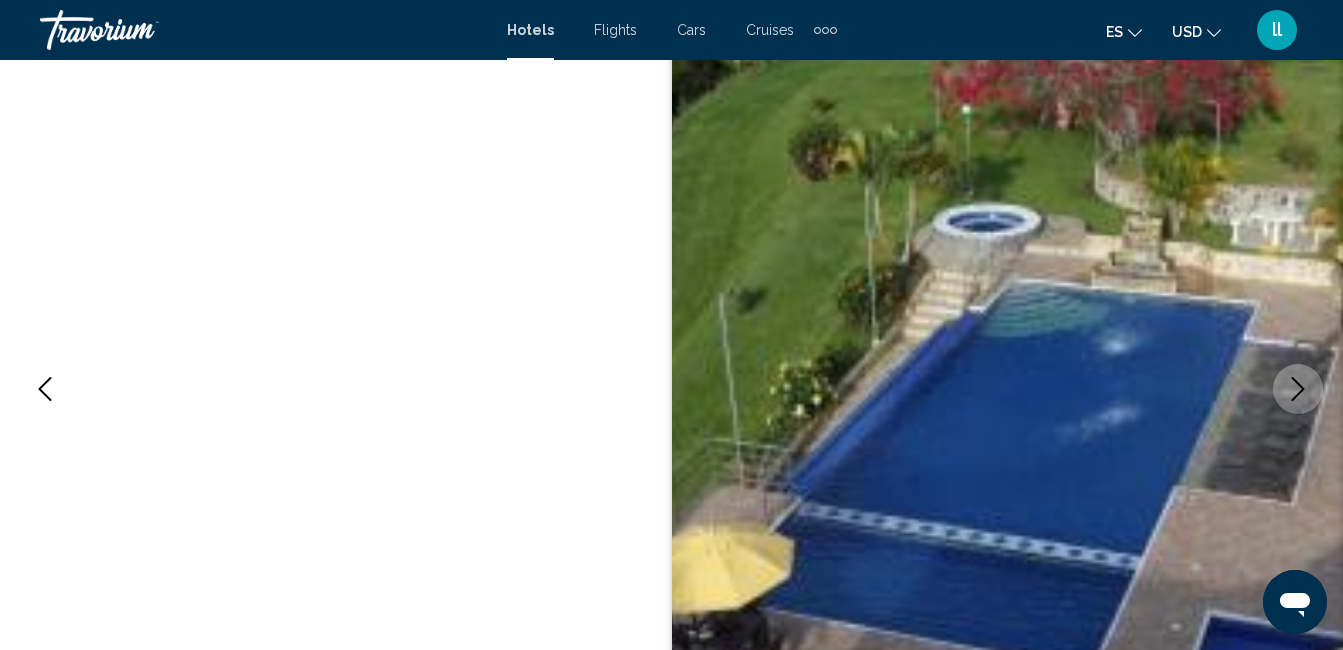 scroll, scrollTop: 210, scrollLeft: 0, axis: vertical 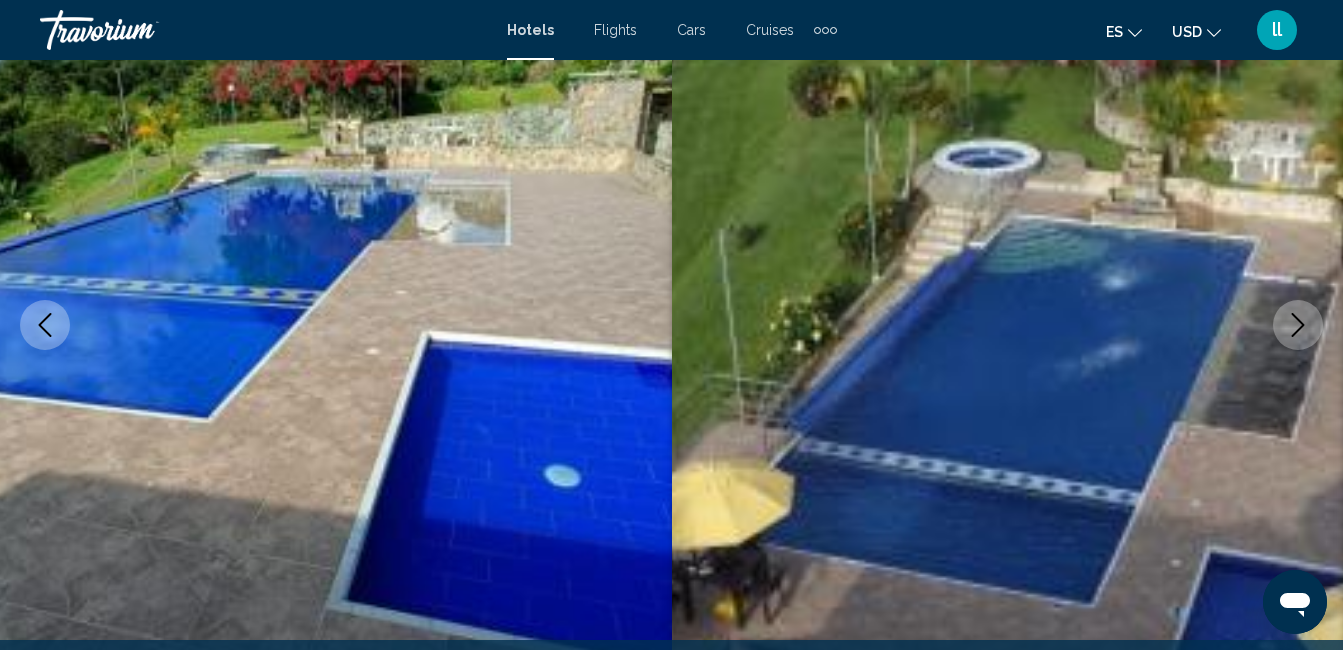 click 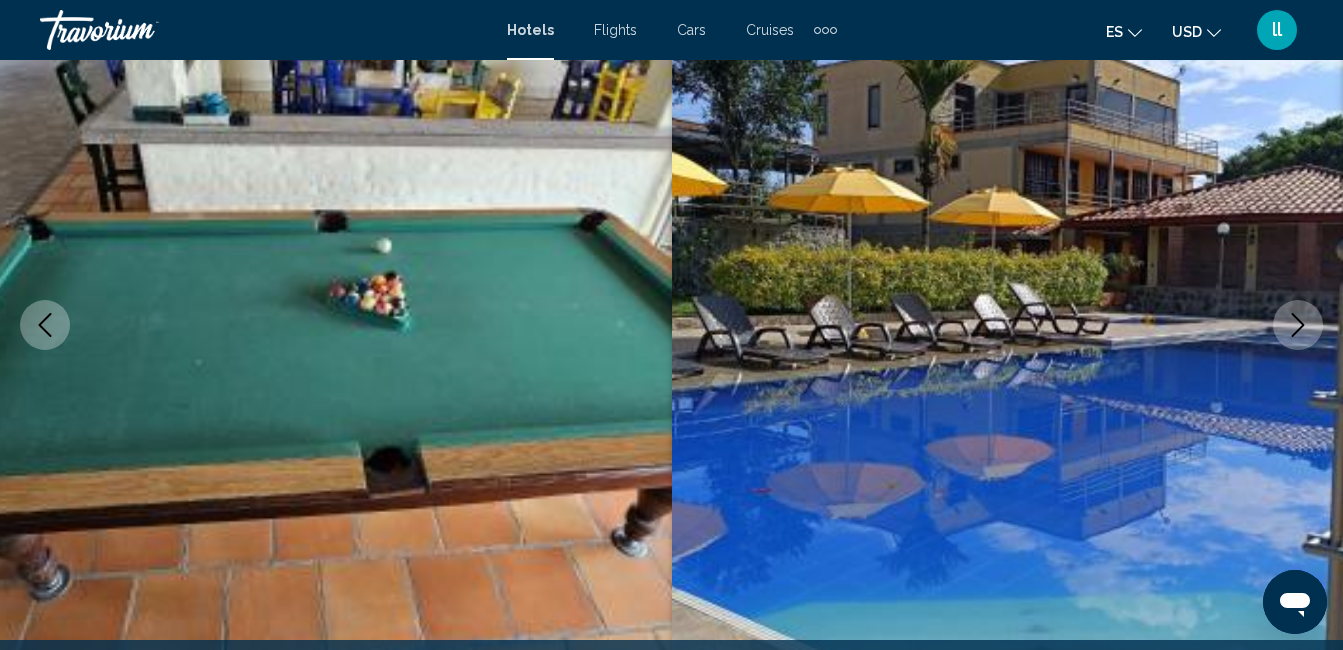 click 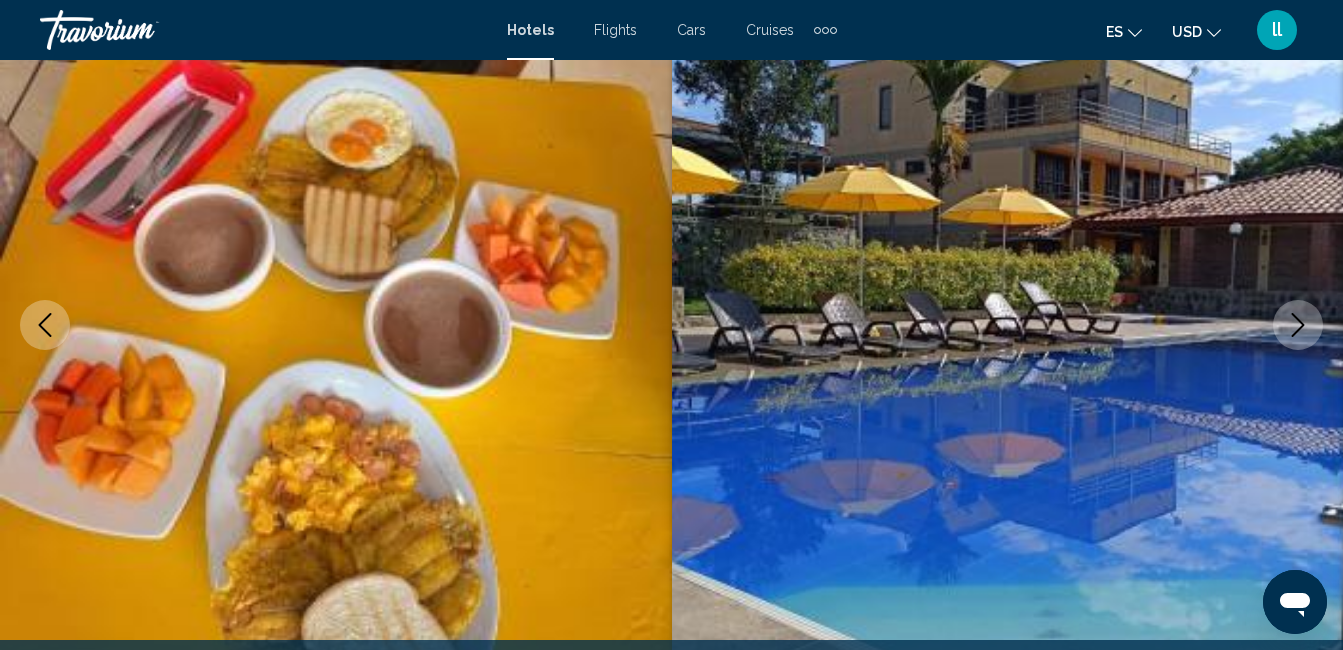 click 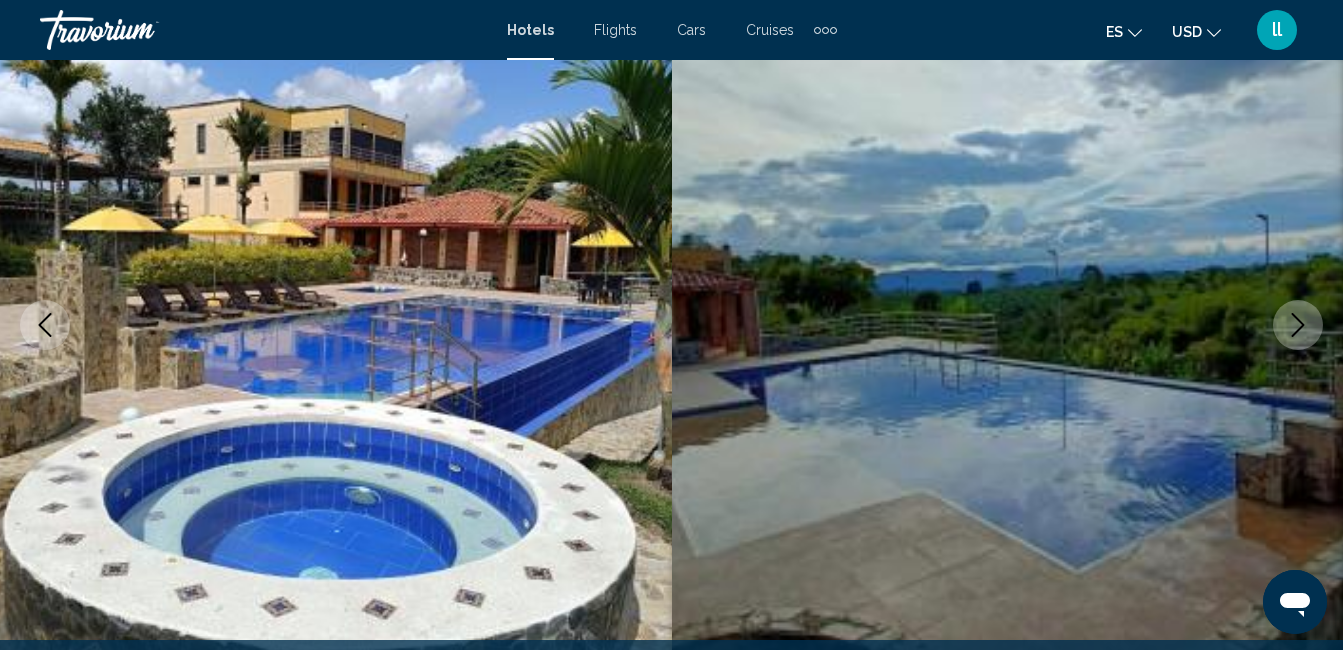 click 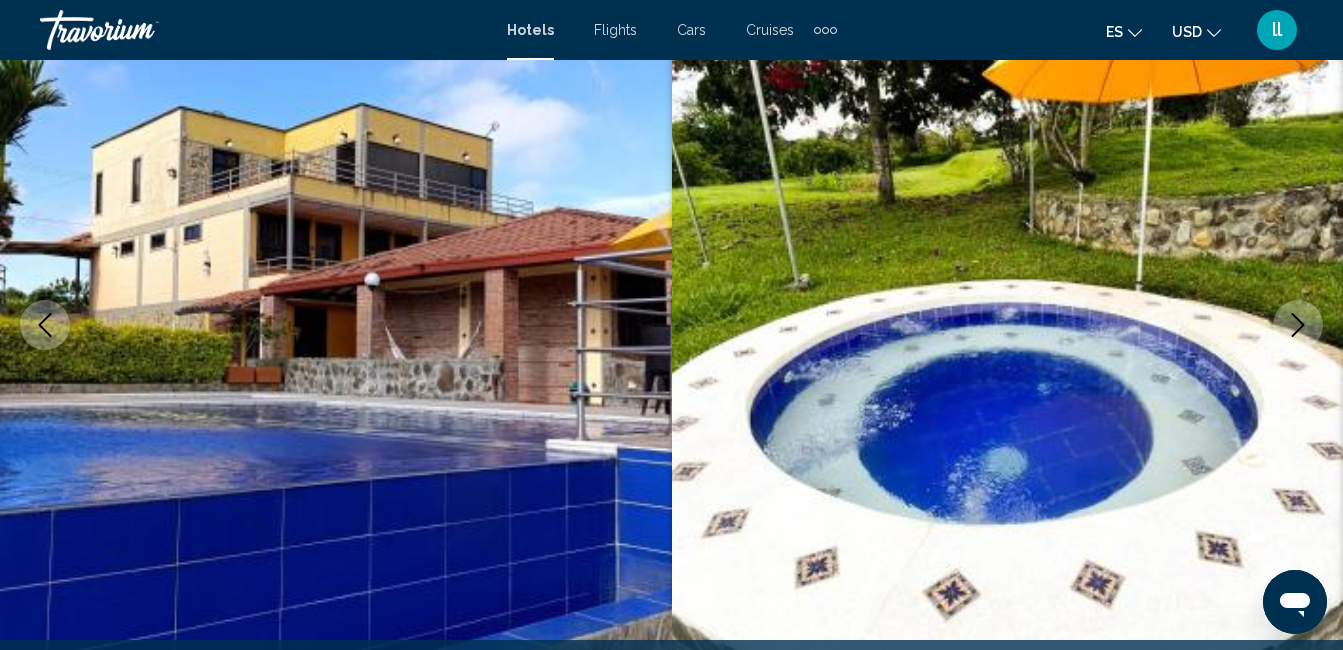 click 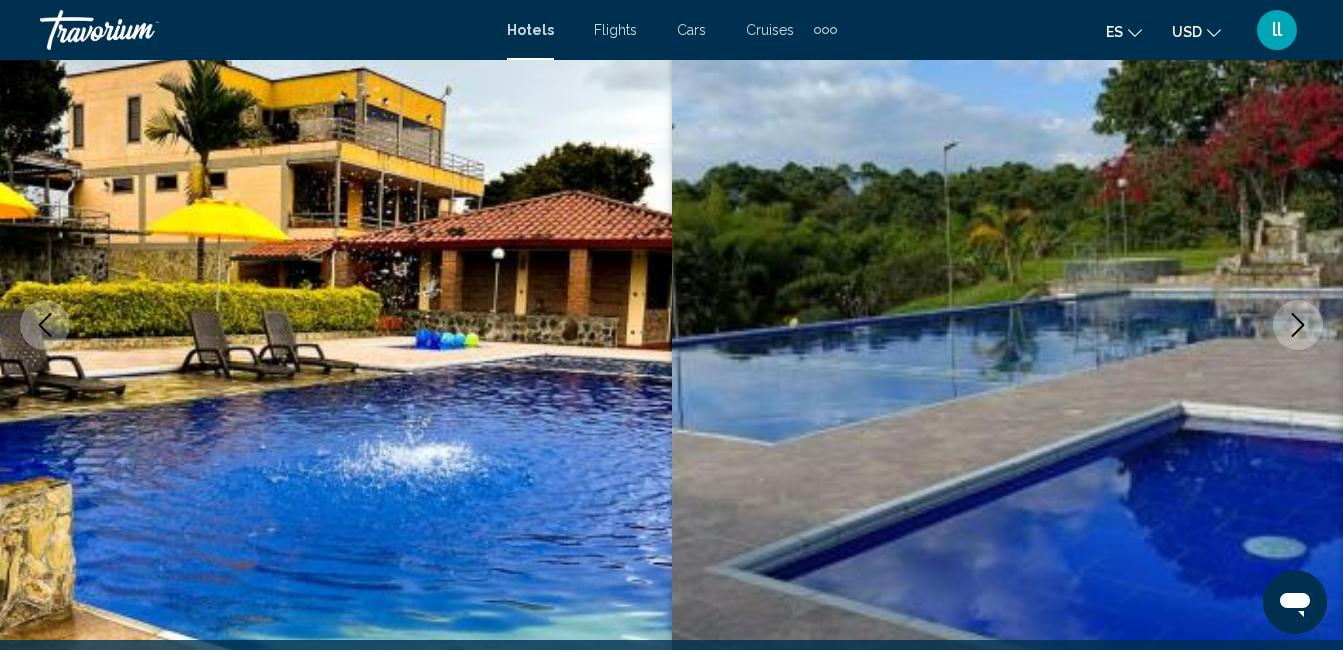 click 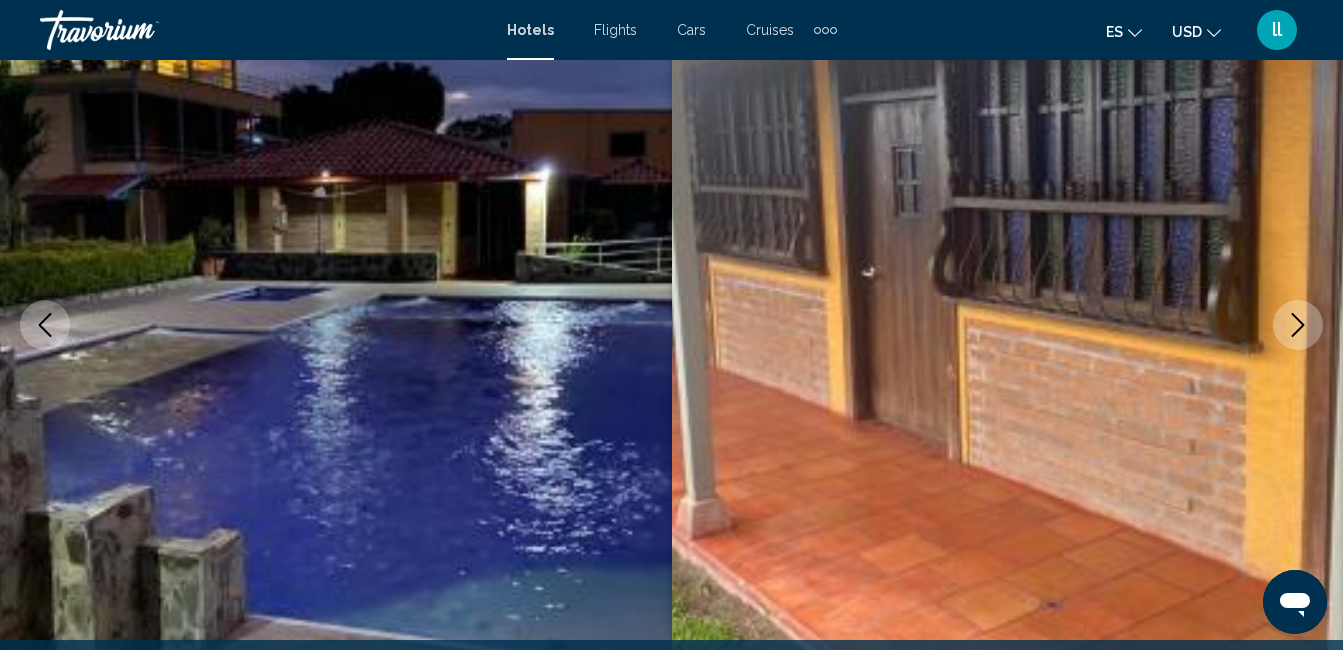 click 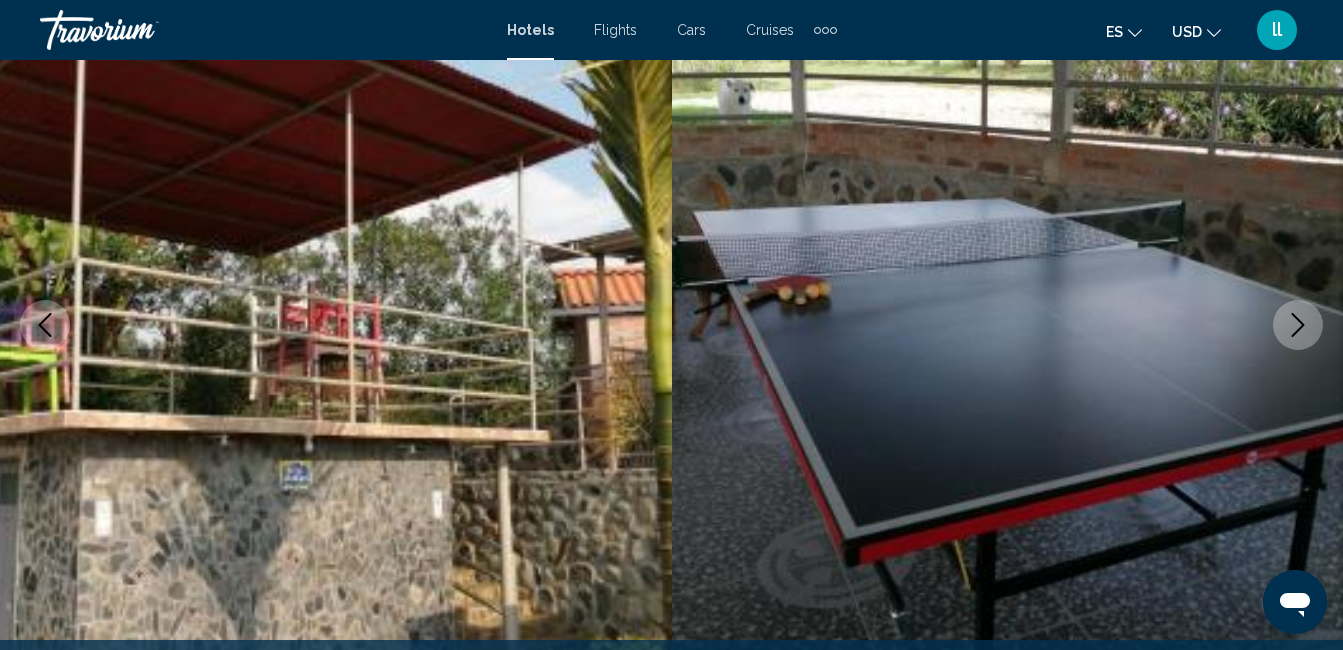 click 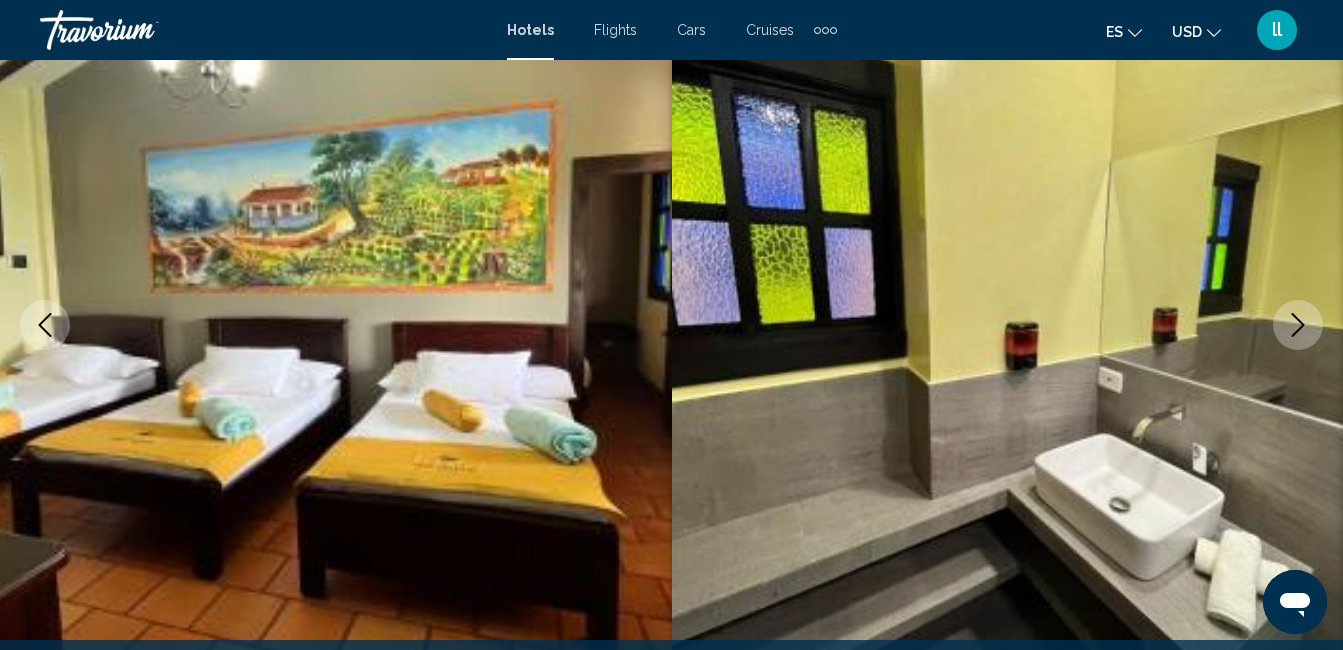 click 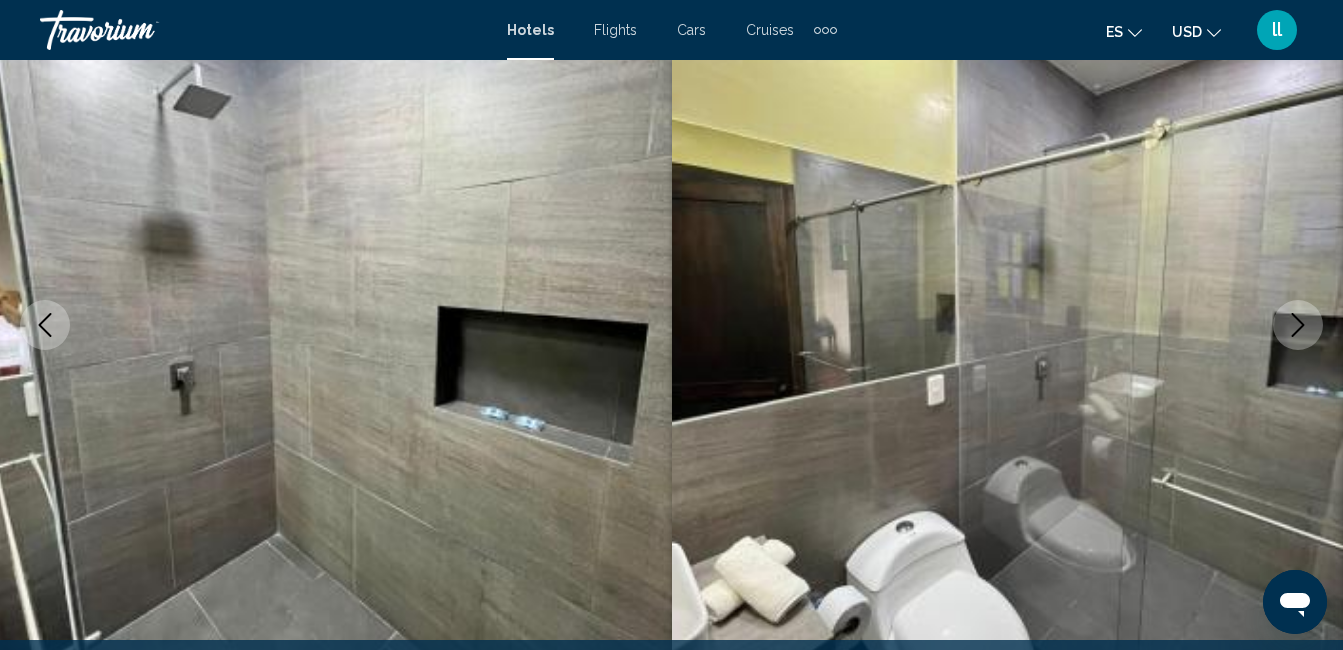 click 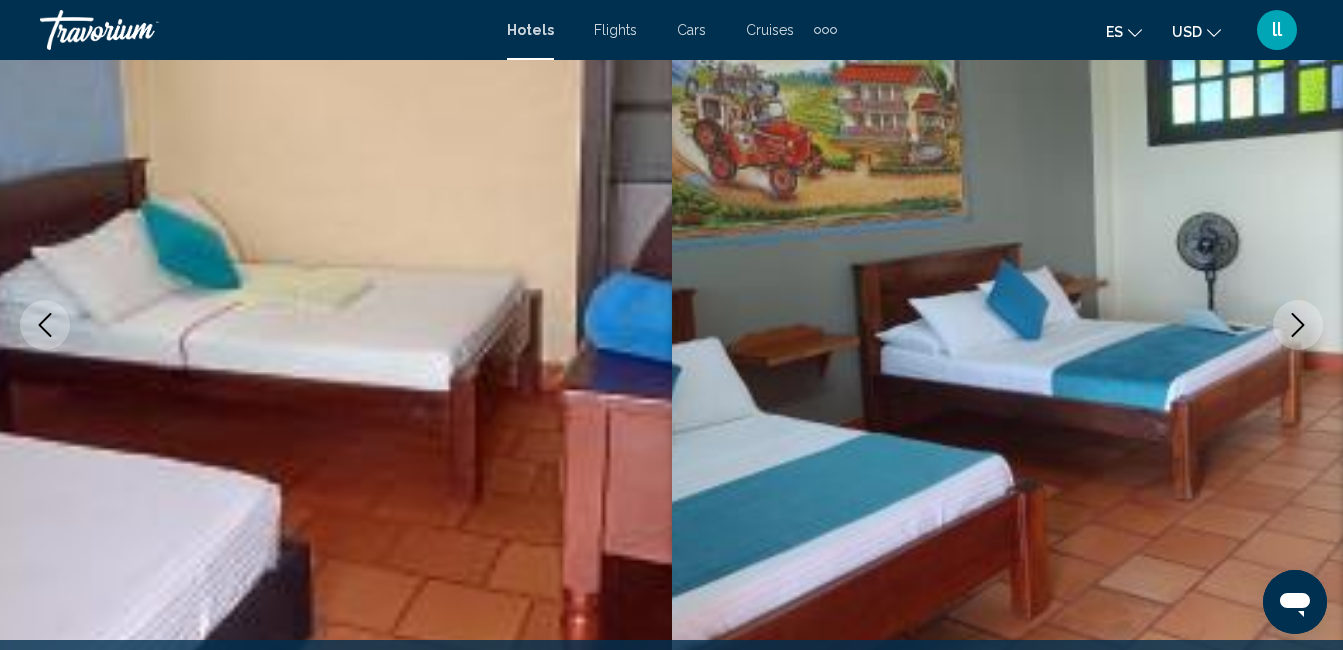 click 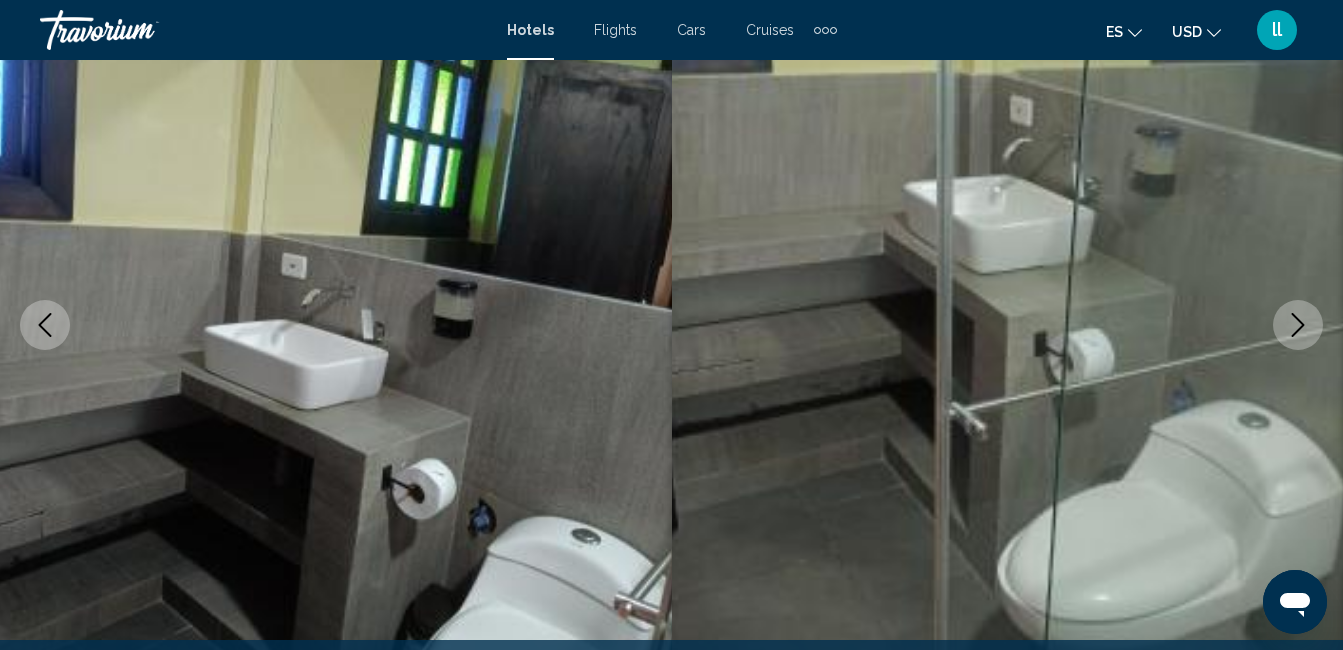 click 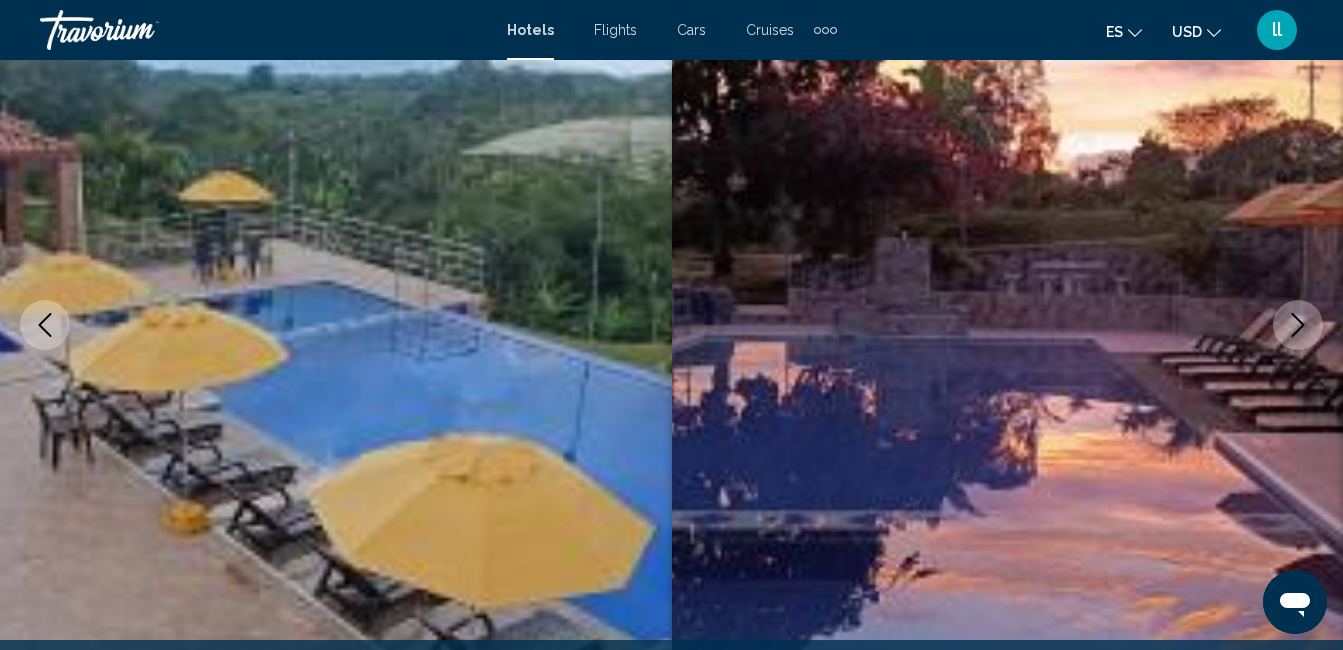 click 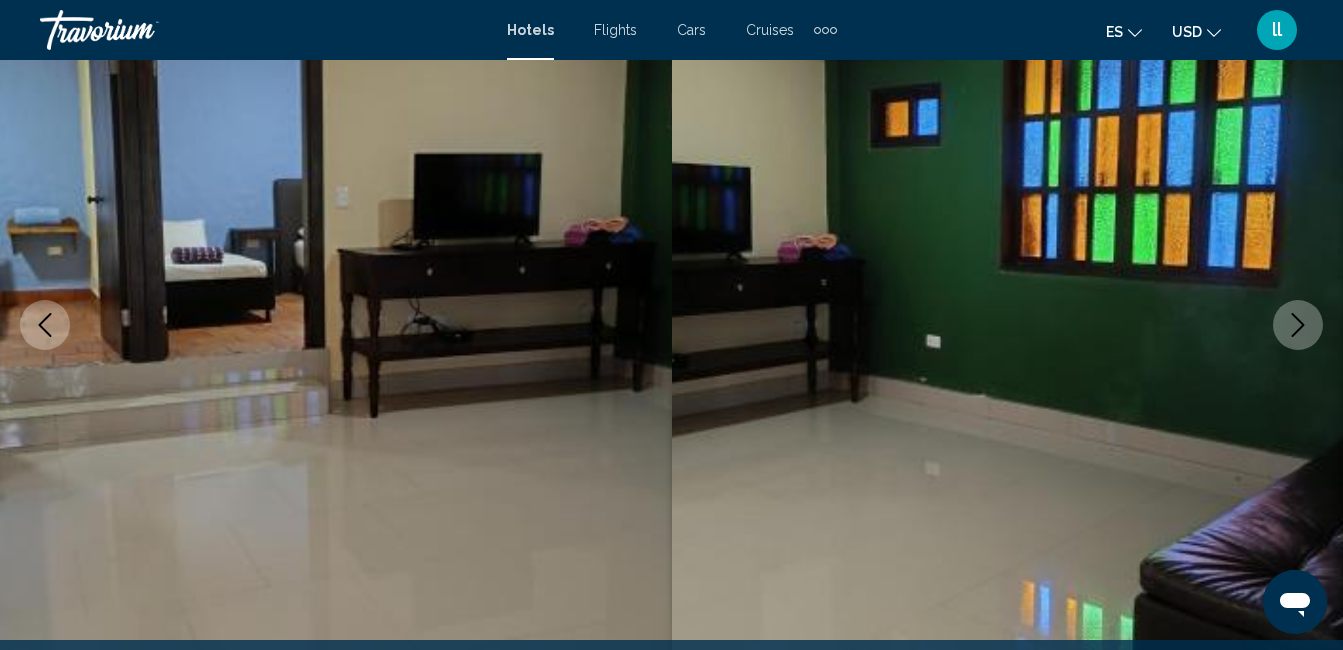 click 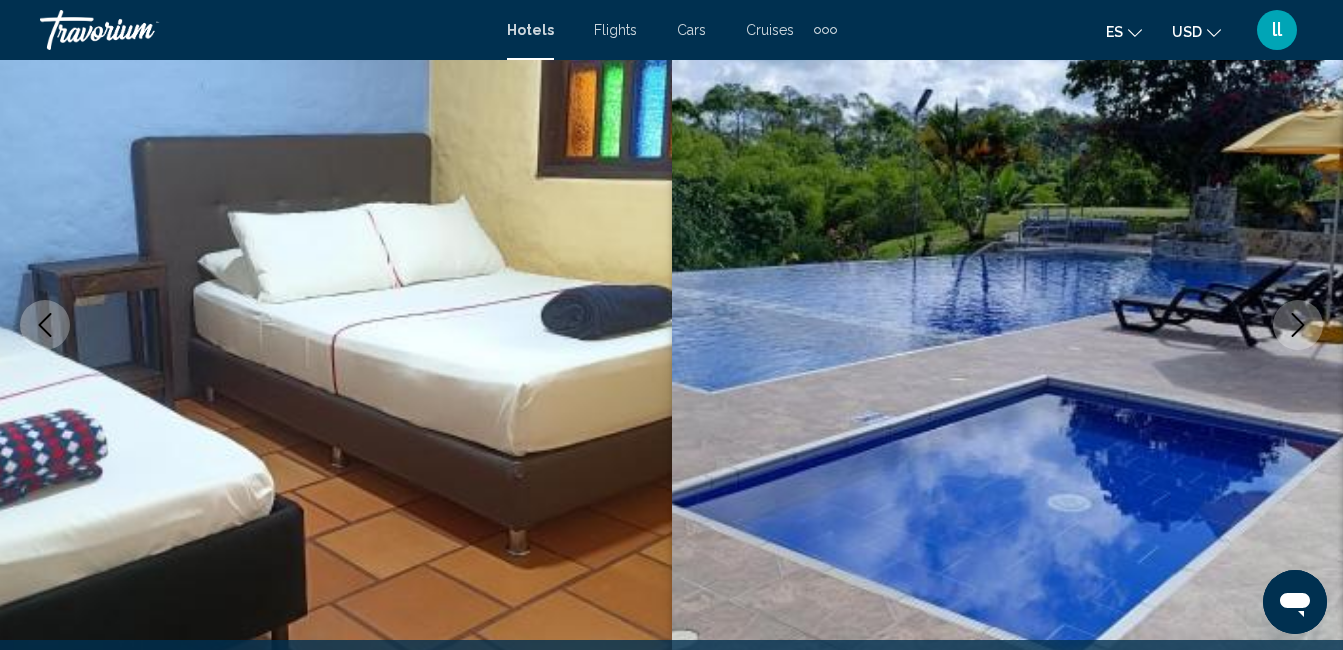 click 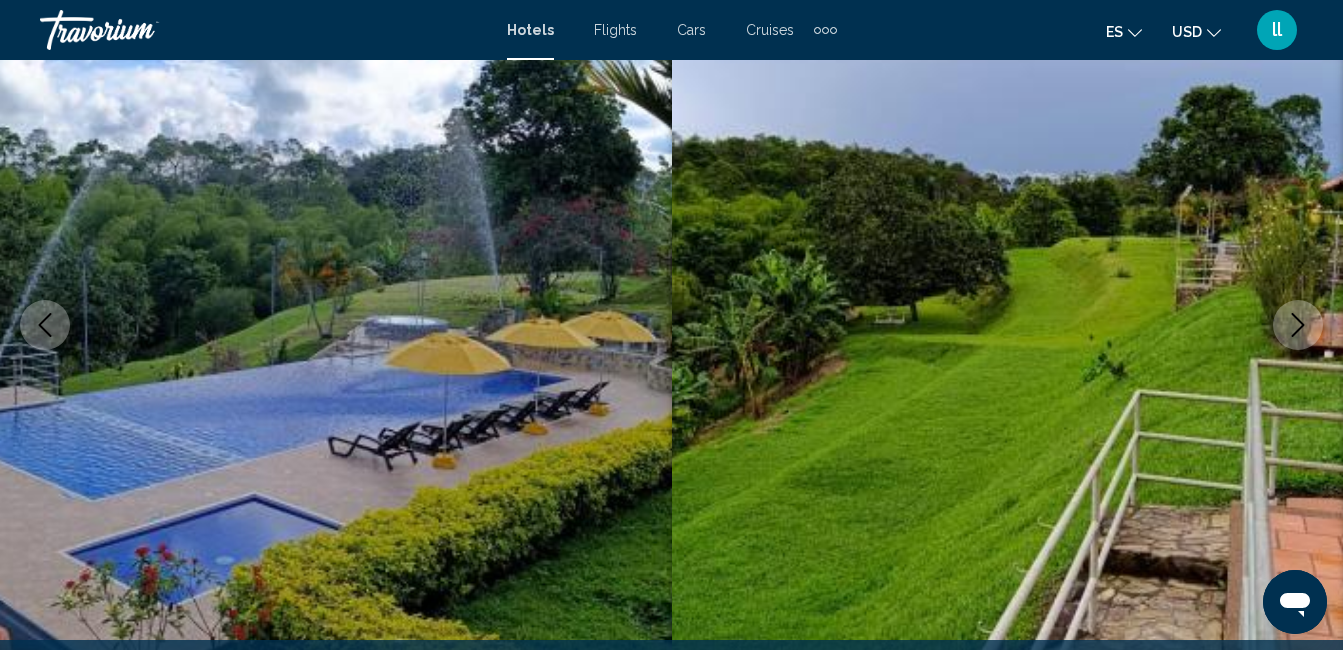 click 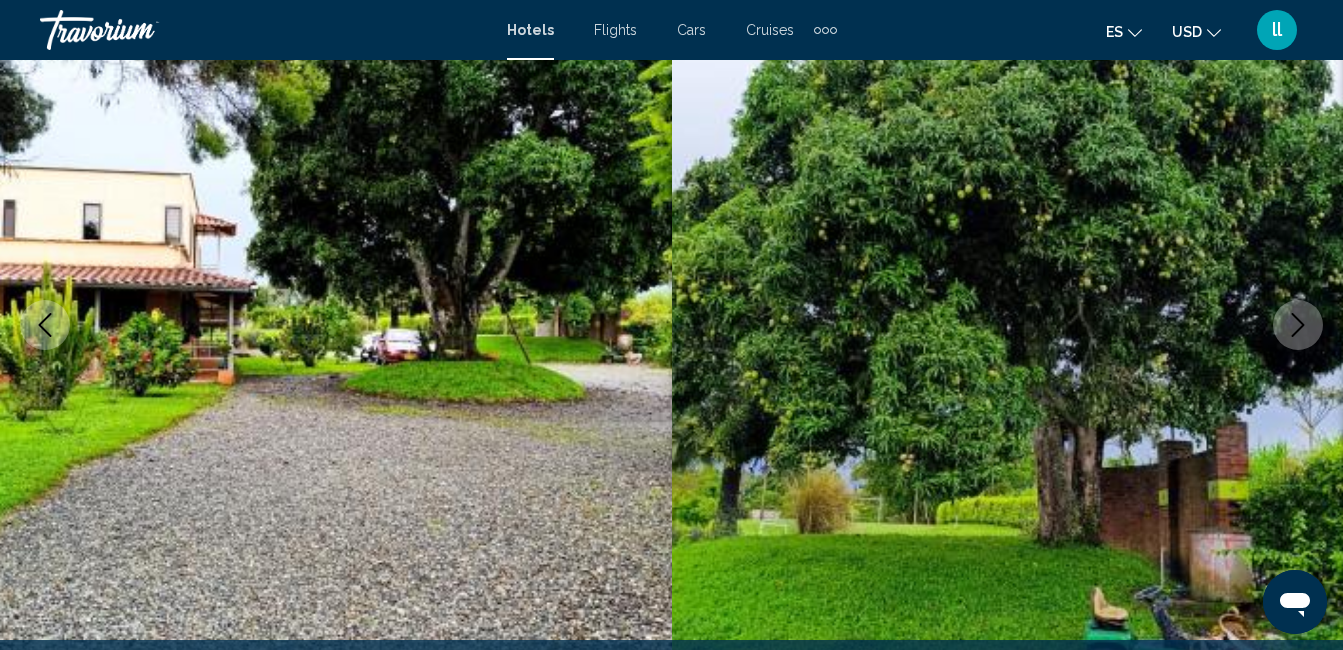 click 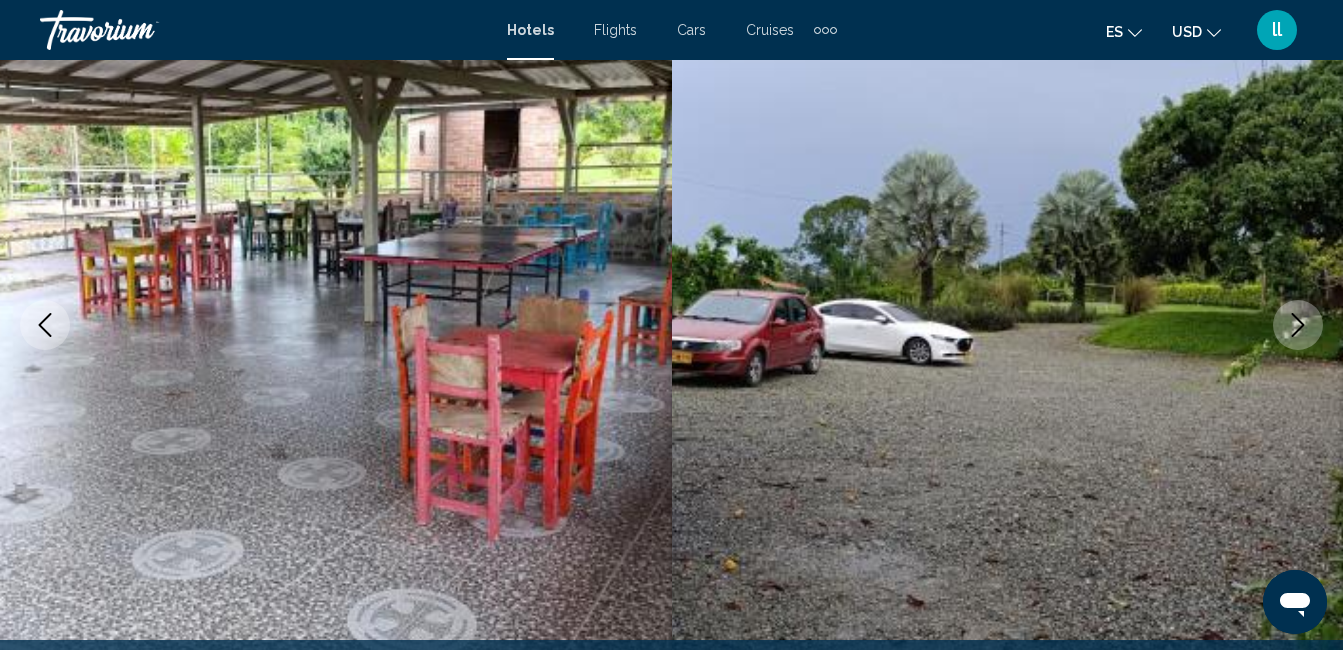 click 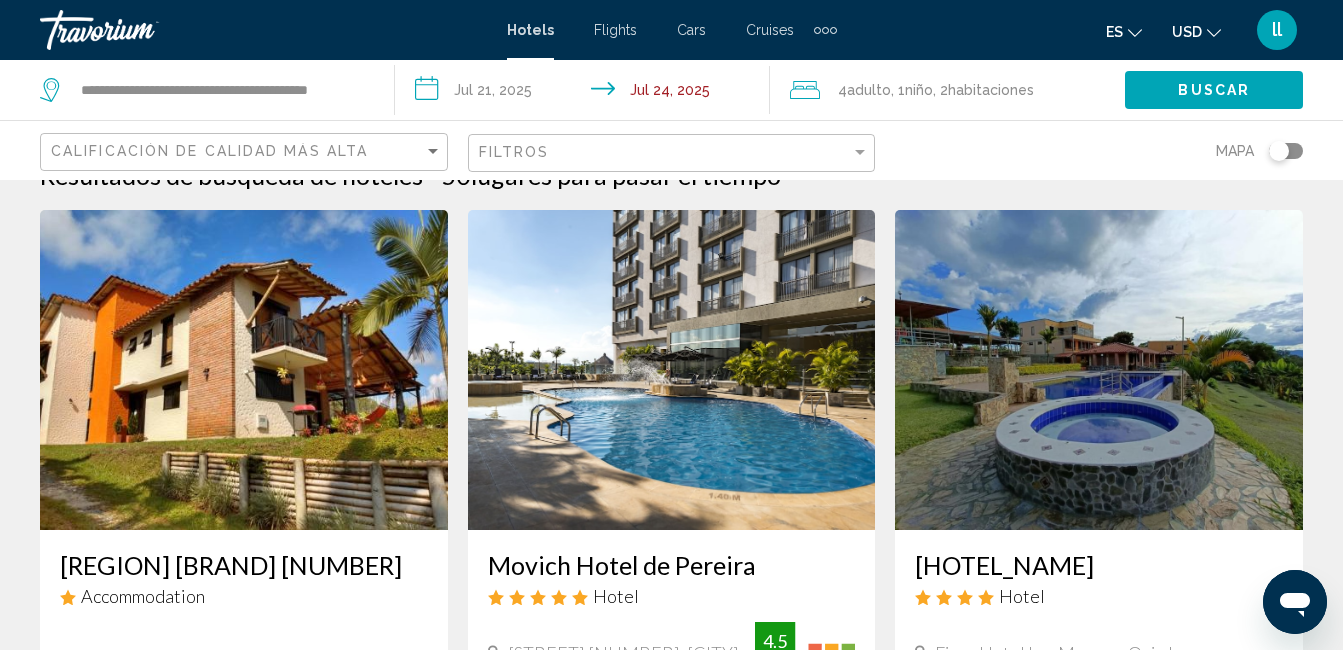 scroll, scrollTop: 107, scrollLeft: 0, axis: vertical 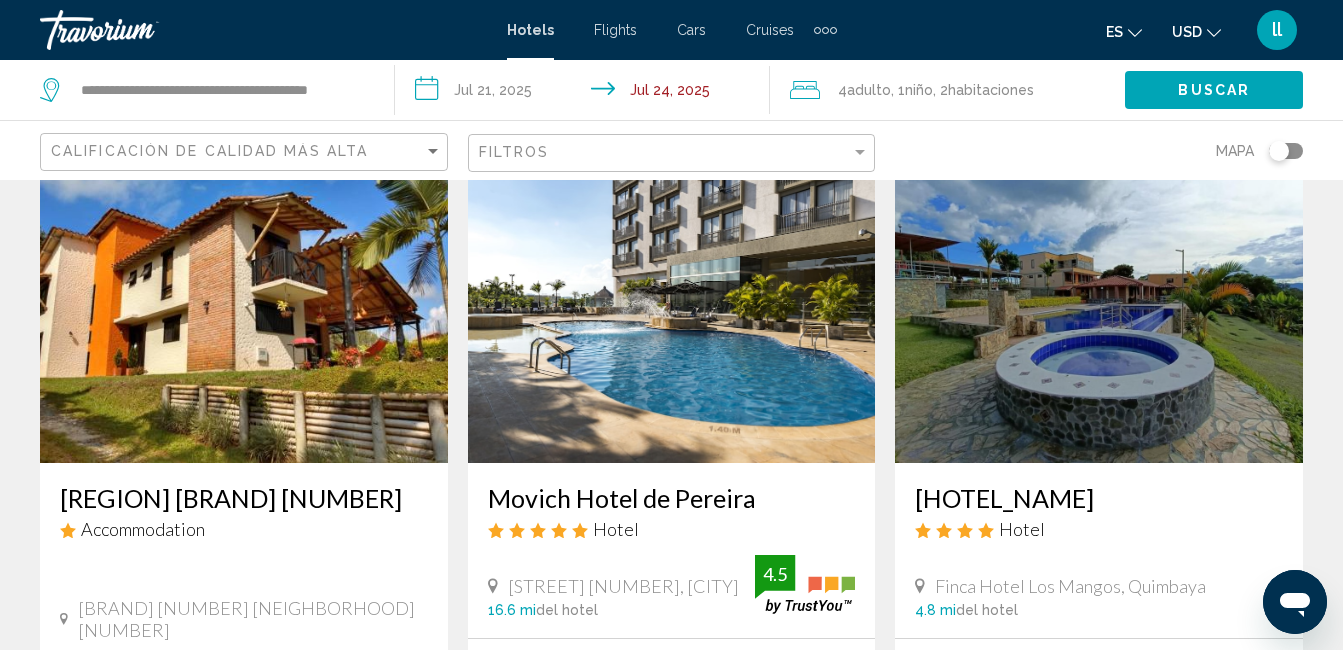 click at bounding box center (244, 303) 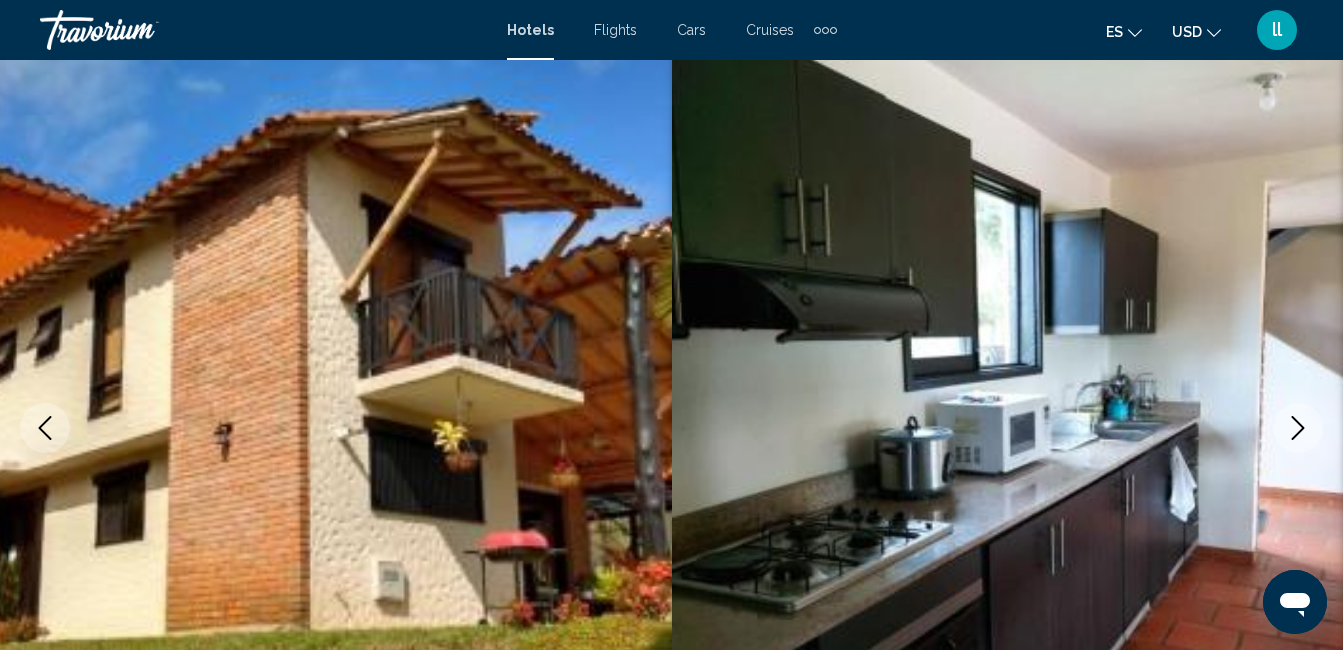 scroll, scrollTop: 210, scrollLeft: 0, axis: vertical 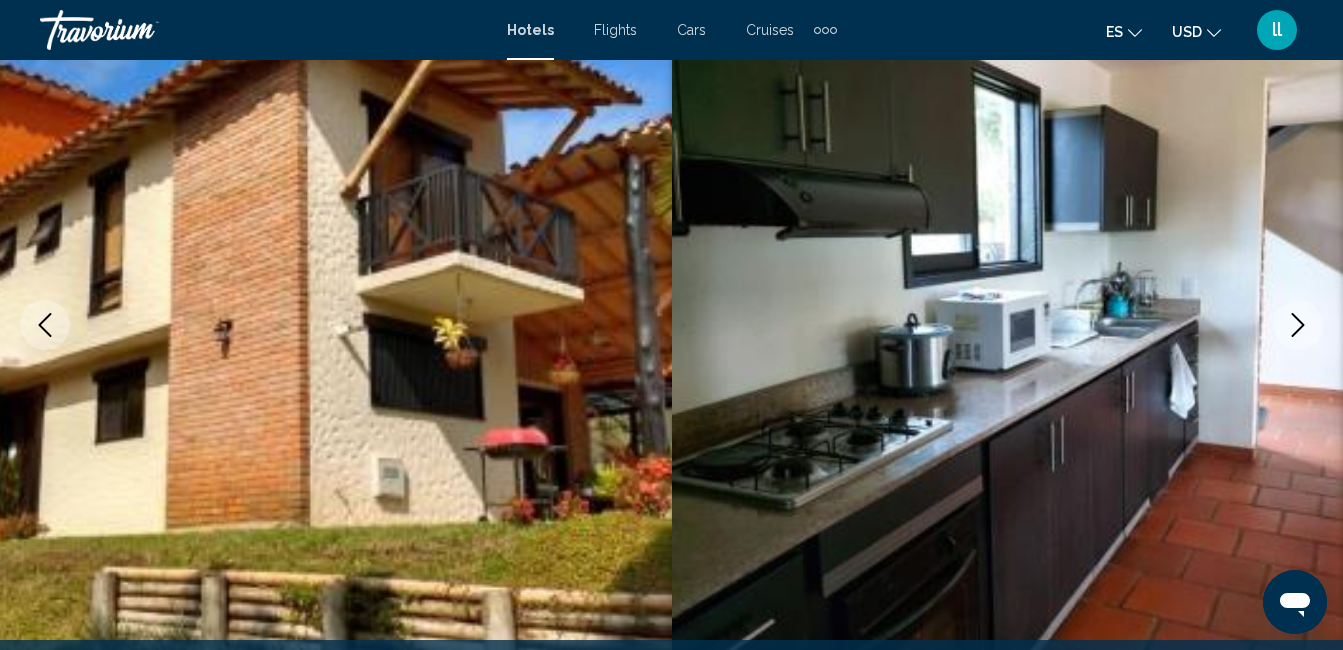 click 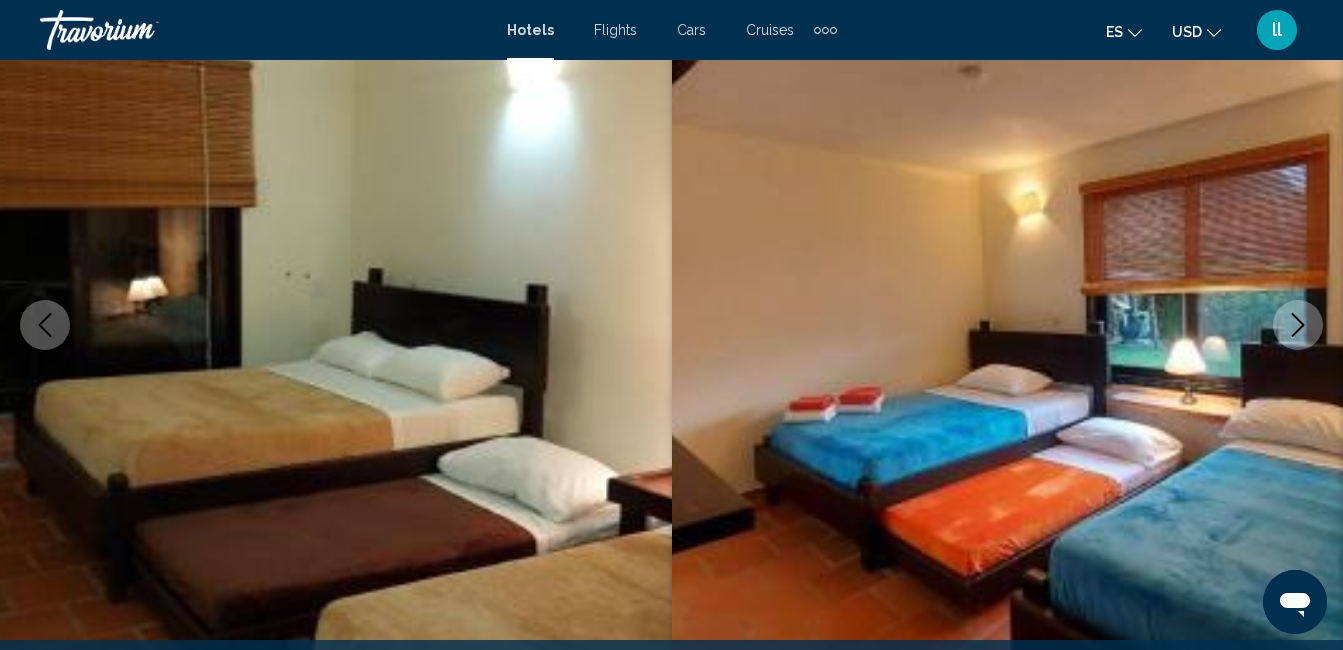 click 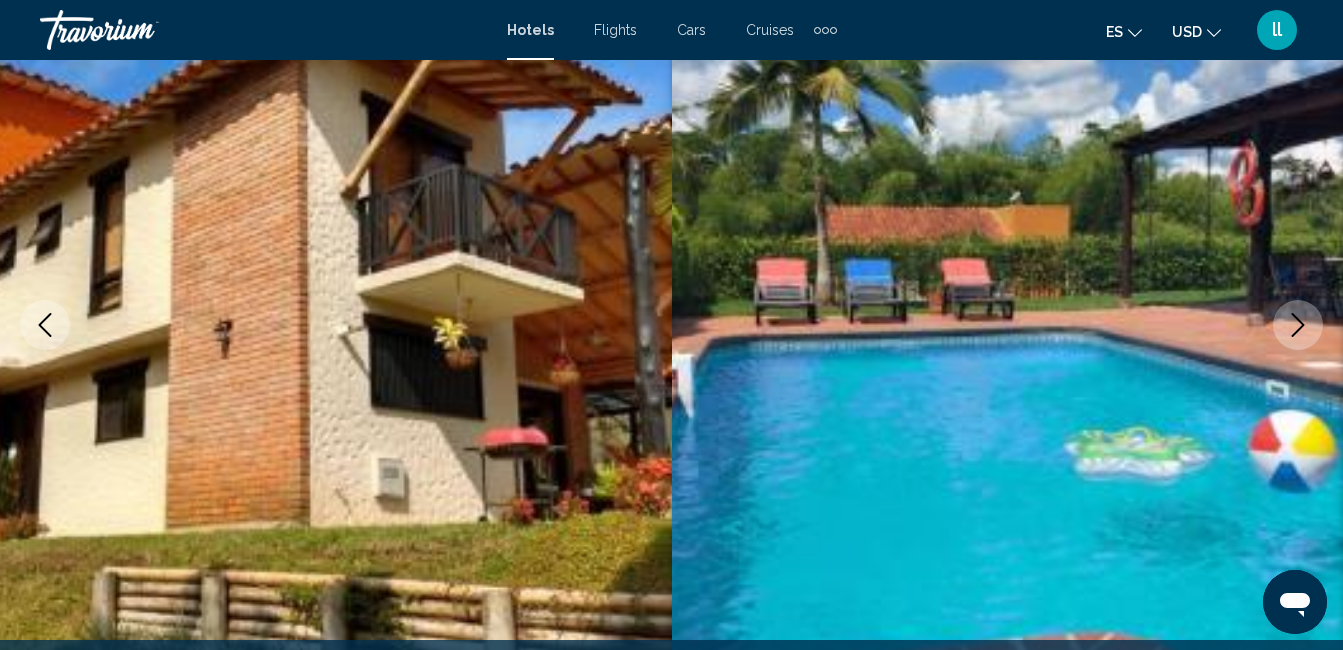 click 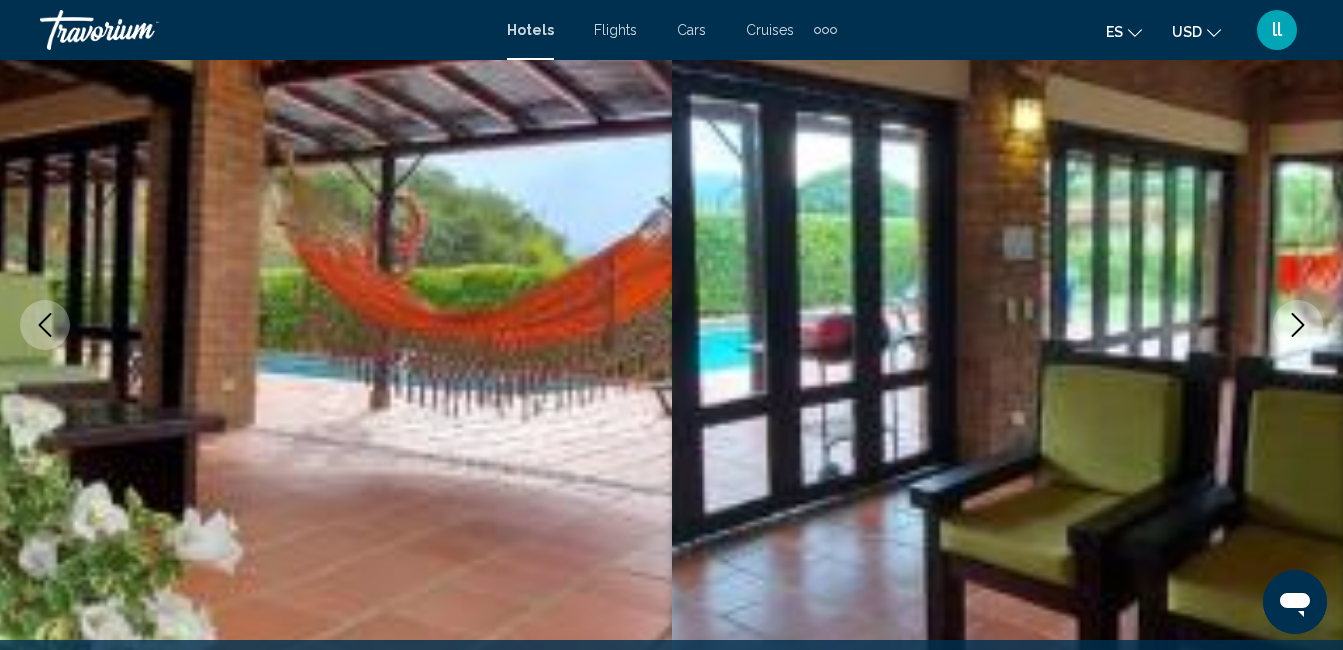 click 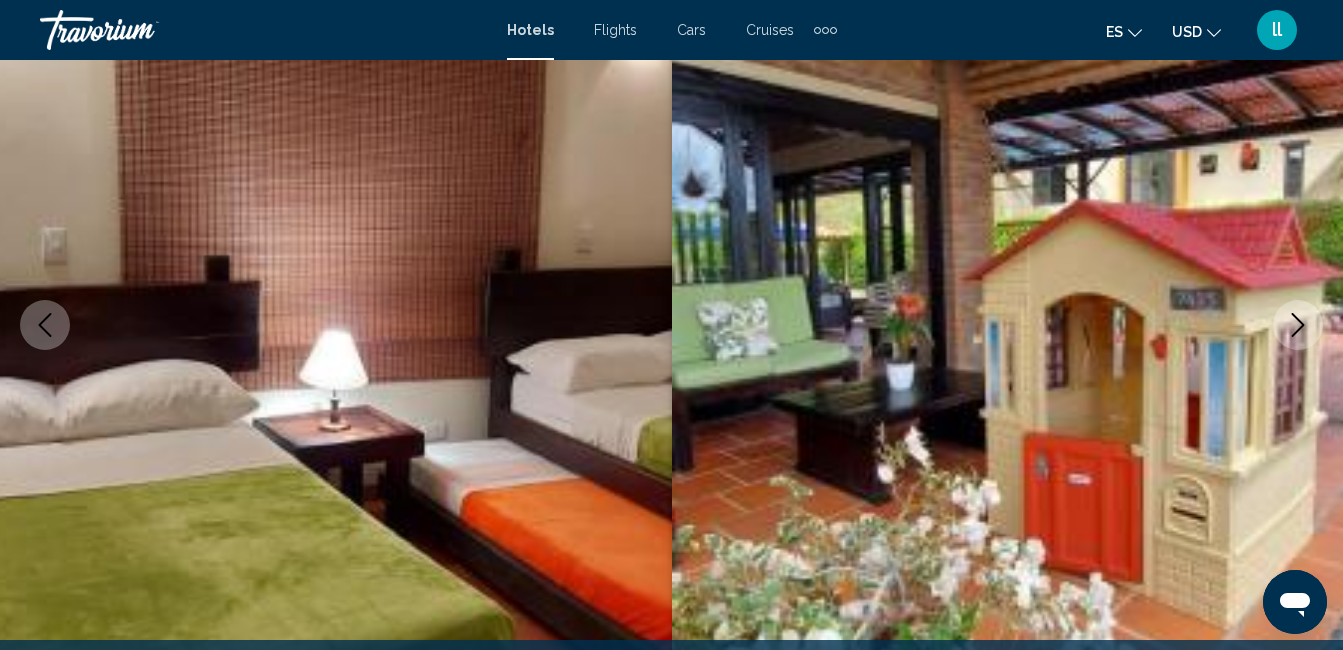 click 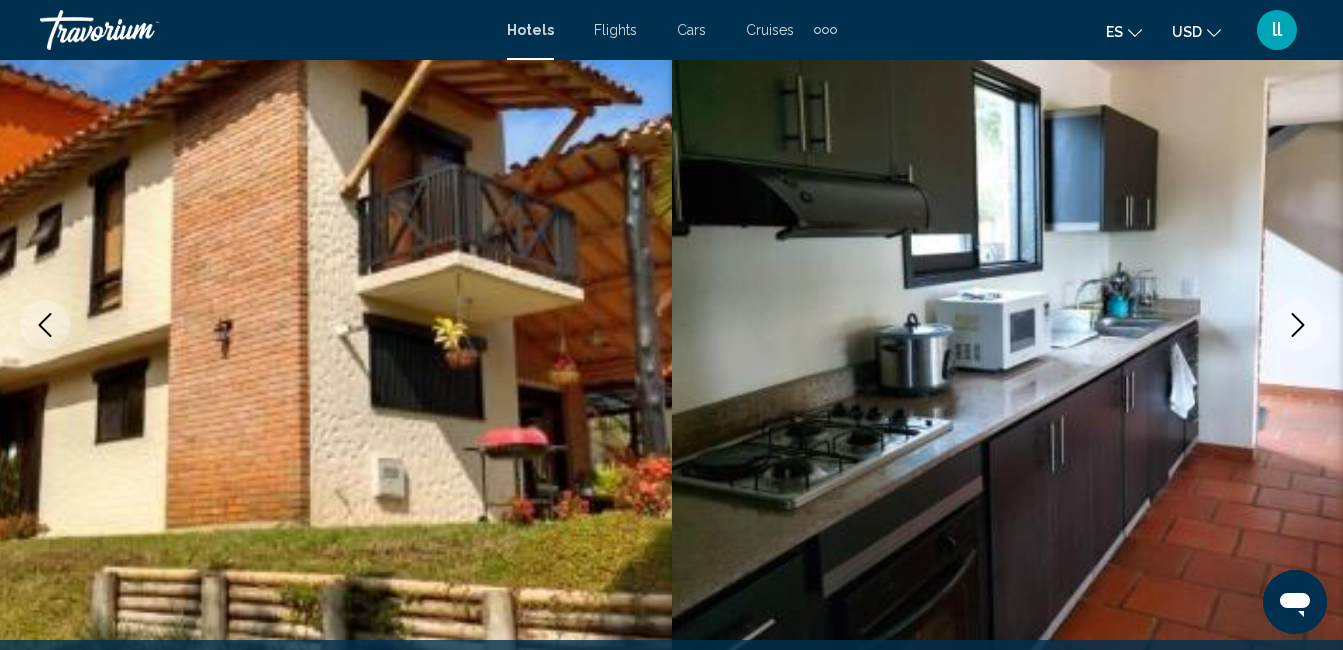 click 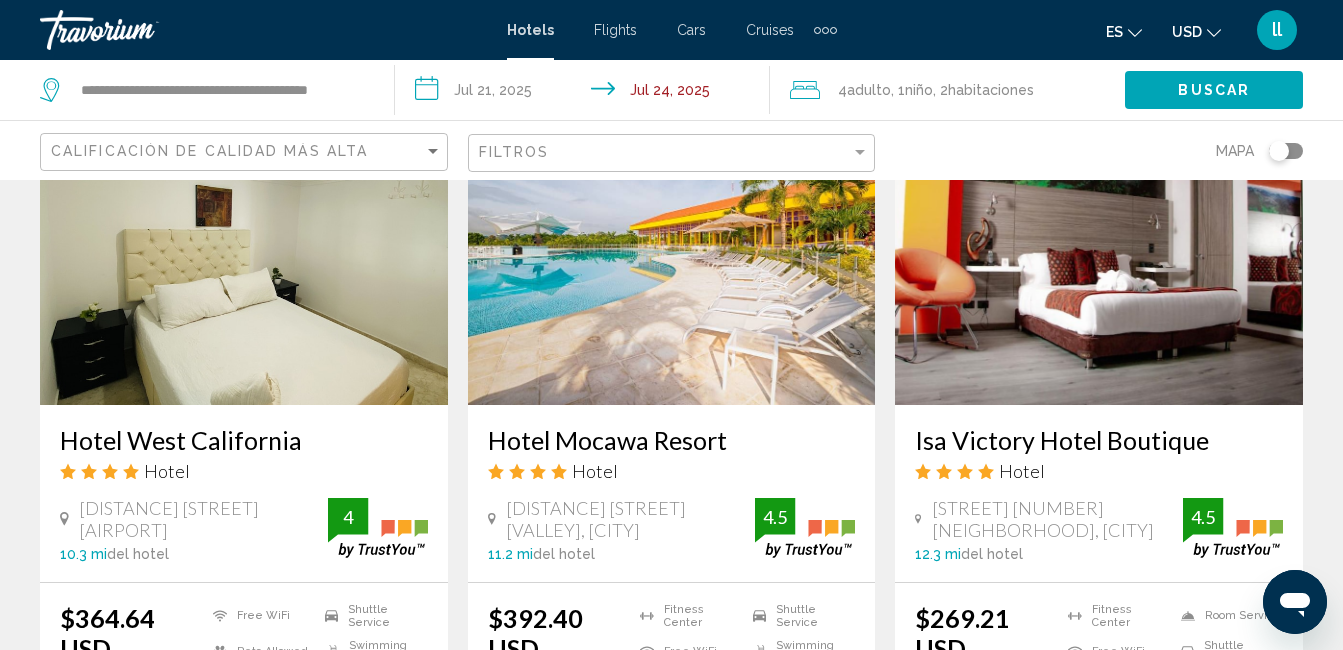 scroll, scrollTop: 1000, scrollLeft: 0, axis: vertical 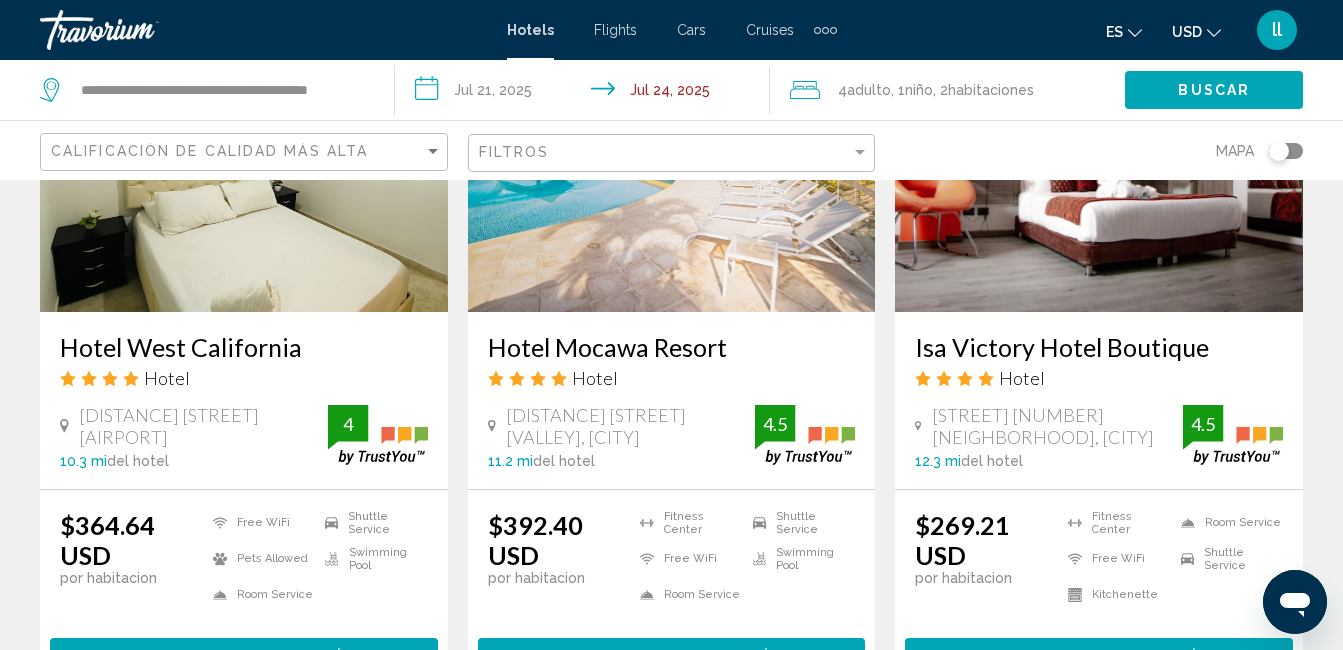 click at bounding box center (1099, 152) 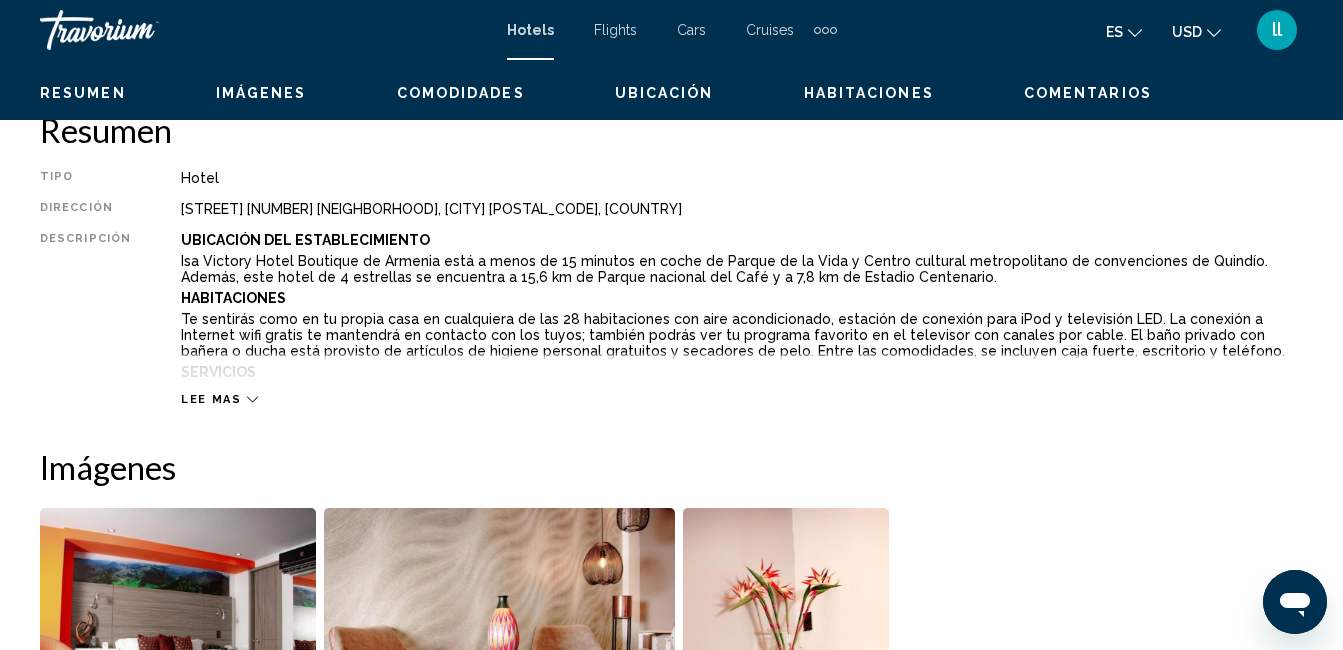 click on "Saltar al contenido principal Hotels Flights Cars Cruises Activities Hotels Flights Cars Cruises Activities es
English Español Français Italiano Português русский USD
USD ($) MXN (Mex$) CAD (Can$) GBP (£) EUR (€) AUD (A$) NZD (NZ$) CNY (CN¥) ll Iniciar sesión
Armenia, , Colombia Isa Victory Hotel Boutique
4.5 Dirección Avenida Bolivar 21 Norte 47, Armenia  630004, Colombia Resumen
Imágenes
Comodidades
Ubicación
Habitaciones
Comentarios
Consultar disponibilidad Consultar disponibilidad Resumen Tipo Hotel Dirección Avenida Bolivar 21 Norte 47, Armenia  630004, Colombia Descripción Ubicación Del Establecimiento Habitaciones Servicios Para Comer Lee mas
Su 1" at bounding box center (671, -675) 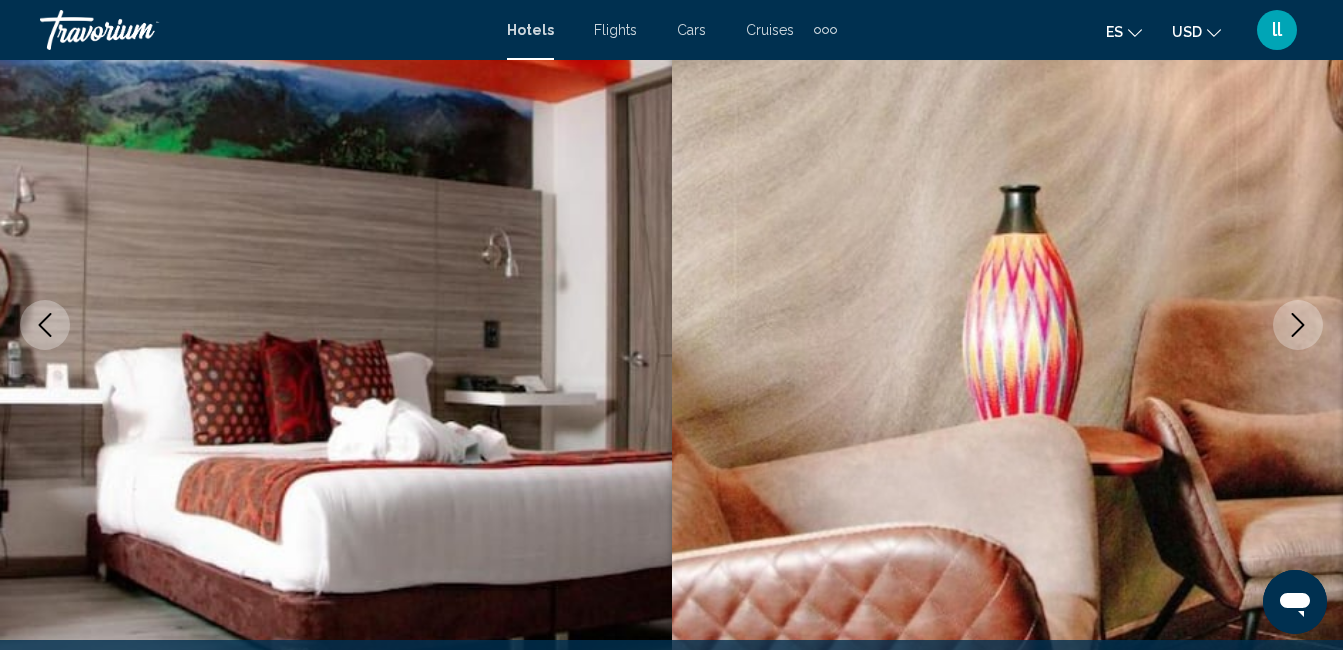 click at bounding box center [1298, 325] 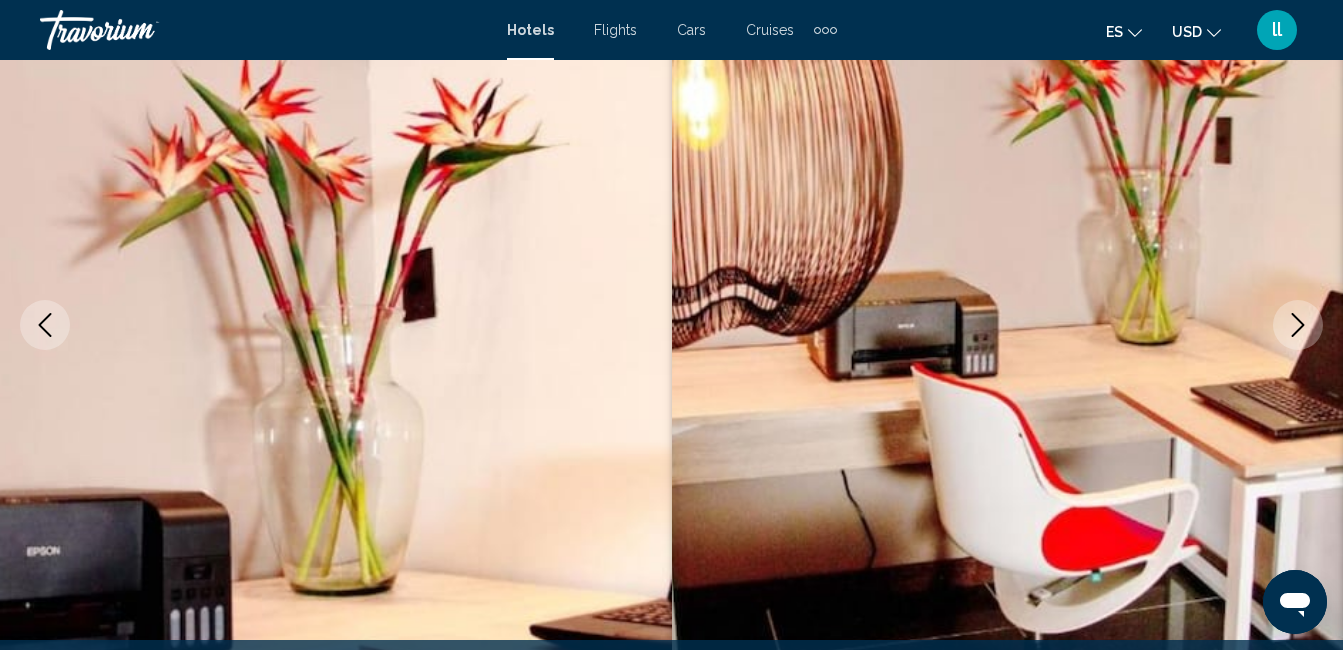 click at bounding box center (1298, 325) 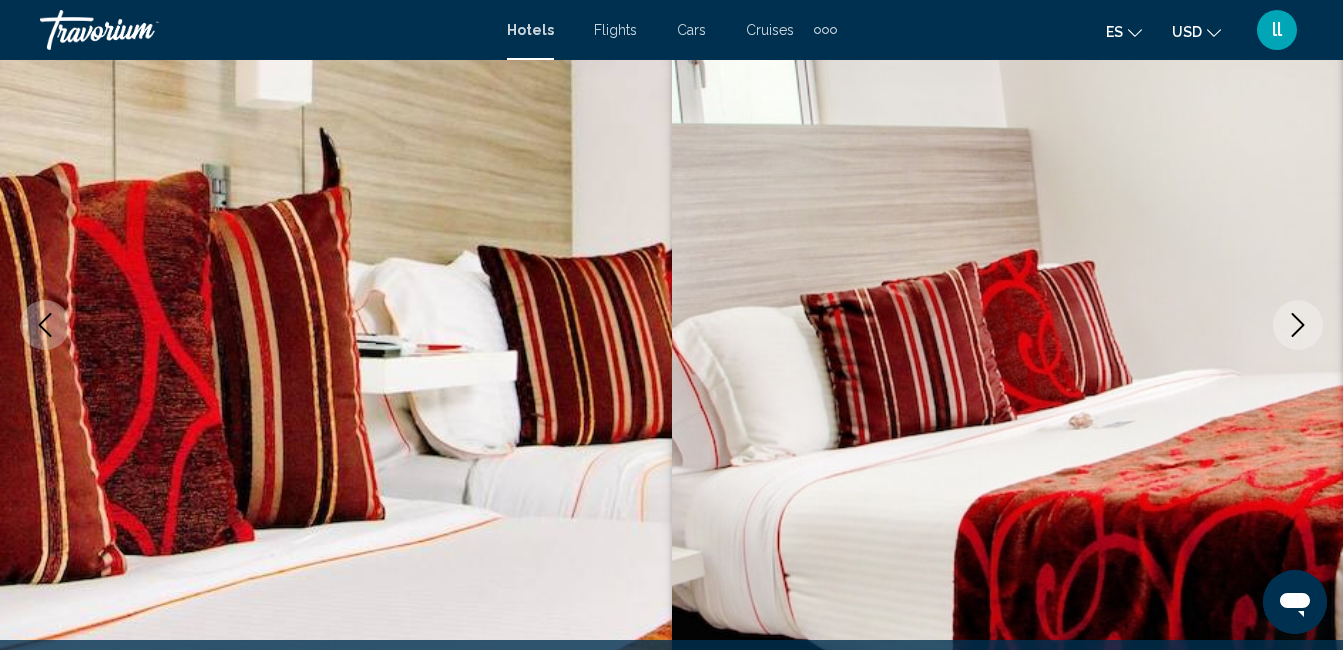 click at bounding box center (1298, 325) 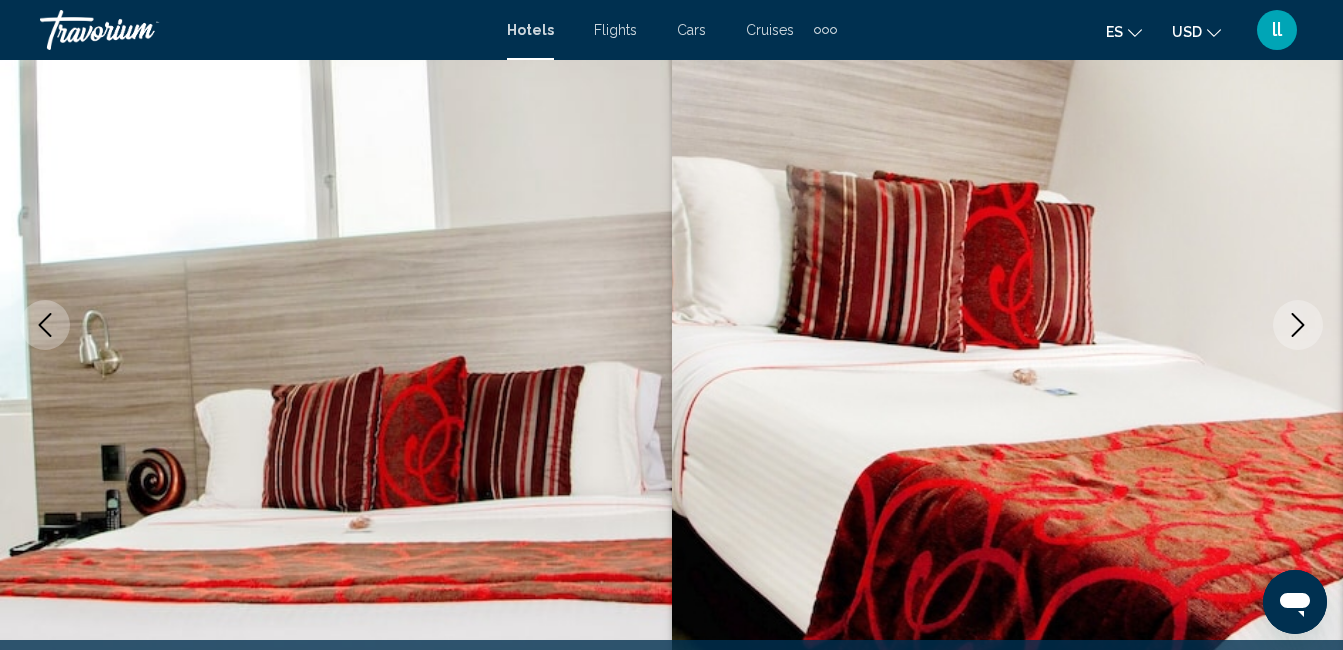 click at bounding box center (1298, 325) 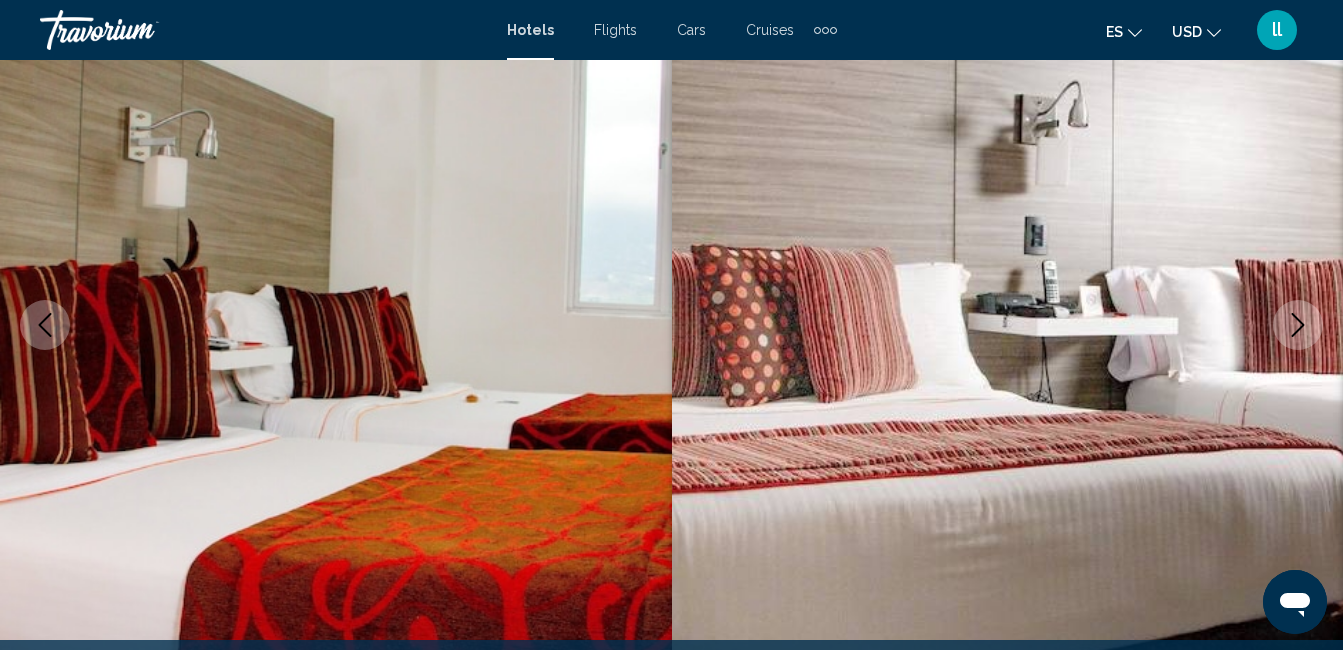 click at bounding box center (1298, 325) 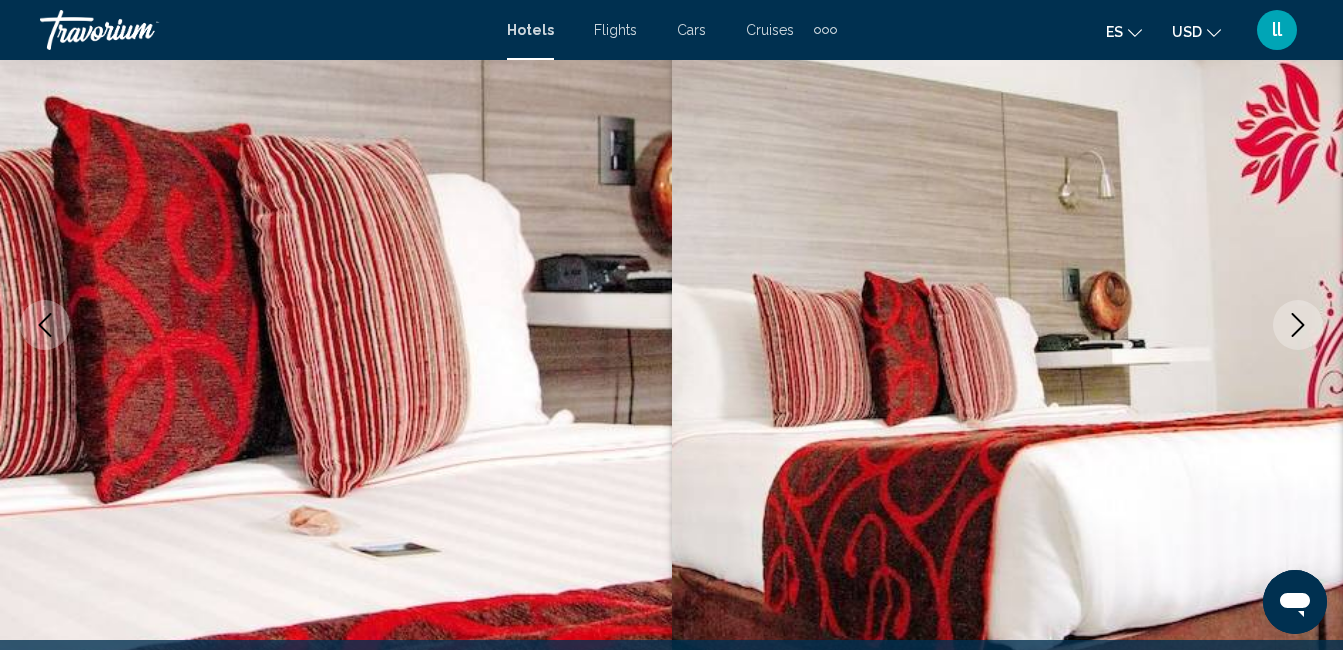 click at bounding box center (1298, 325) 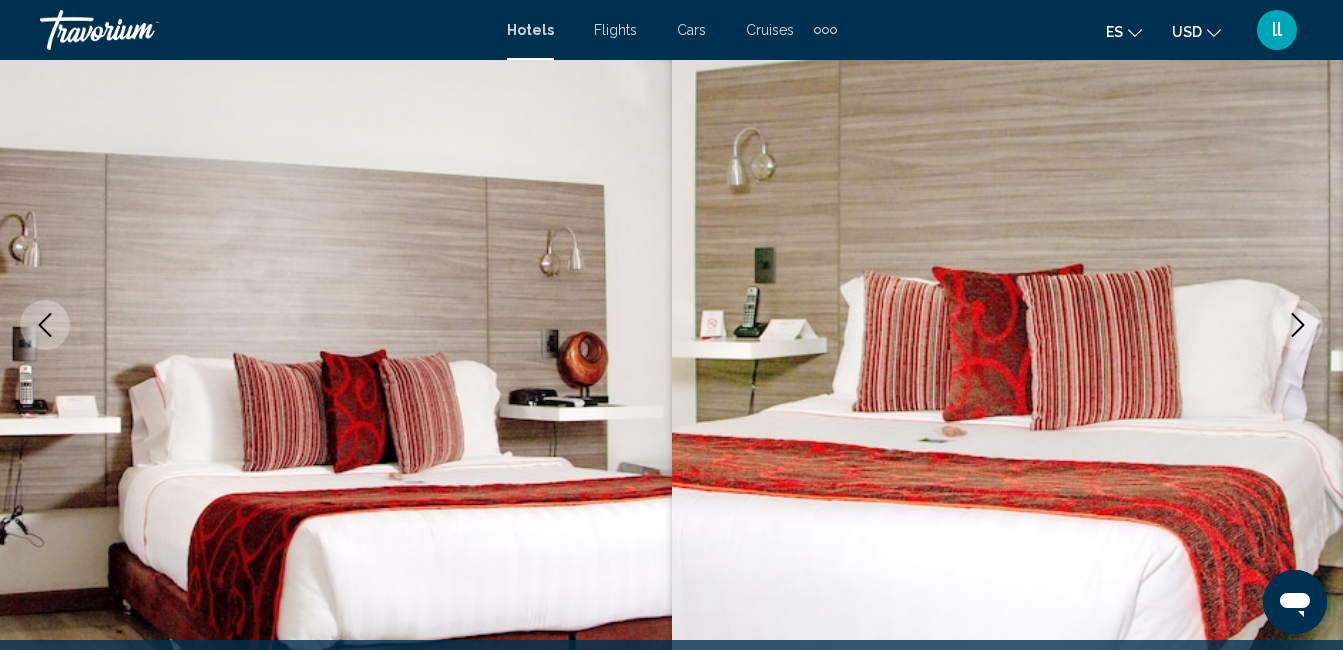 click at bounding box center [1298, 325] 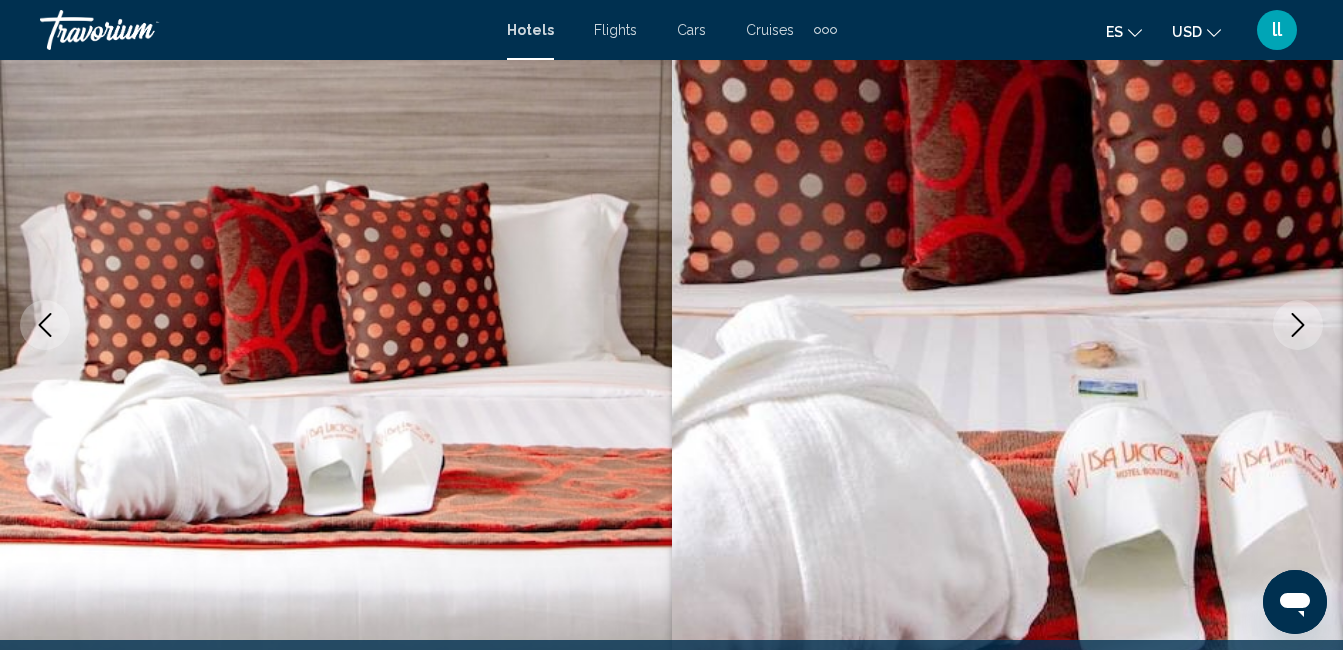 click at bounding box center (1298, 325) 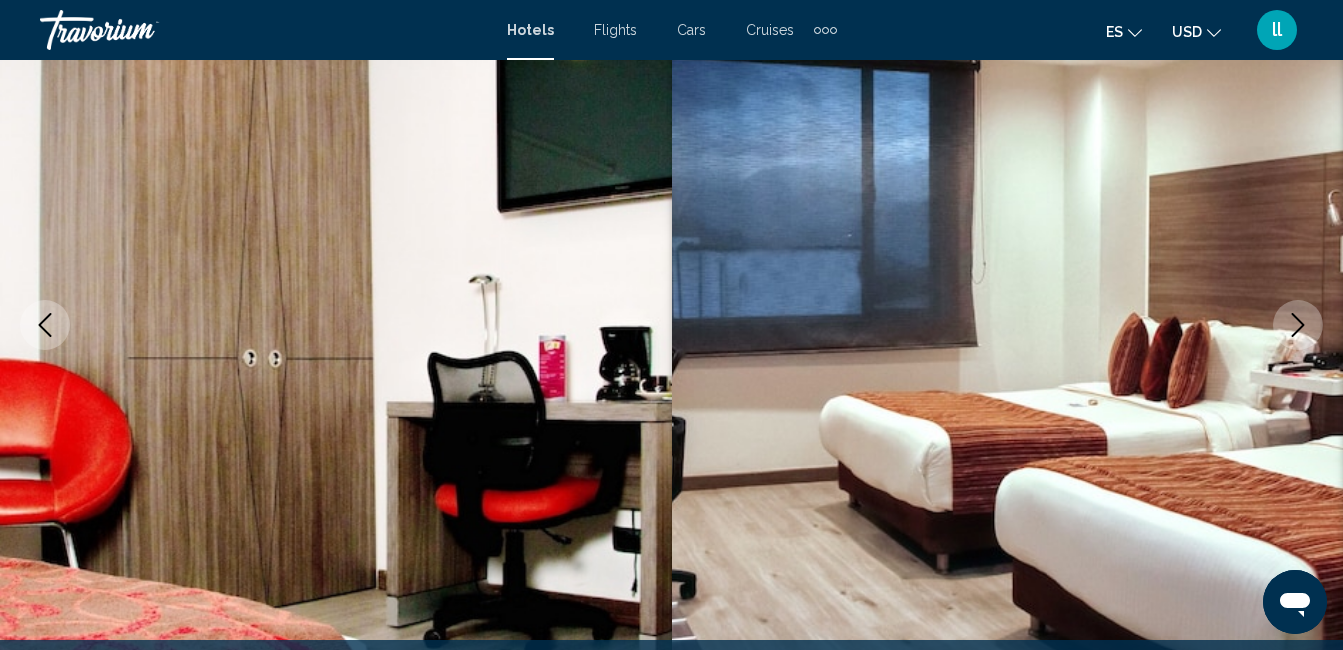 click at bounding box center [1298, 325] 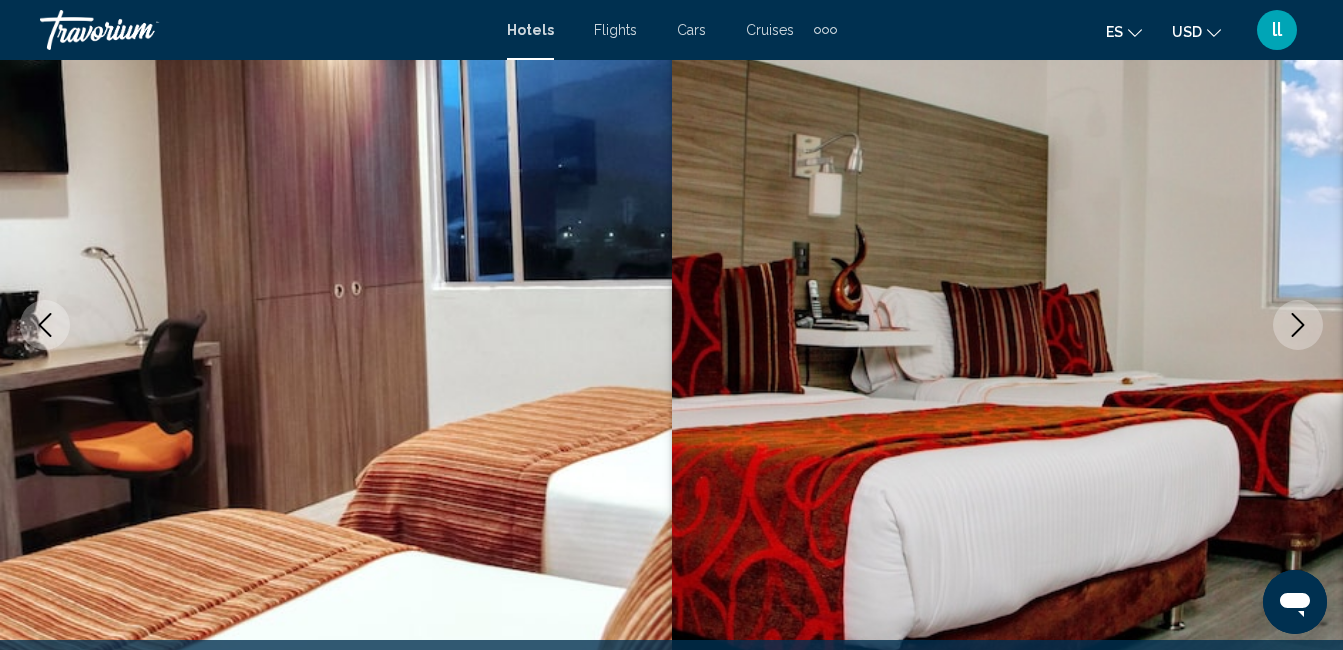 click at bounding box center (1298, 325) 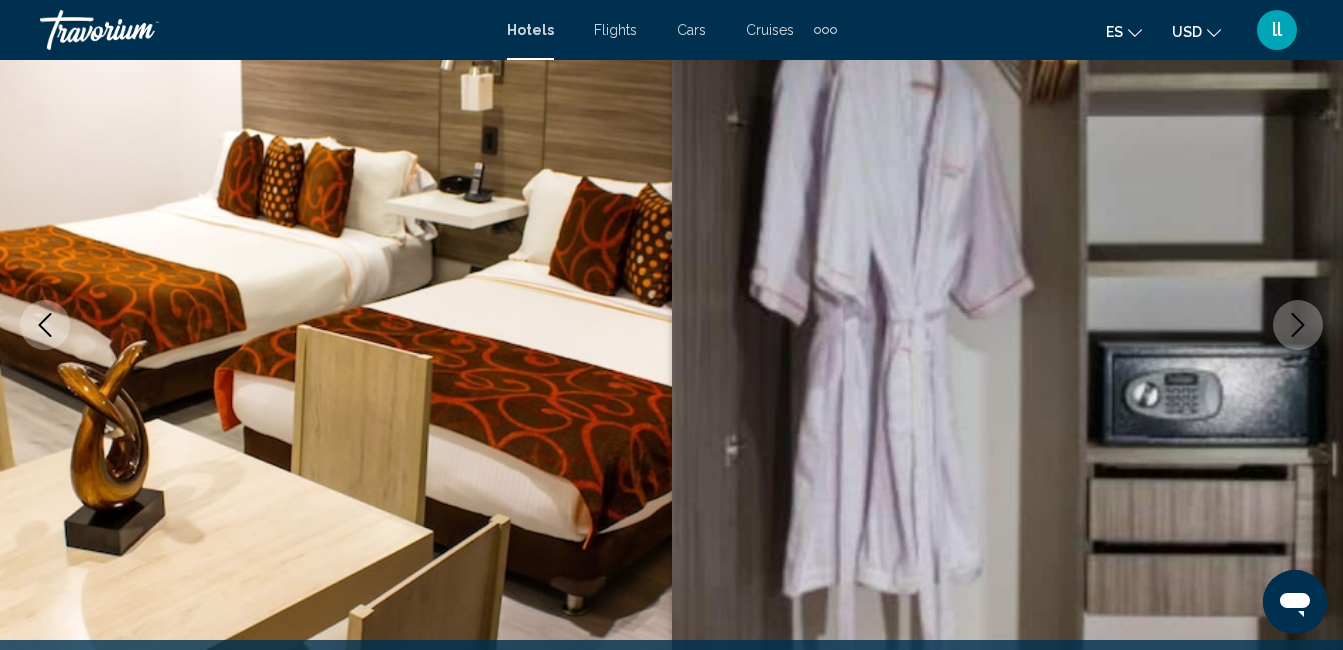 click at bounding box center [1298, 325] 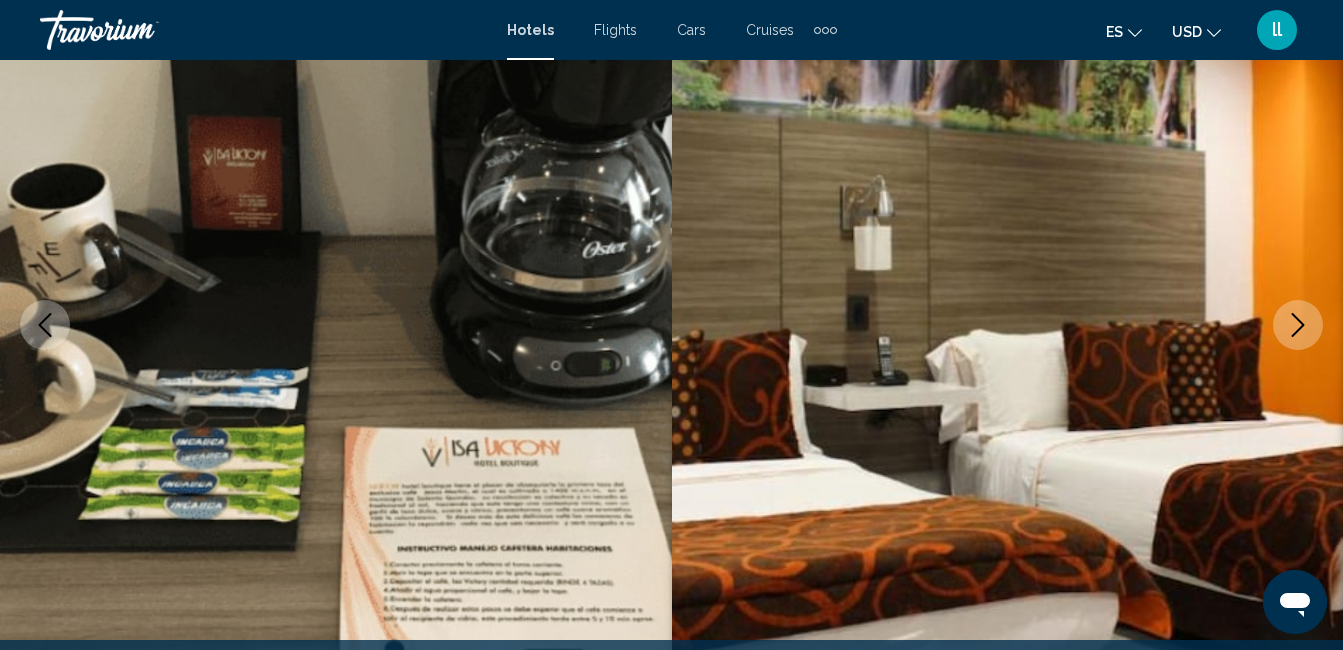click at bounding box center (1298, 325) 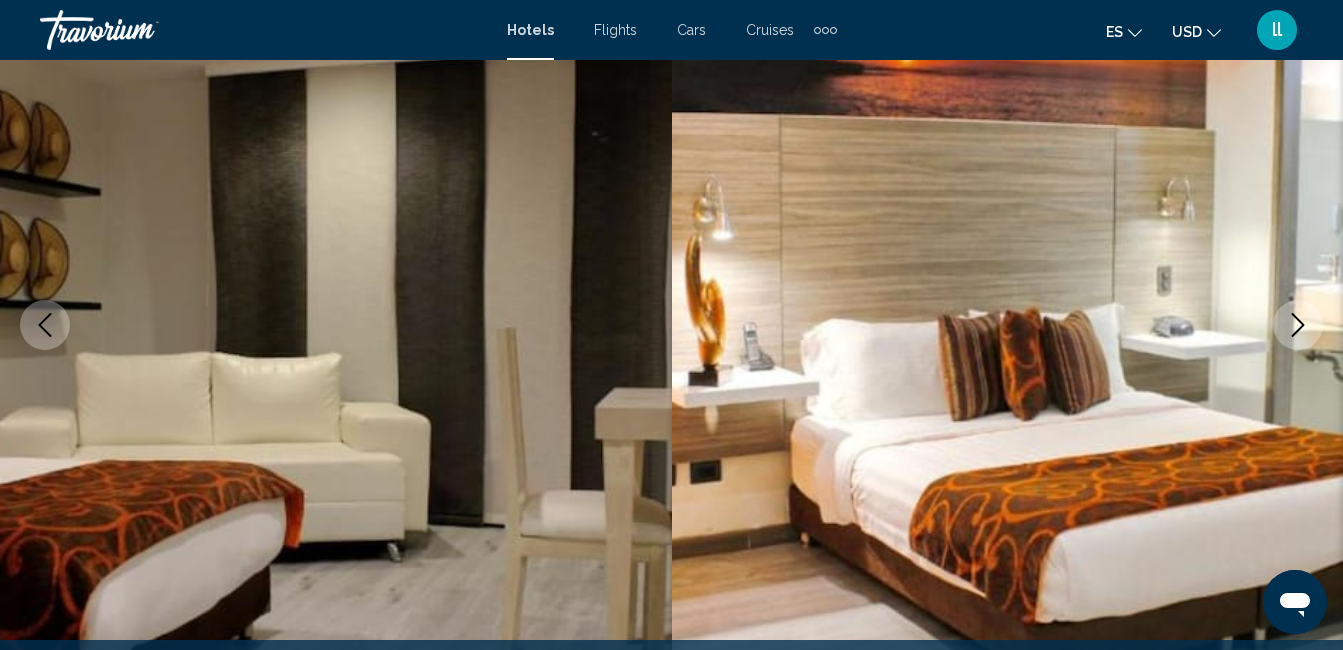 click at bounding box center [1298, 325] 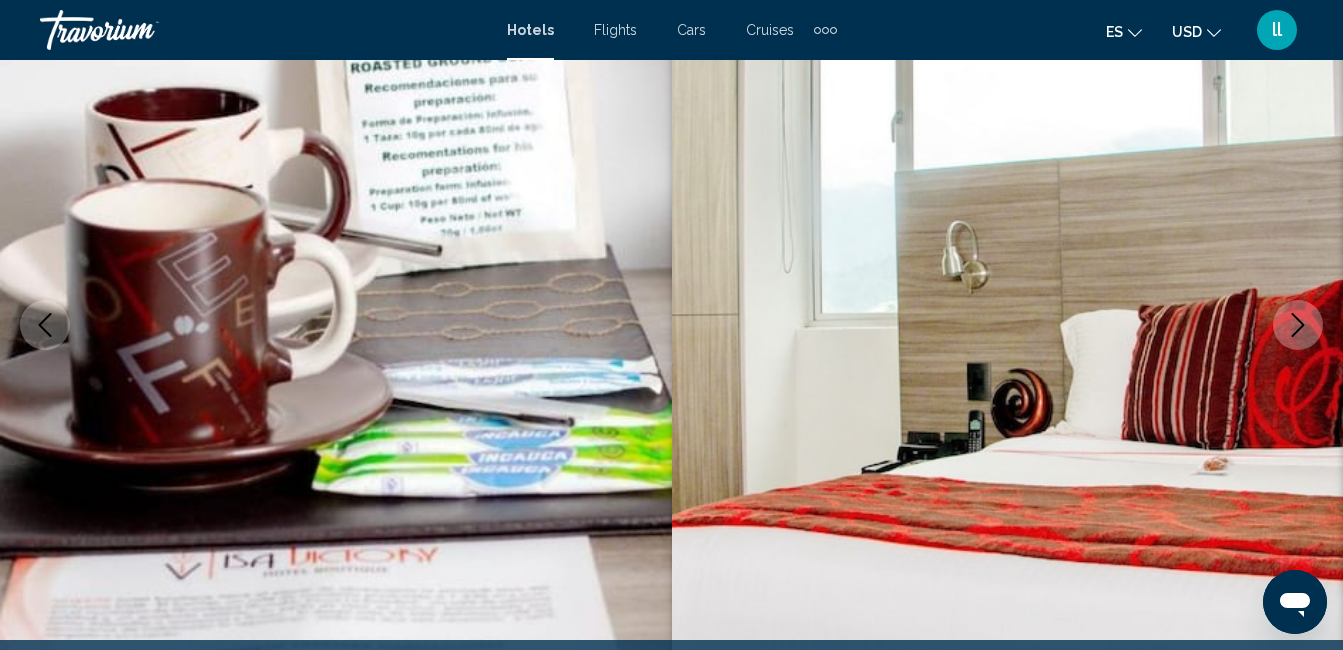 click at bounding box center [1298, 325] 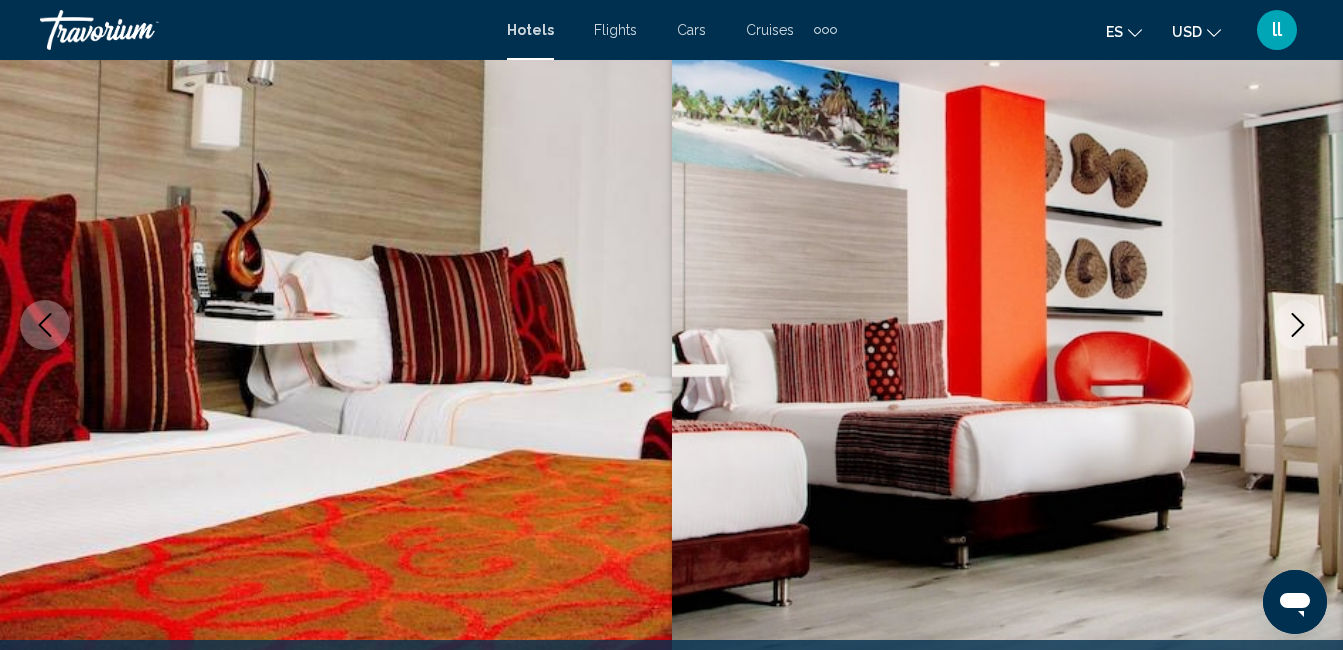 click at bounding box center [1298, 325] 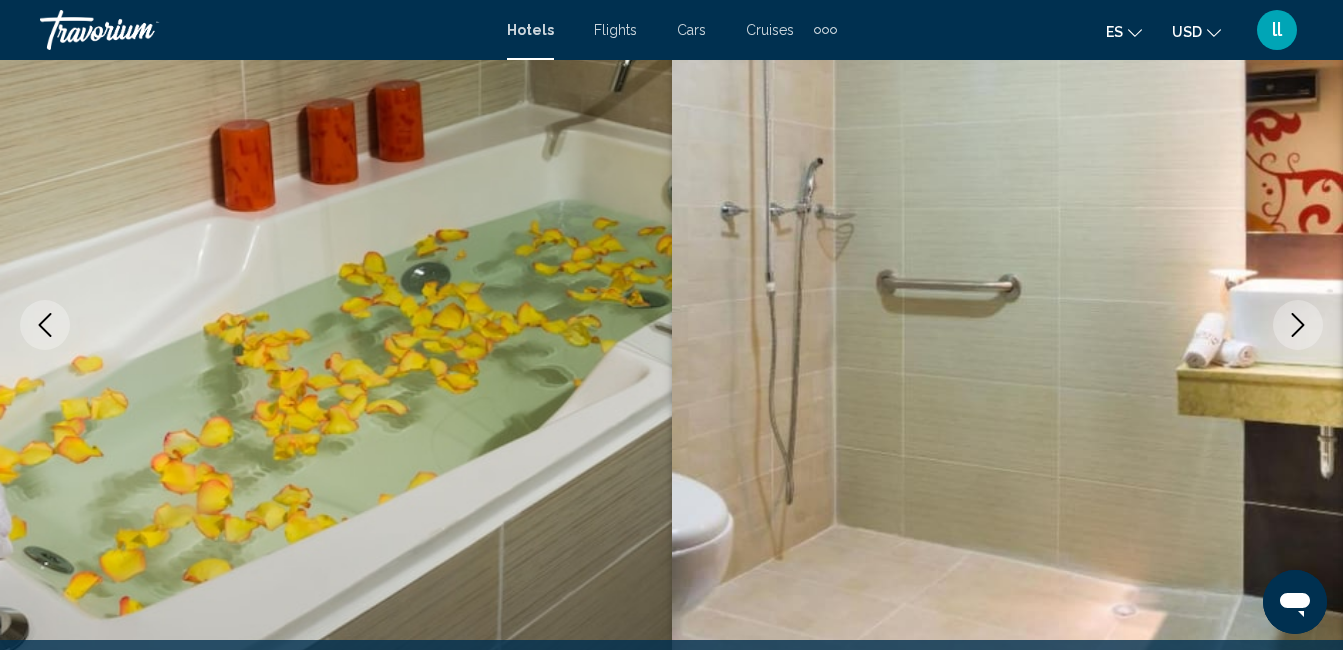click at bounding box center (1298, 325) 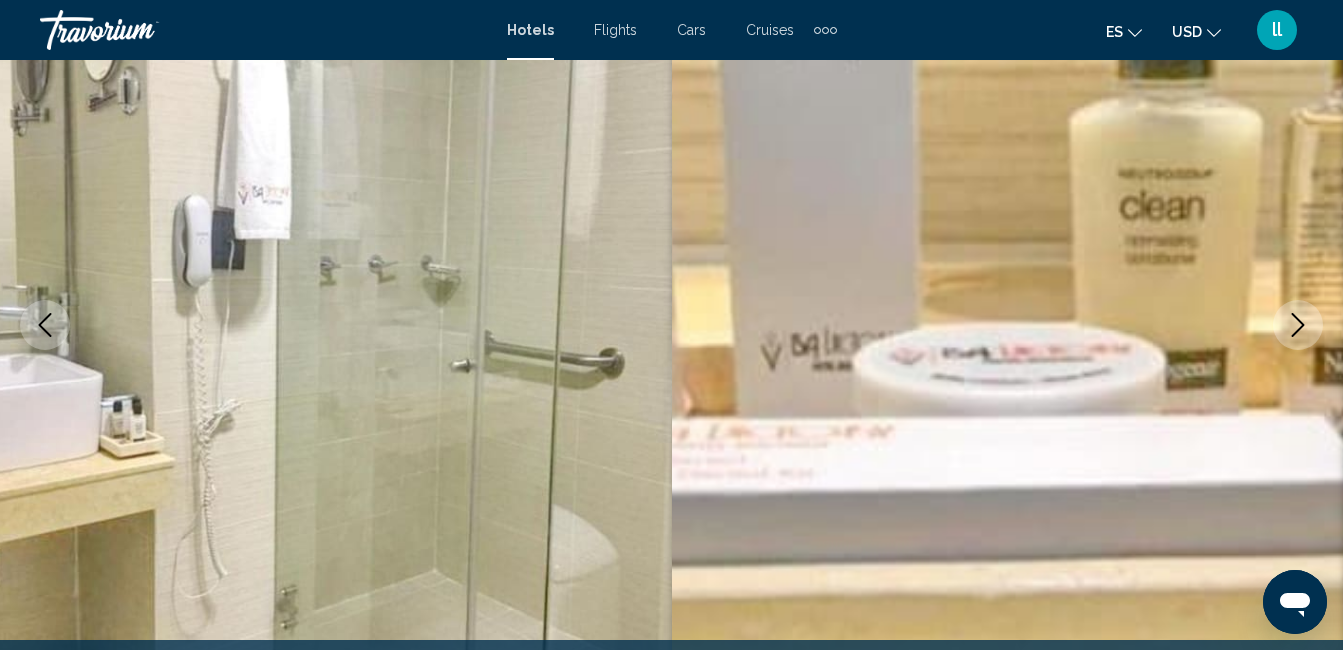 click at bounding box center (1298, 325) 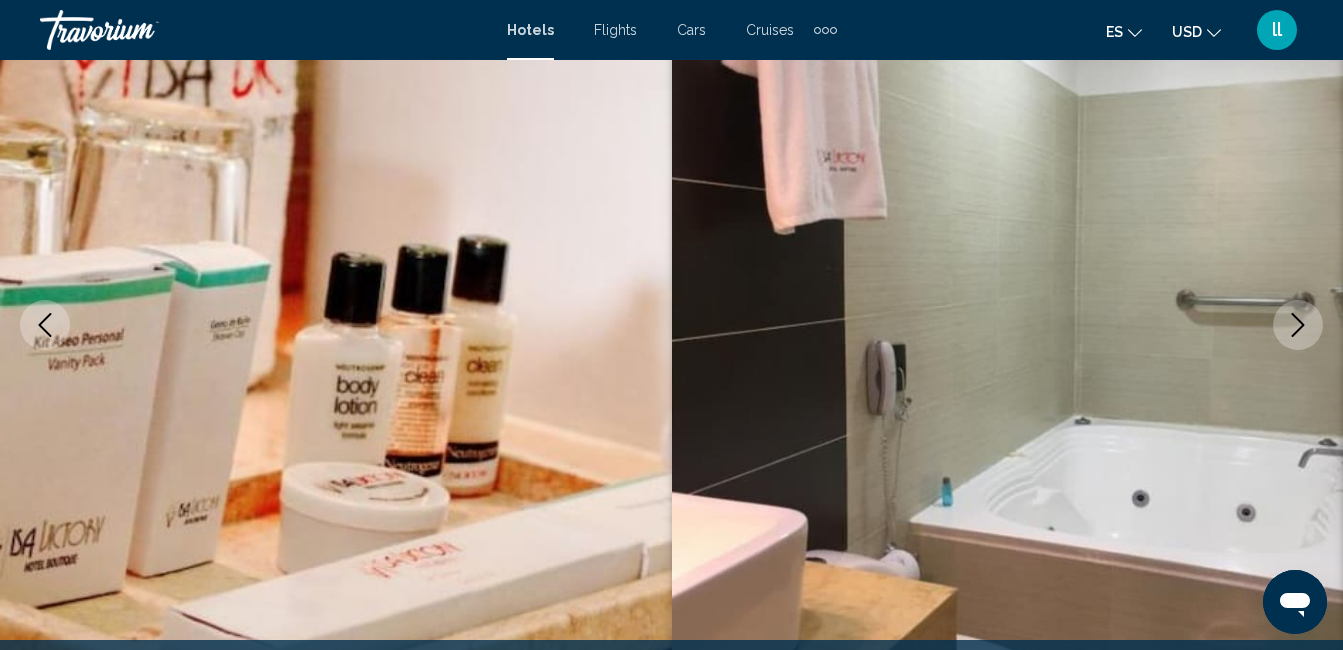 click at bounding box center (1298, 325) 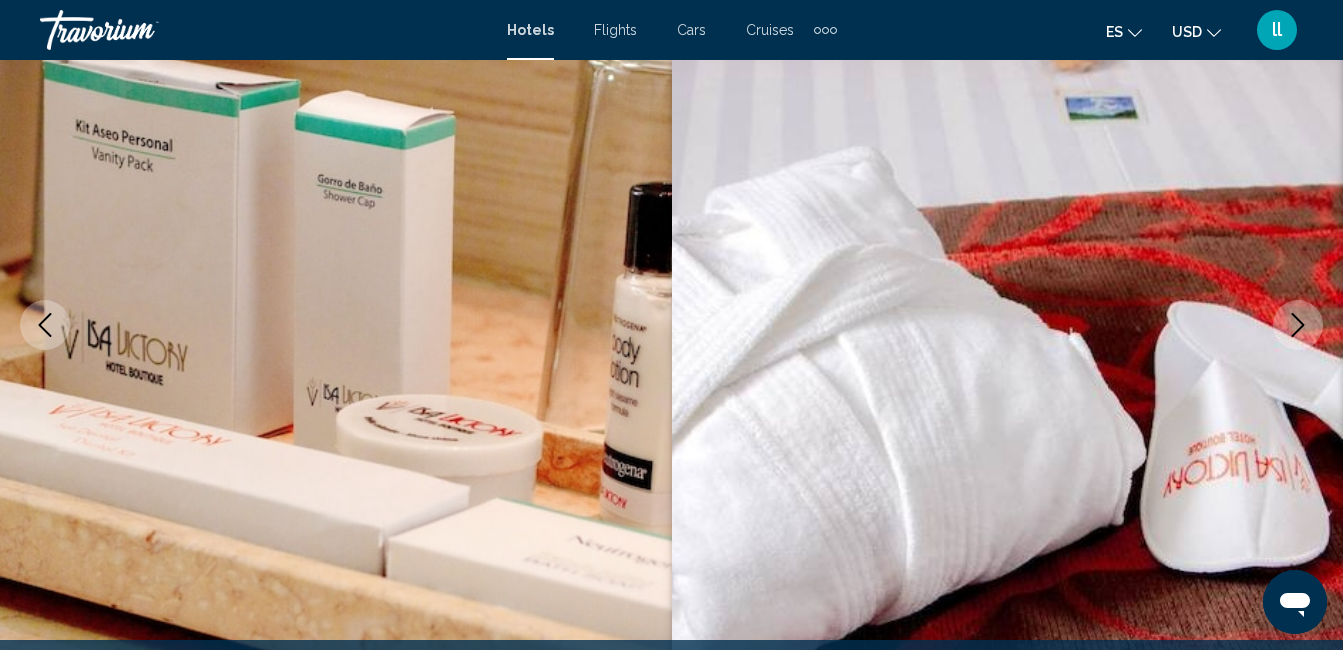 click at bounding box center [1298, 325] 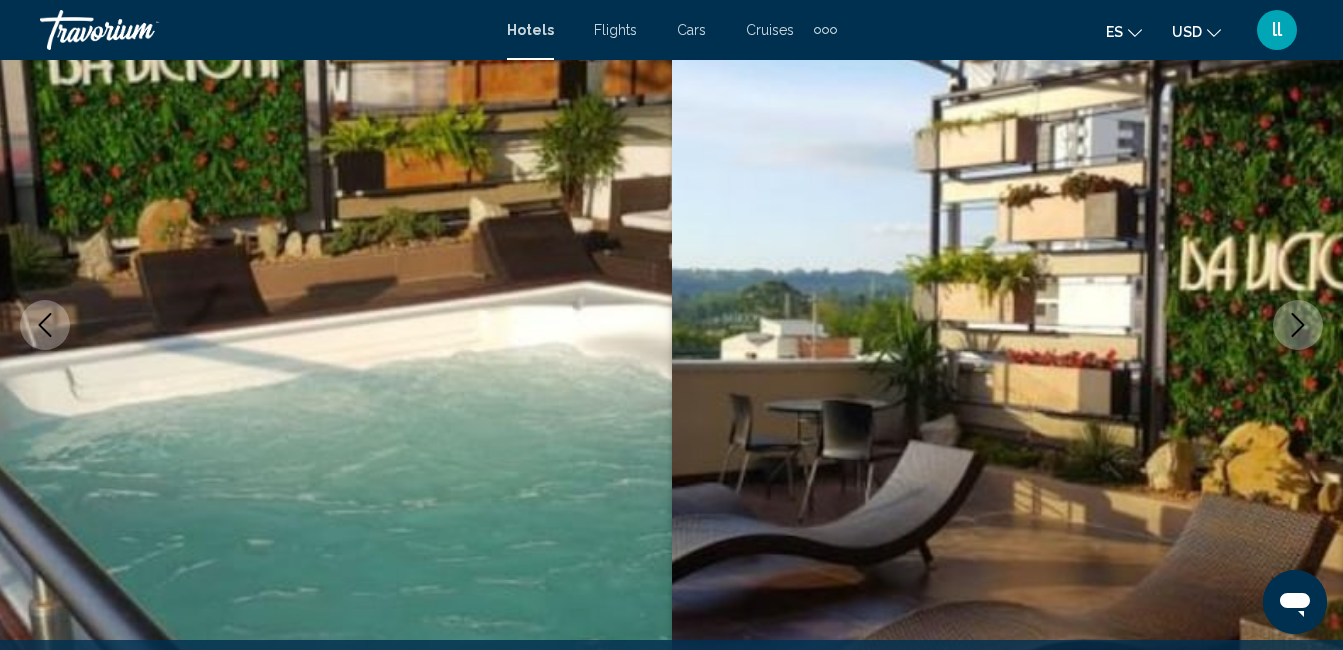 click at bounding box center [1298, 325] 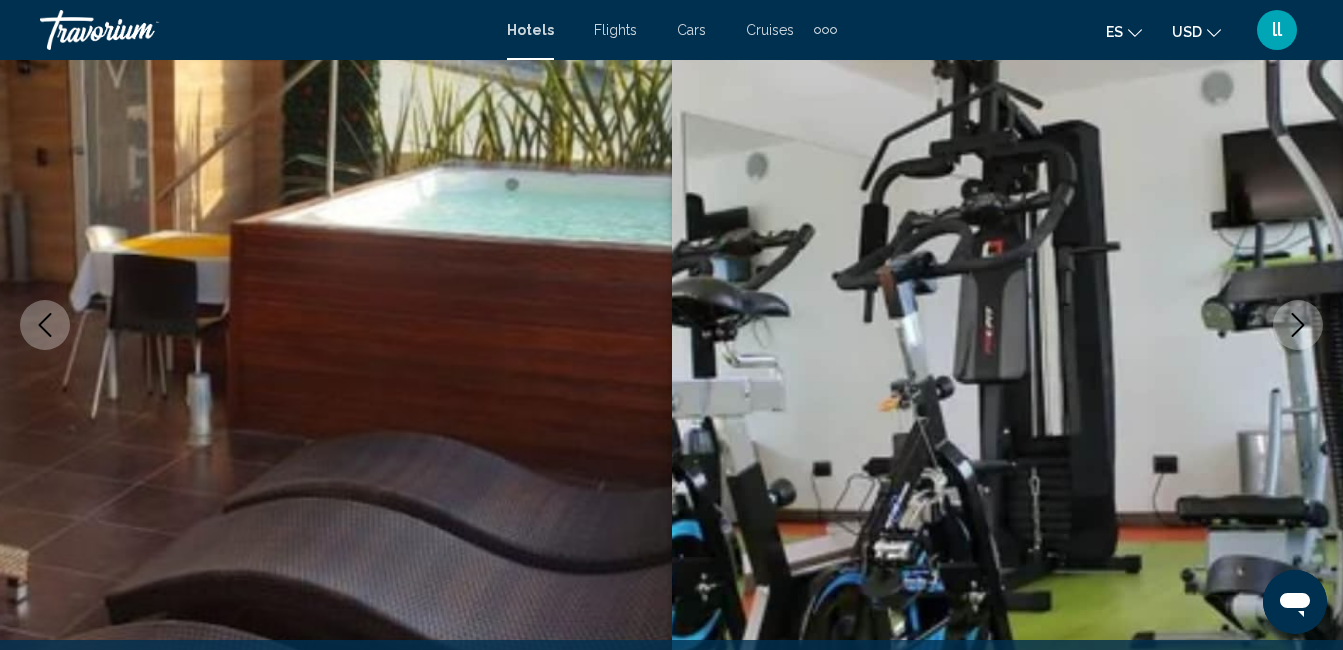 click at bounding box center (1298, 325) 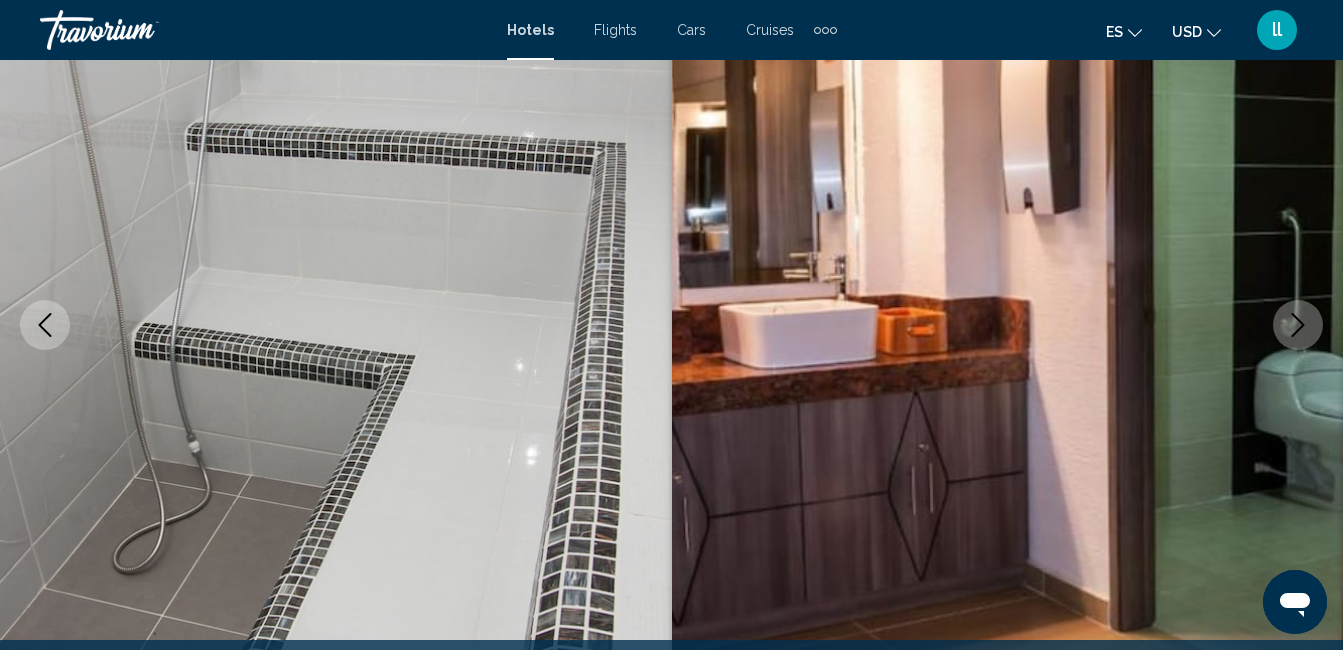 click at bounding box center (1298, 325) 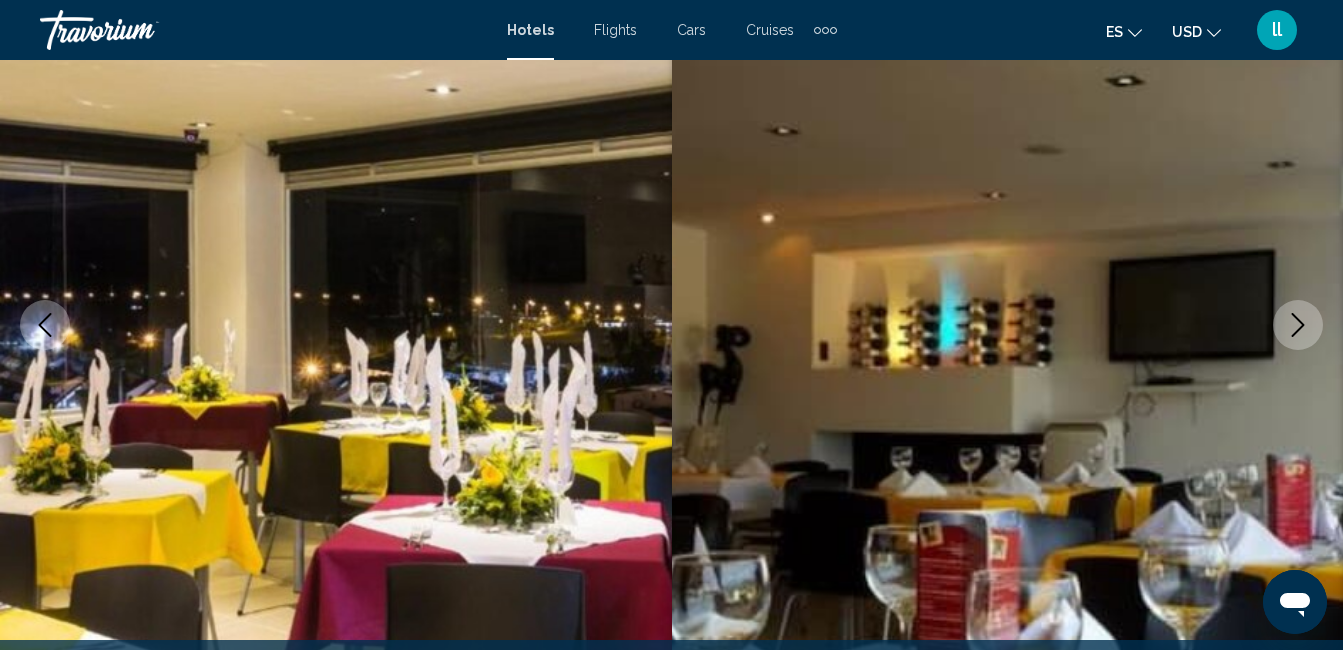click at bounding box center [1298, 325] 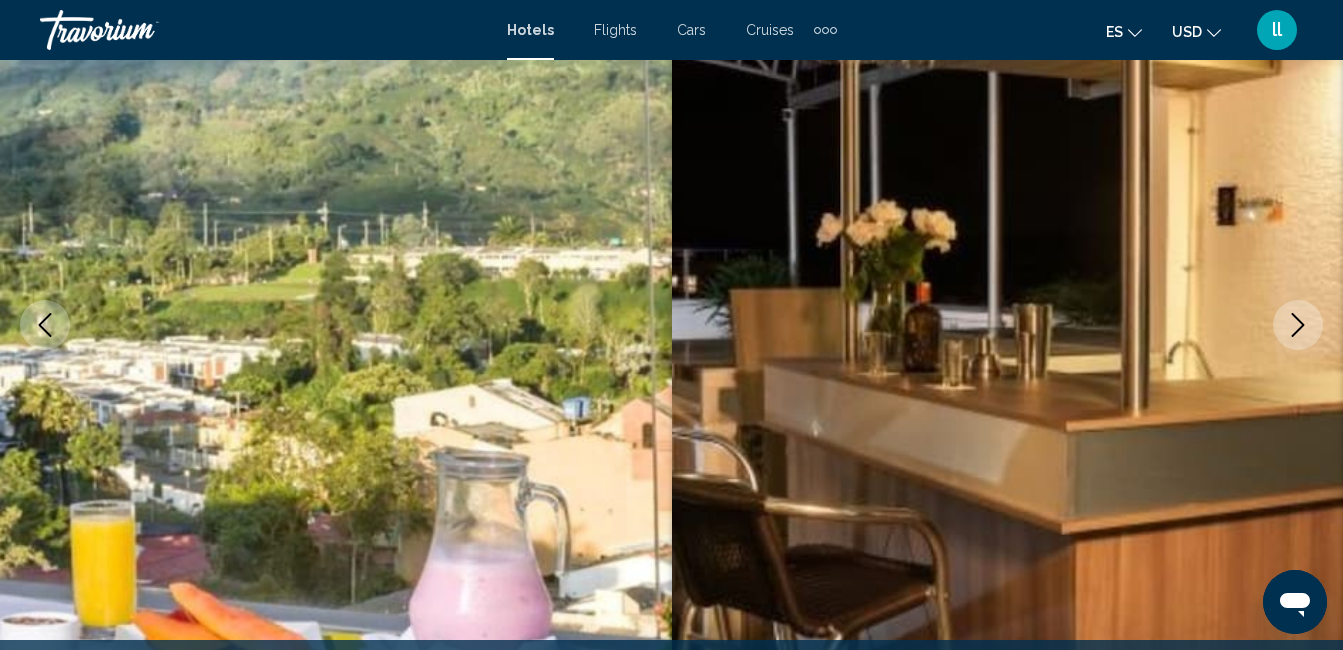 click at bounding box center [1298, 325] 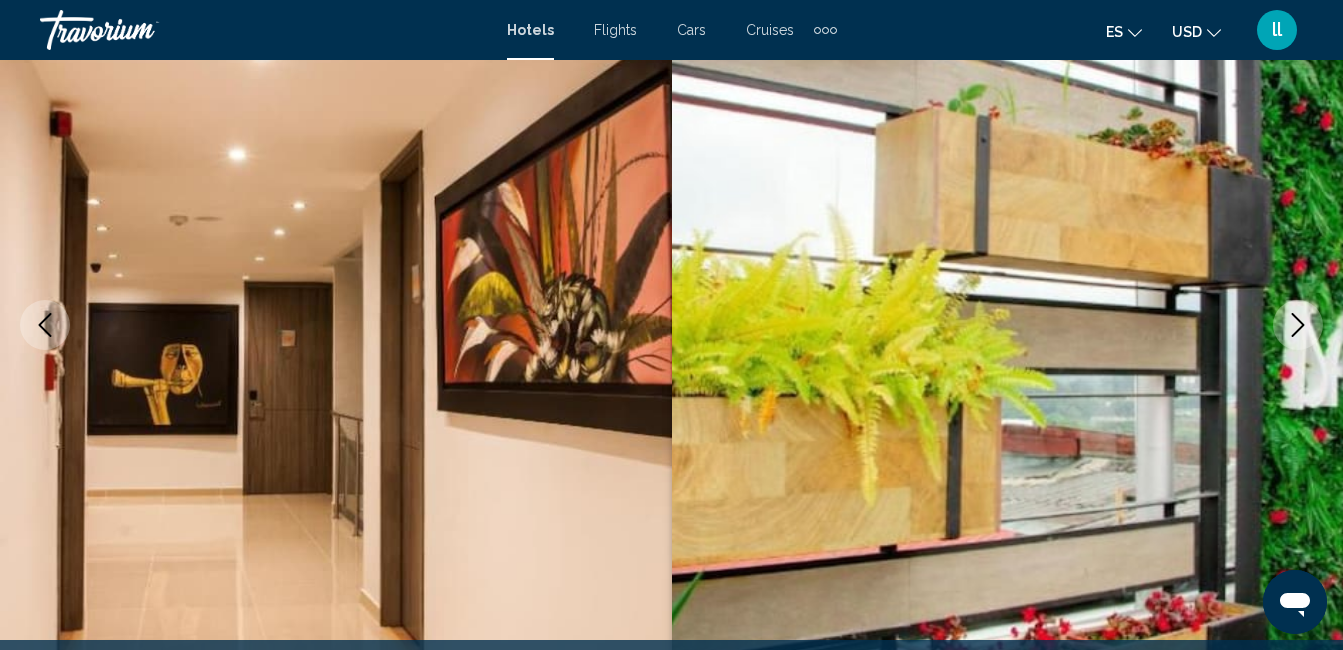 click at bounding box center (1298, 325) 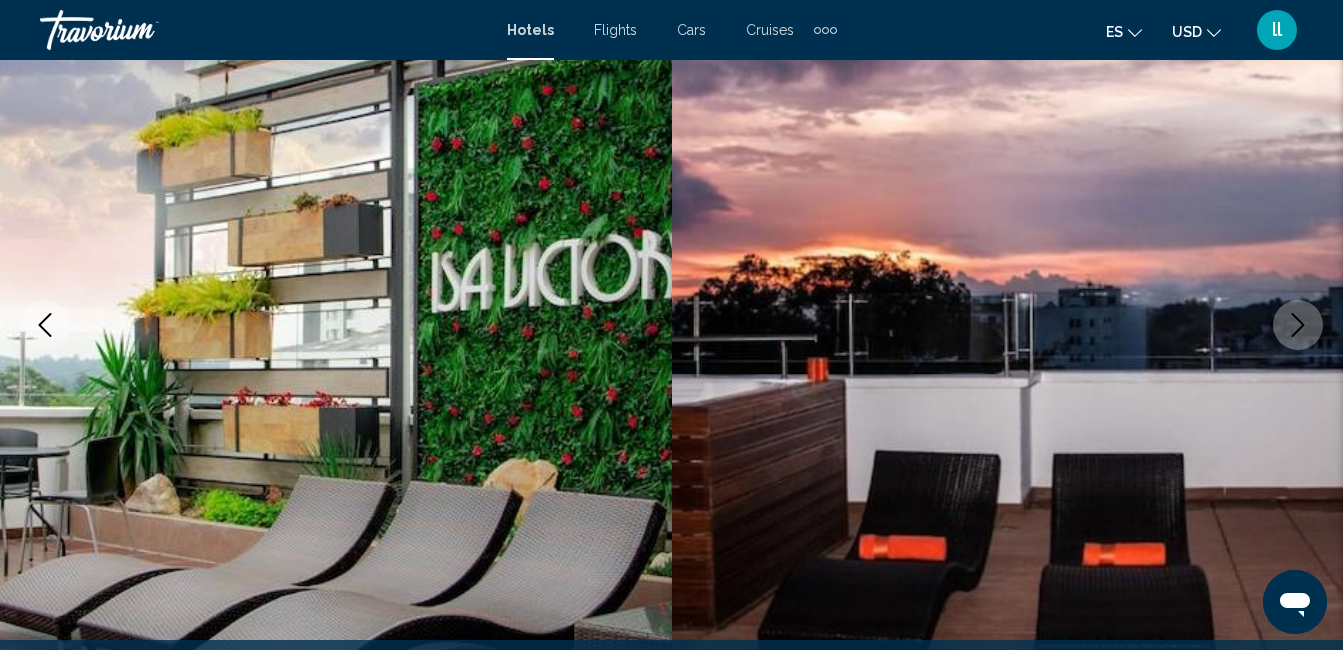 click at bounding box center [1298, 325] 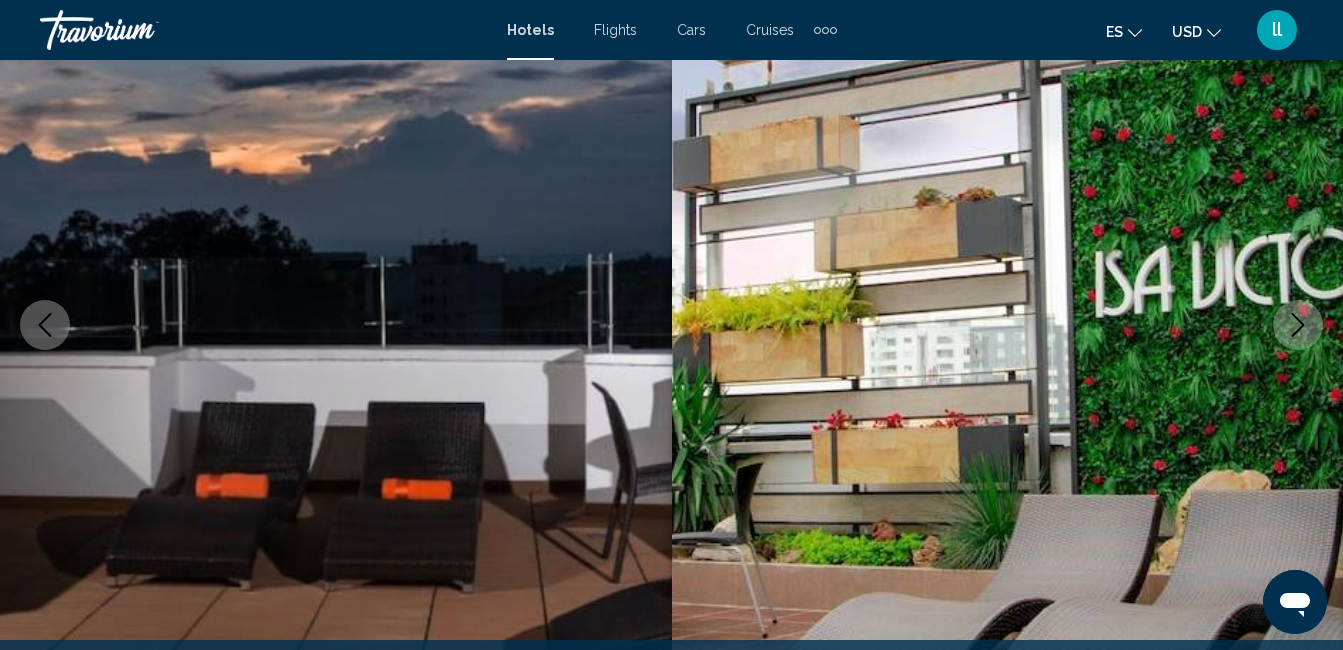 click at bounding box center [1298, 325] 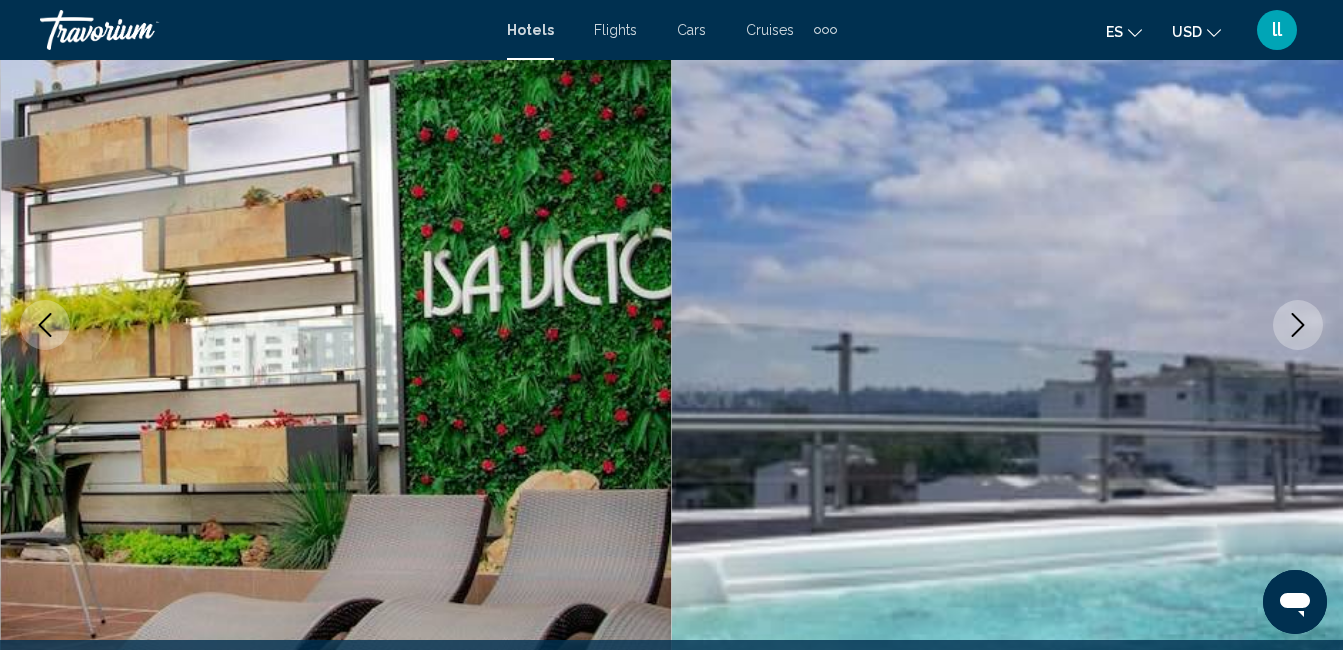 click at bounding box center [1298, 325] 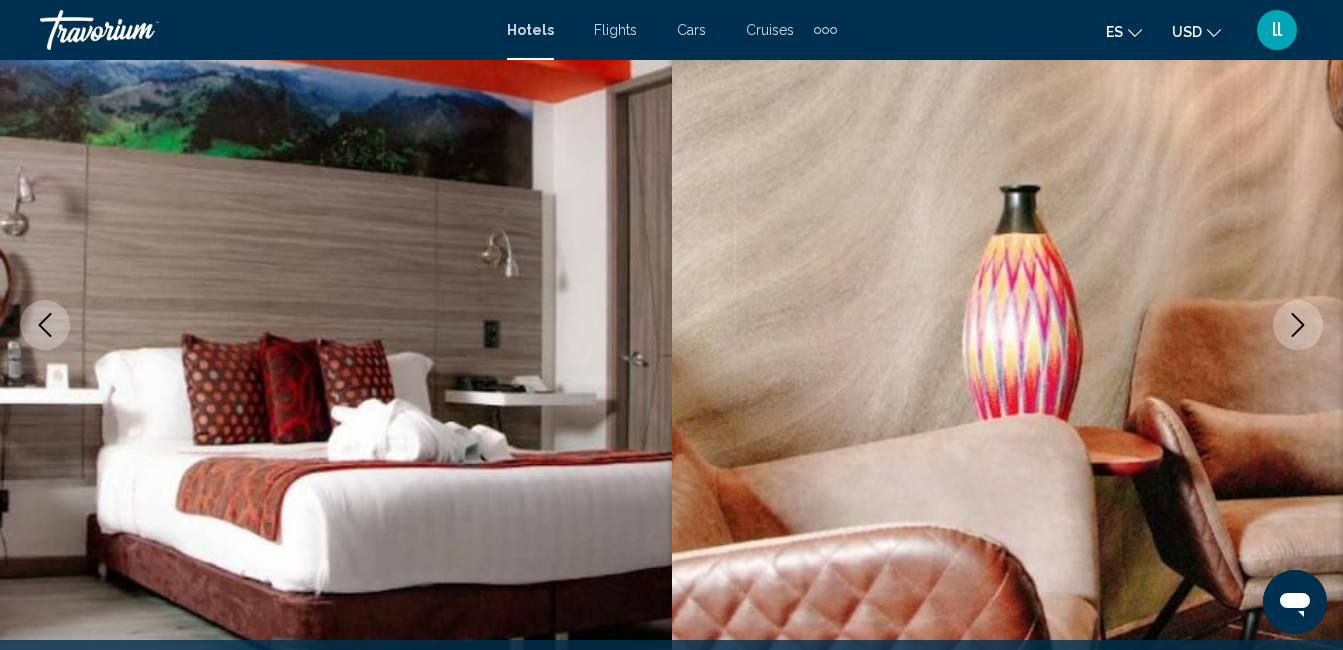 click at bounding box center (1298, 325) 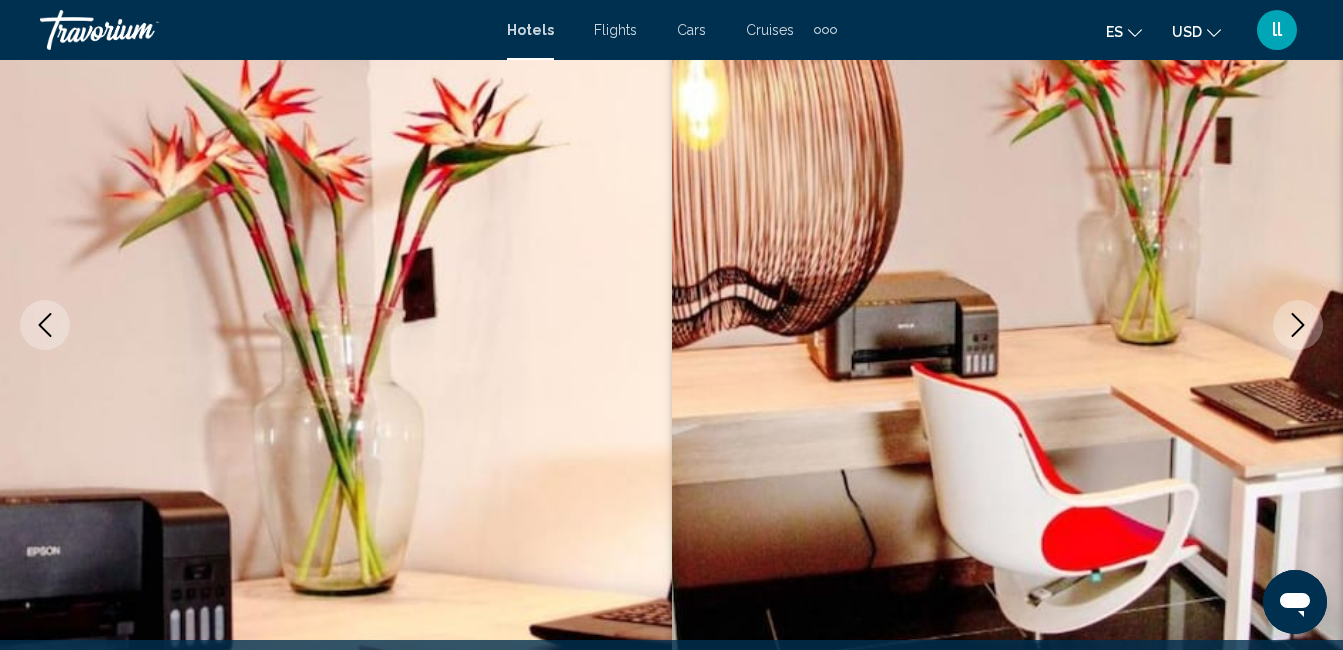 click at bounding box center [1298, 325] 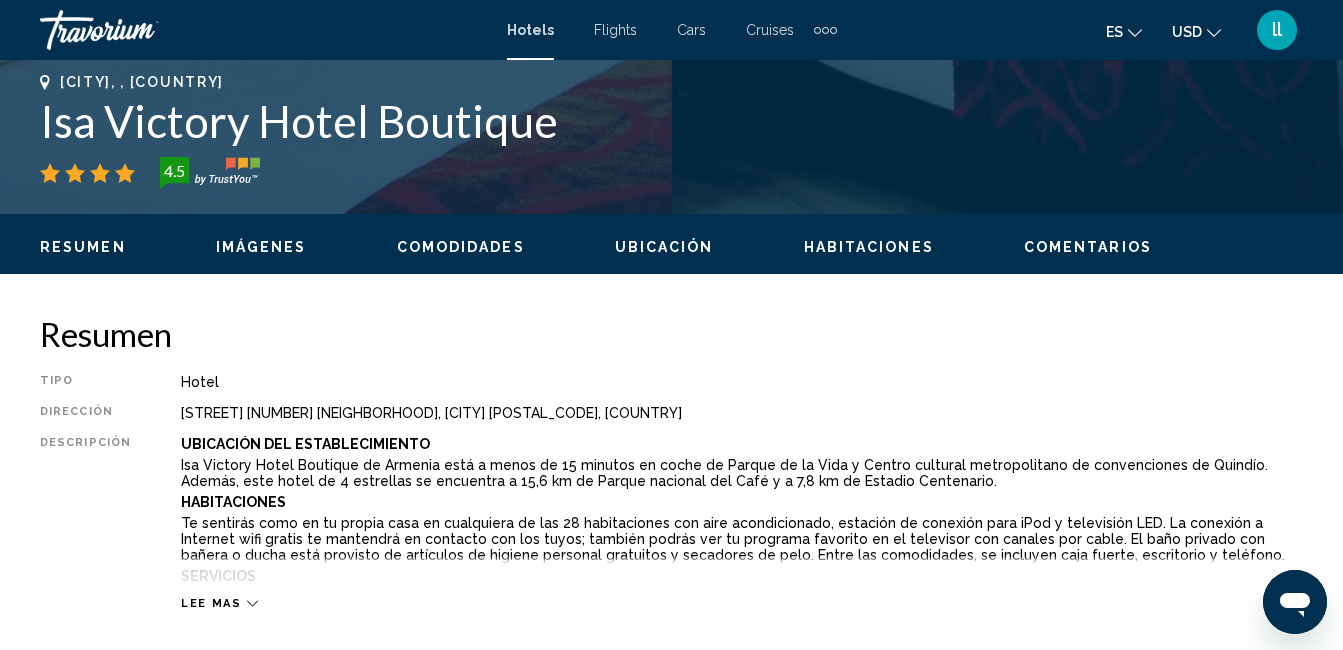 scroll, scrollTop: 823, scrollLeft: 0, axis: vertical 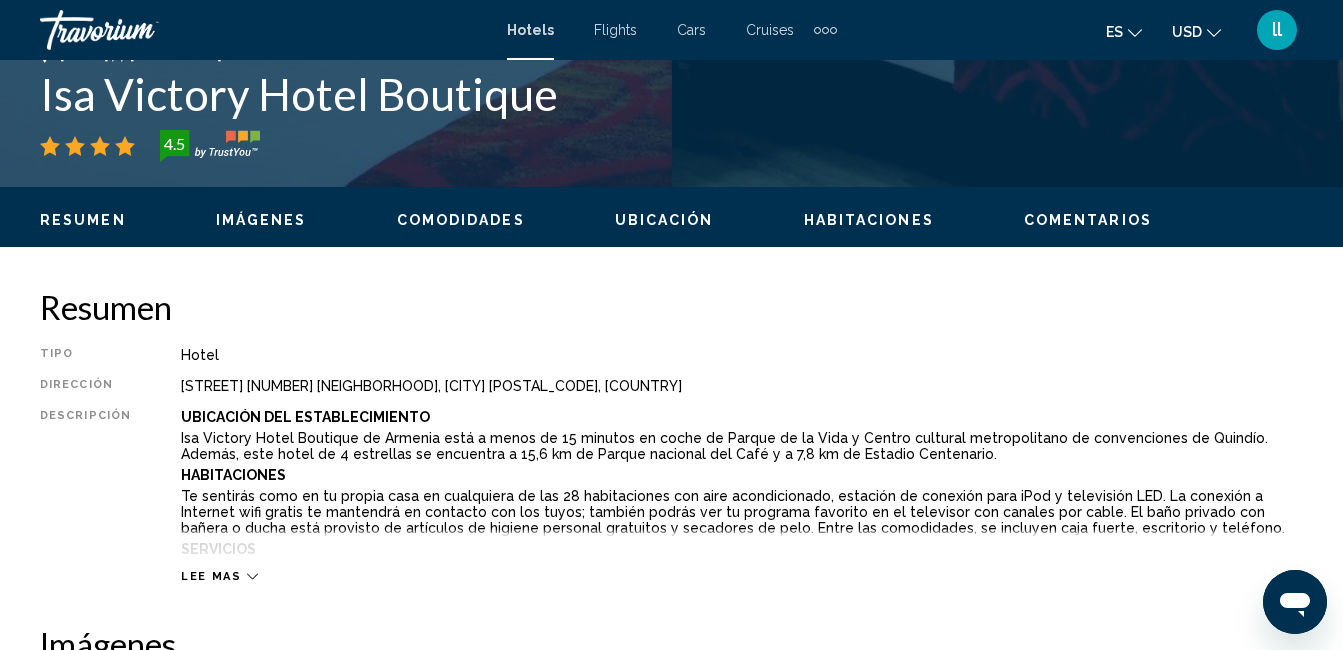 click on "Comentarios" at bounding box center (1088, 220) 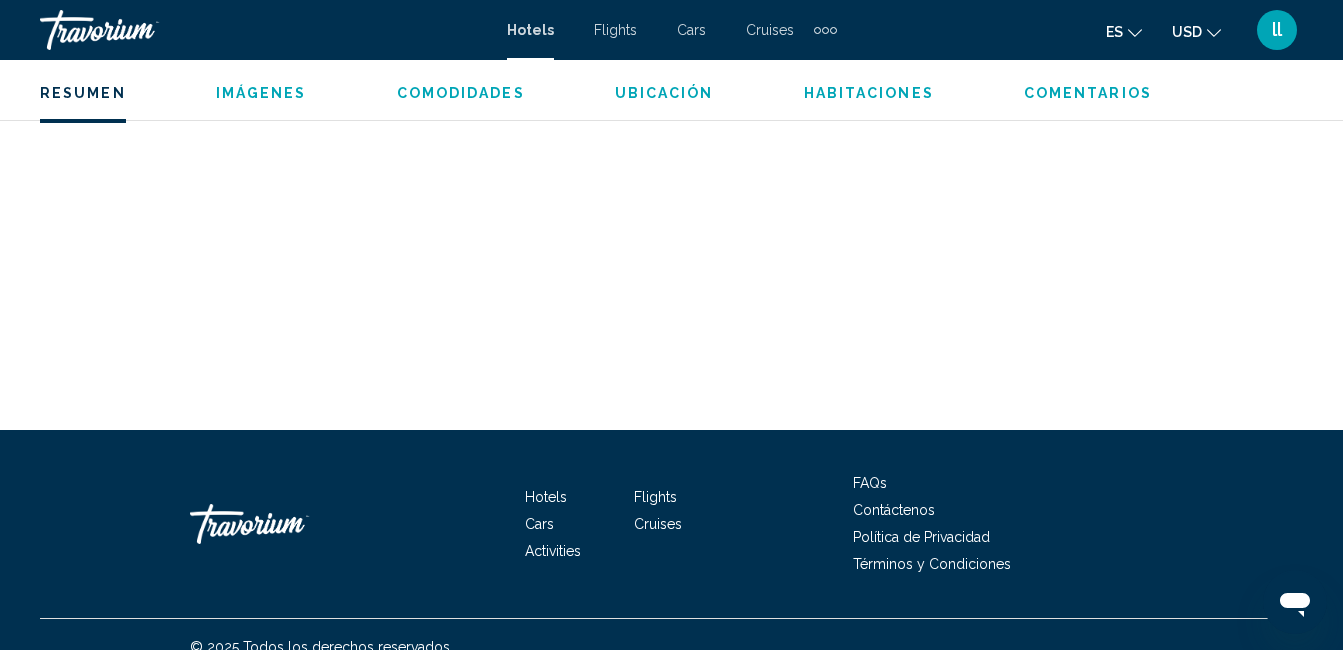 scroll, scrollTop: 7364, scrollLeft: 0, axis: vertical 